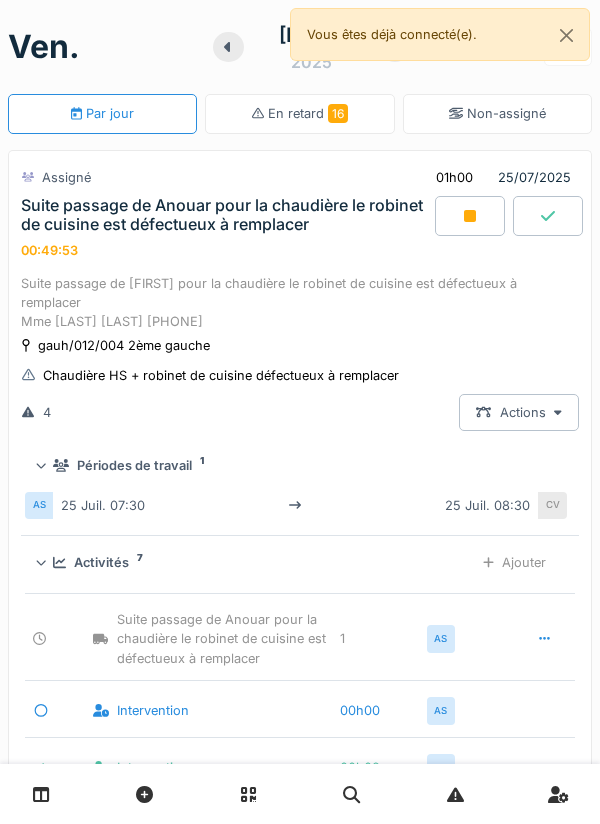 scroll, scrollTop: 0, scrollLeft: 0, axis: both 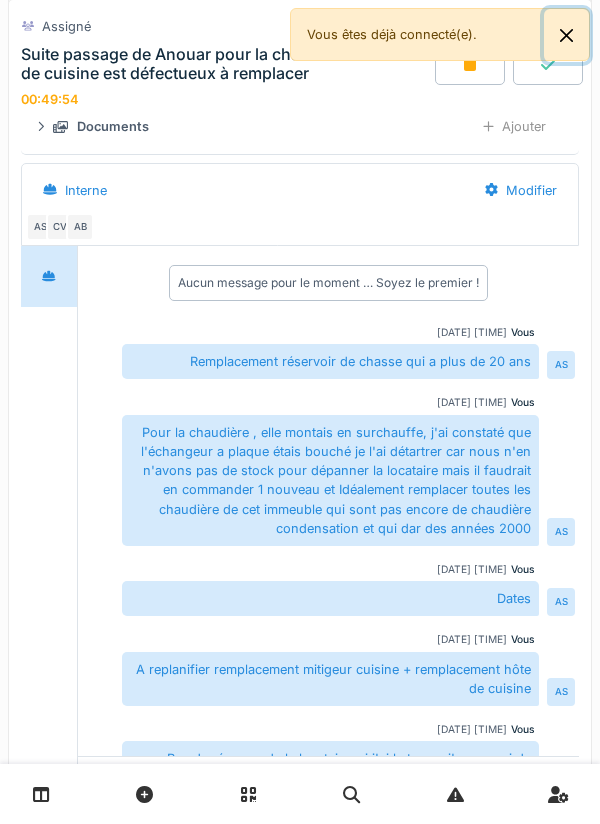 click at bounding box center [566, 35] 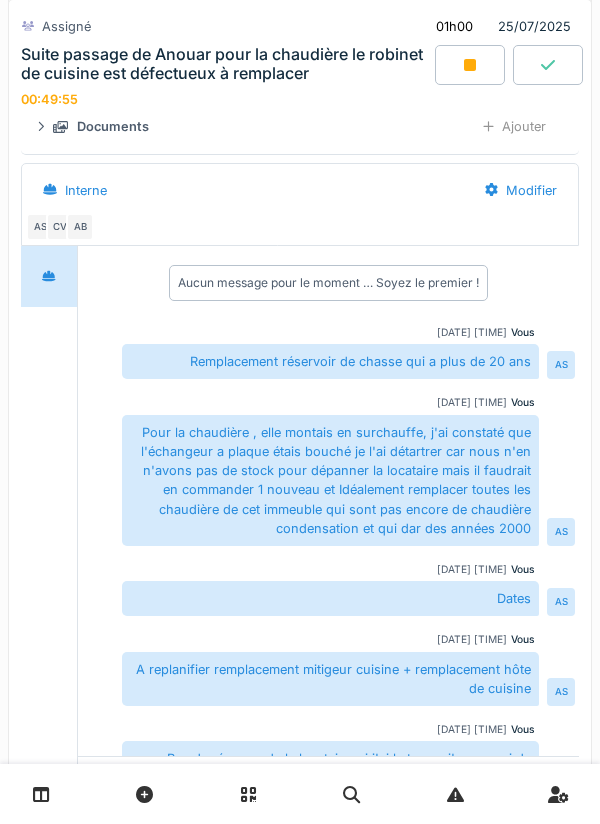 click at bounding box center (470, 65) 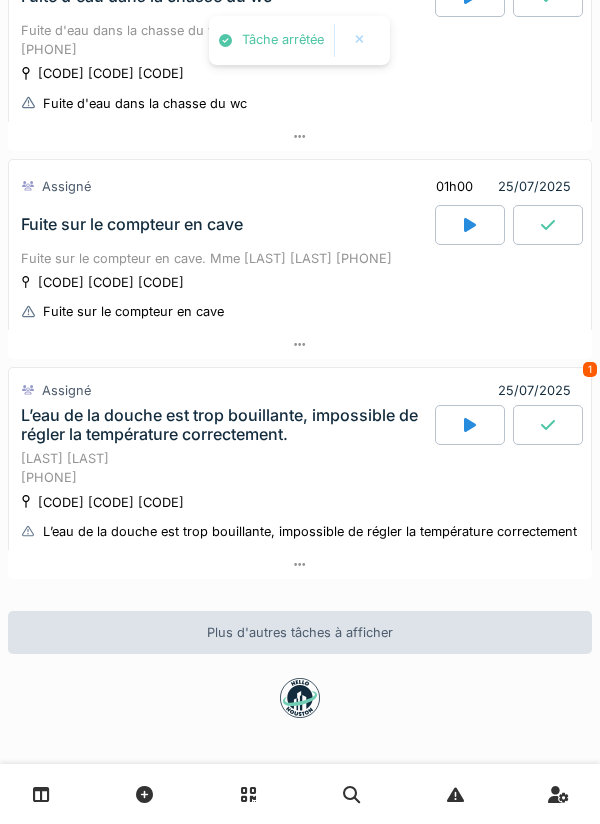 scroll, scrollTop: 930, scrollLeft: 0, axis: vertical 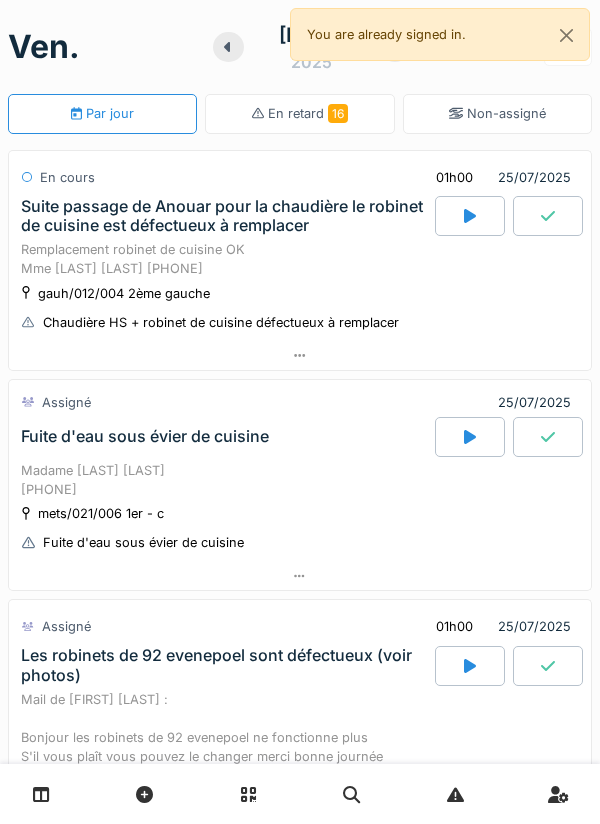 click on "Suite passage de Anouar pour la chaudière le robinet de cuisine est défectueux à remplacer" at bounding box center (226, 216) 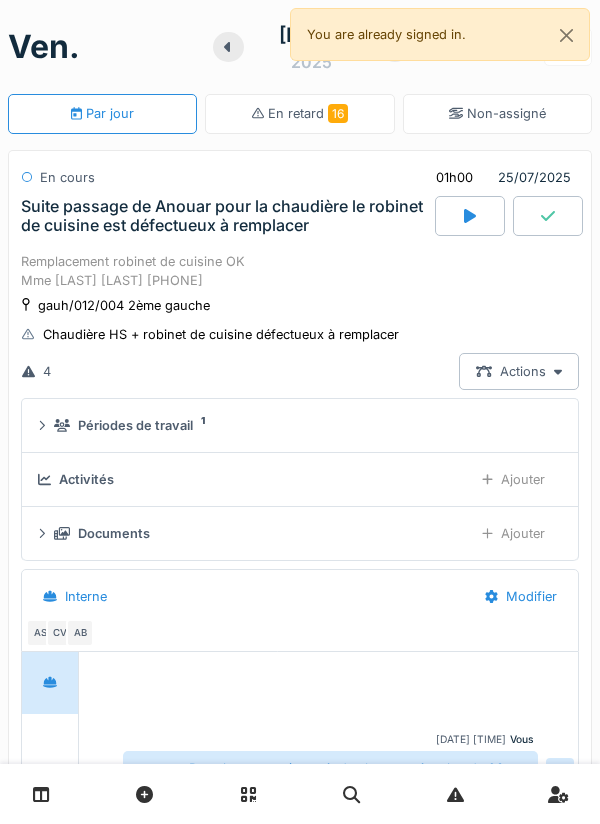 scroll, scrollTop: 70, scrollLeft: 0, axis: vertical 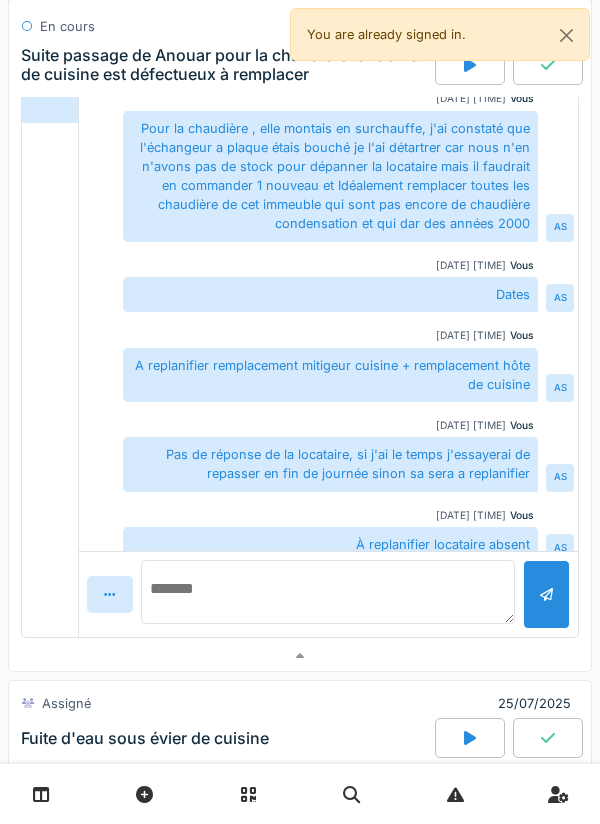 click at bounding box center (328, 592) 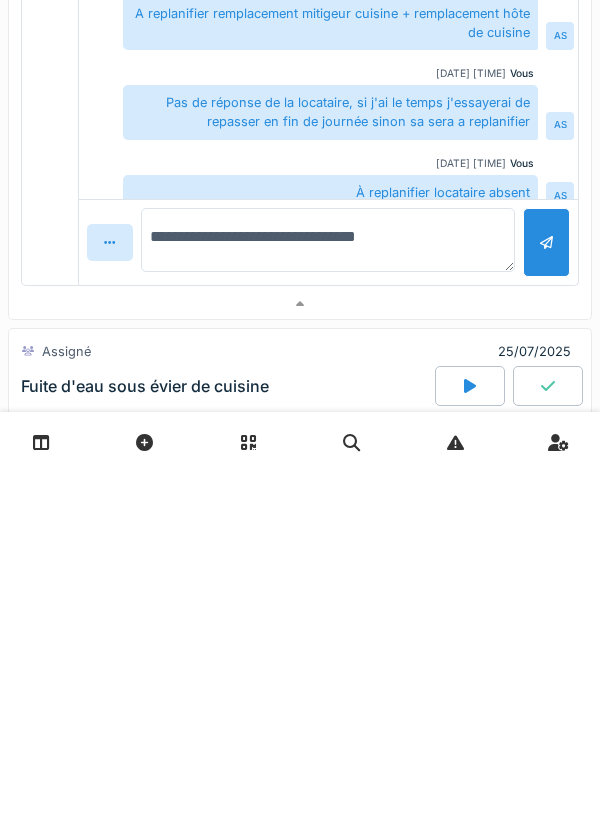 type on "**********" 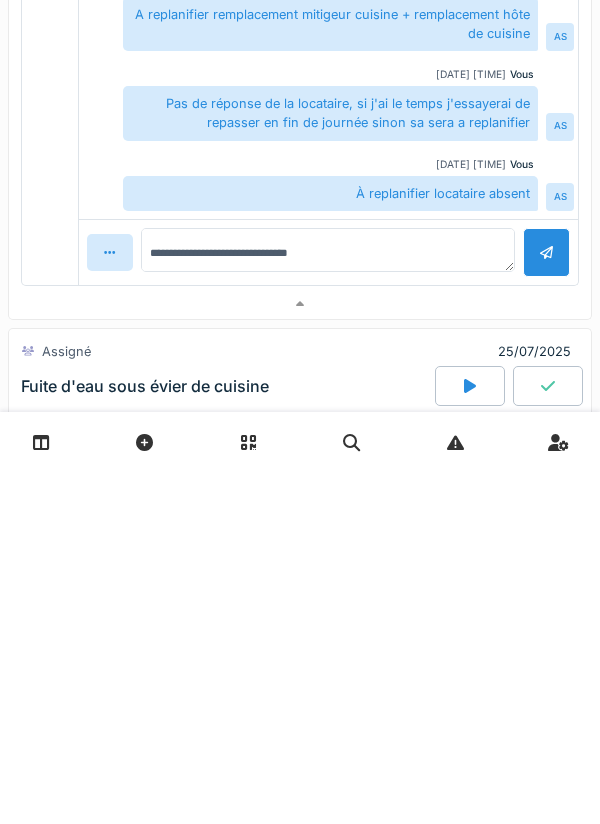 click at bounding box center [546, 604] 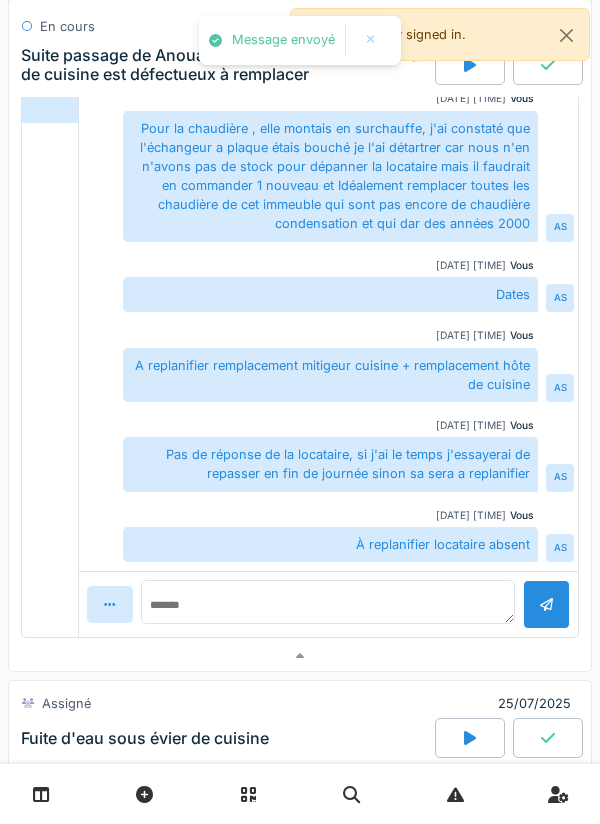 scroll, scrollTop: 190, scrollLeft: 0, axis: vertical 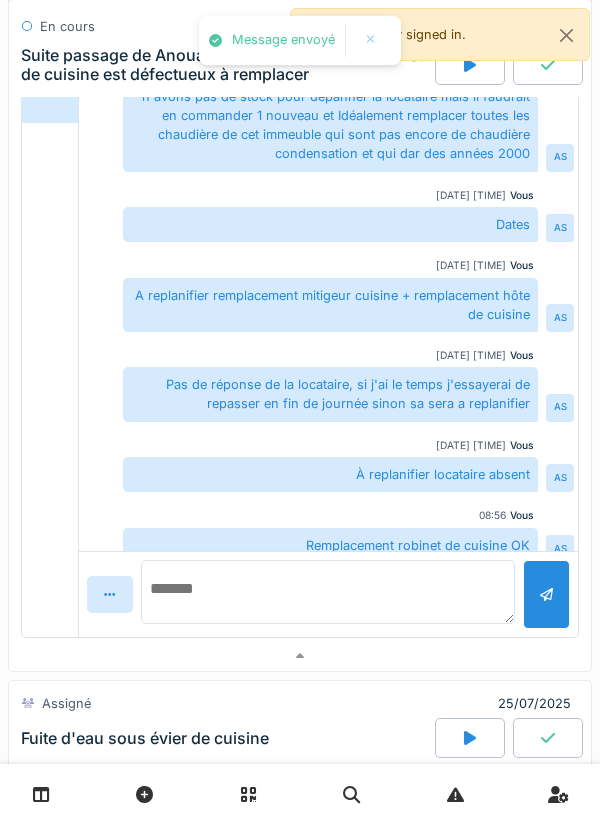 click at bounding box center (328, 592) 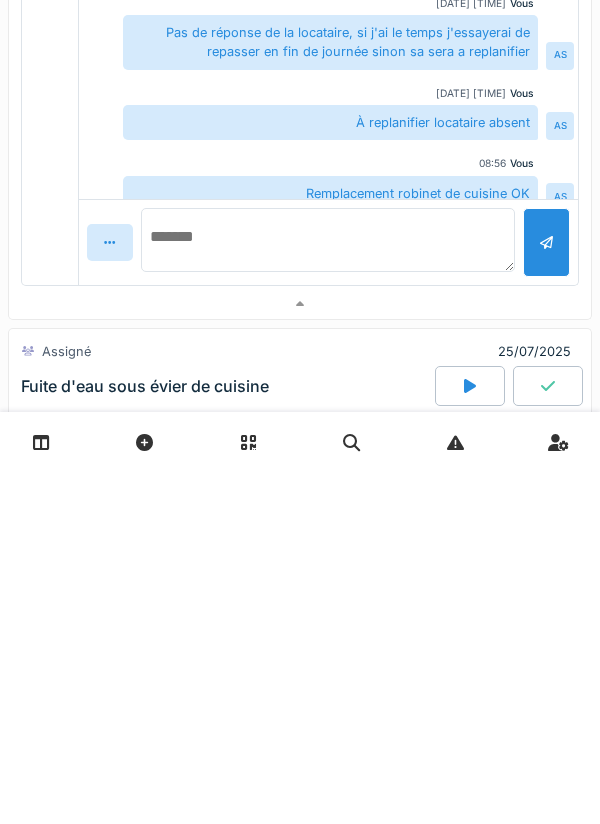 type on "**********" 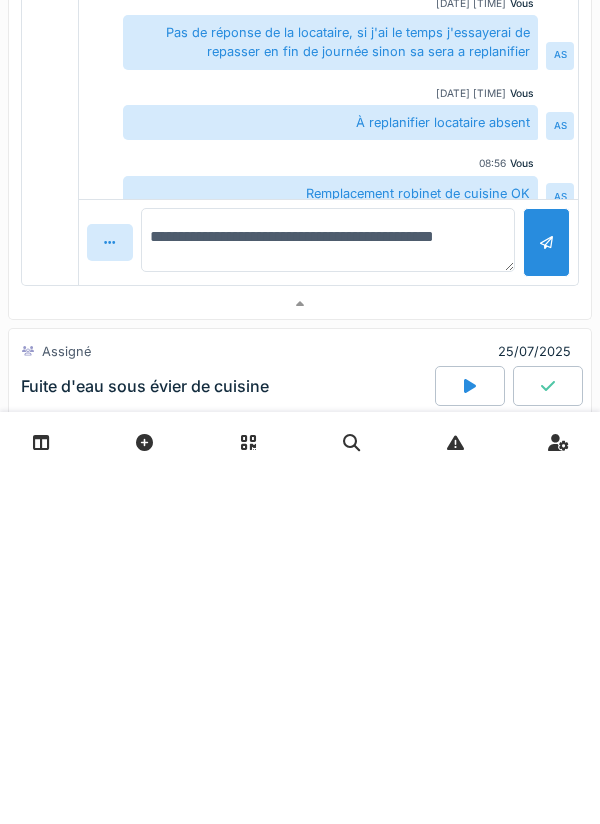 type on "**********" 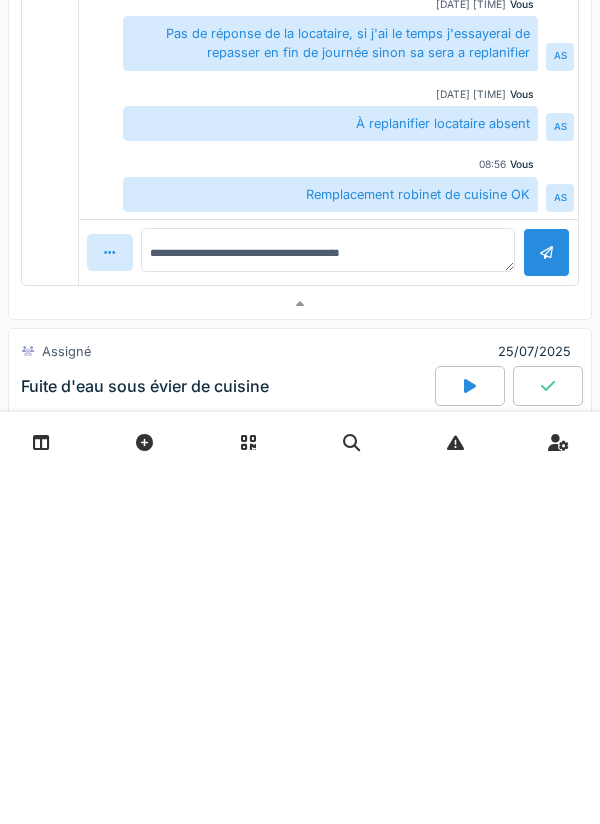 click at bounding box center (546, 604) 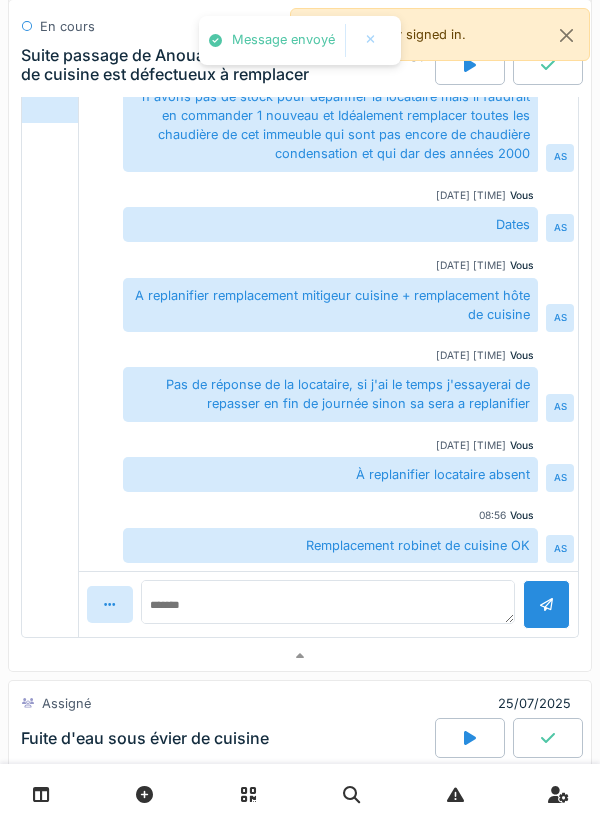 scroll, scrollTop: 261, scrollLeft: 0, axis: vertical 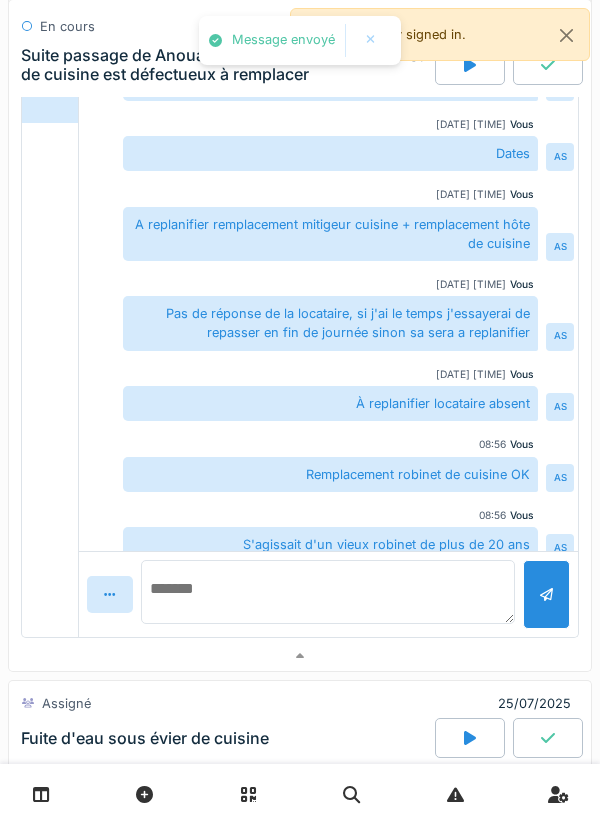 click at bounding box center [328, 592] 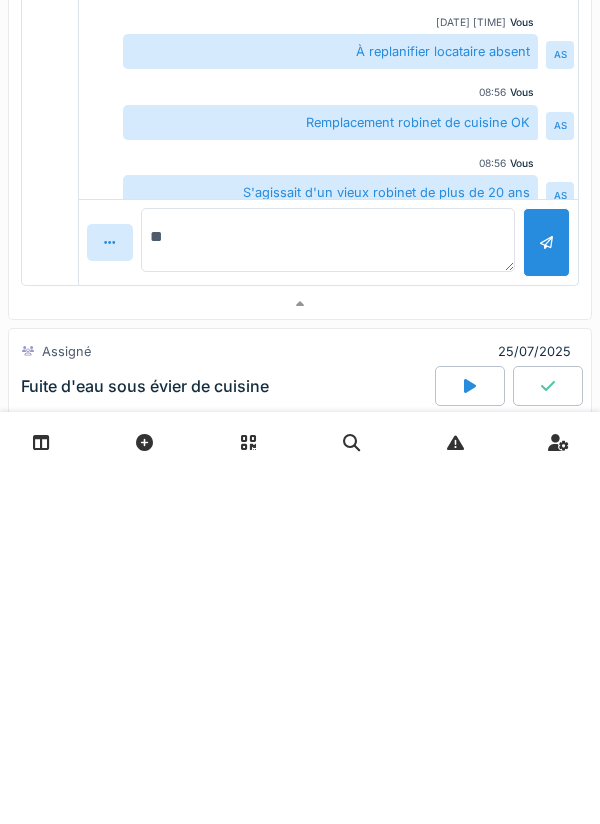 type on "*" 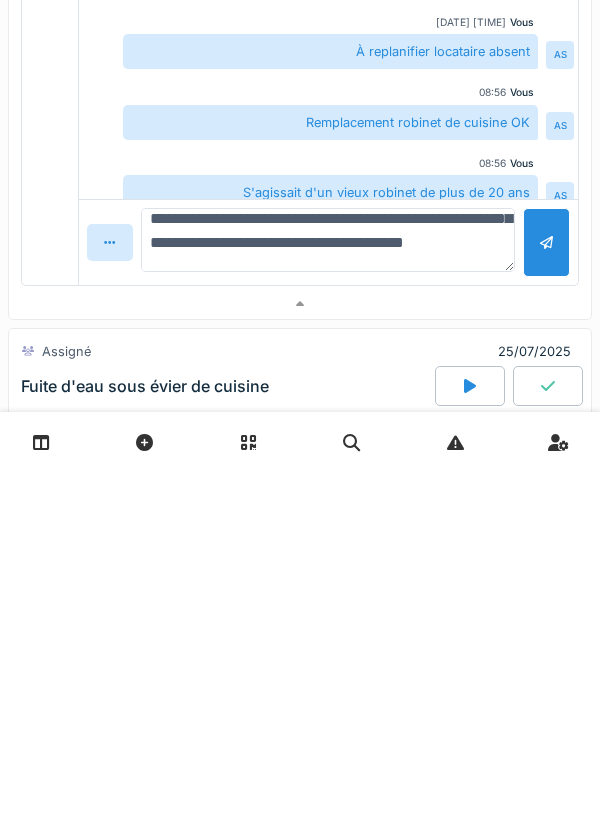 scroll, scrollTop: 186, scrollLeft: 0, axis: vertical 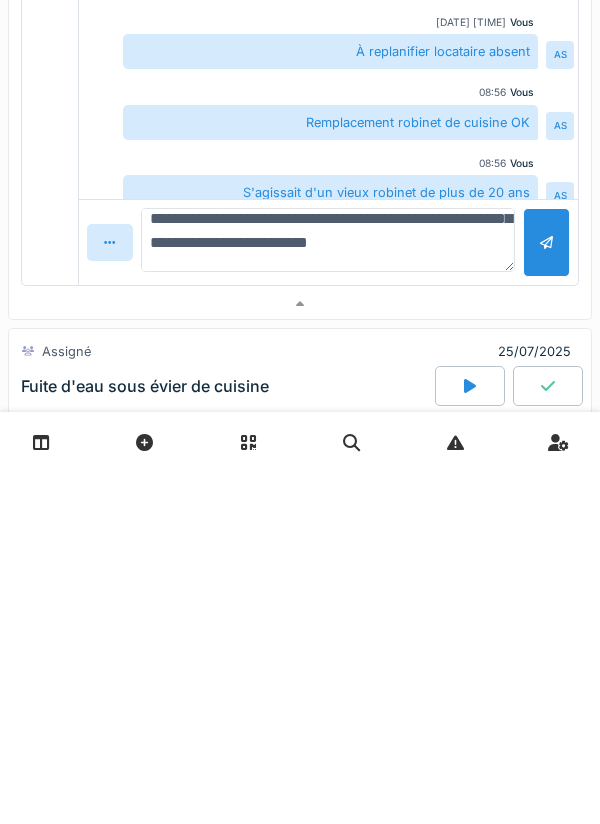 type on "**********" 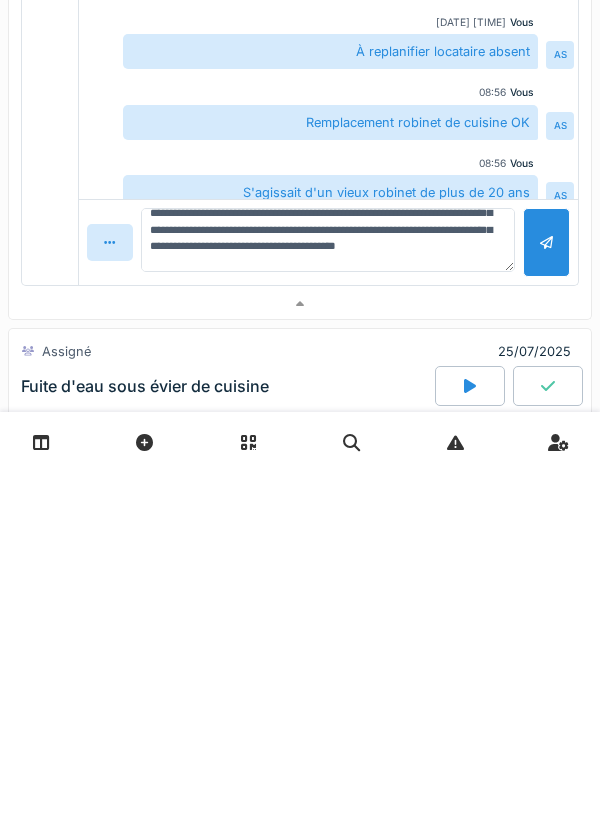 click at bounding box center (546, 594) 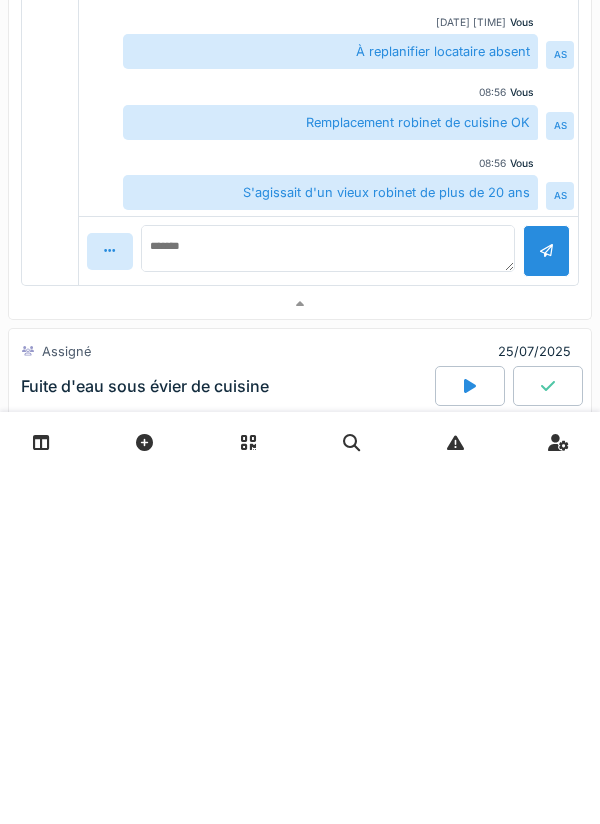 scroll, scrollTop: 0, scrollLeft: 0, axis: both 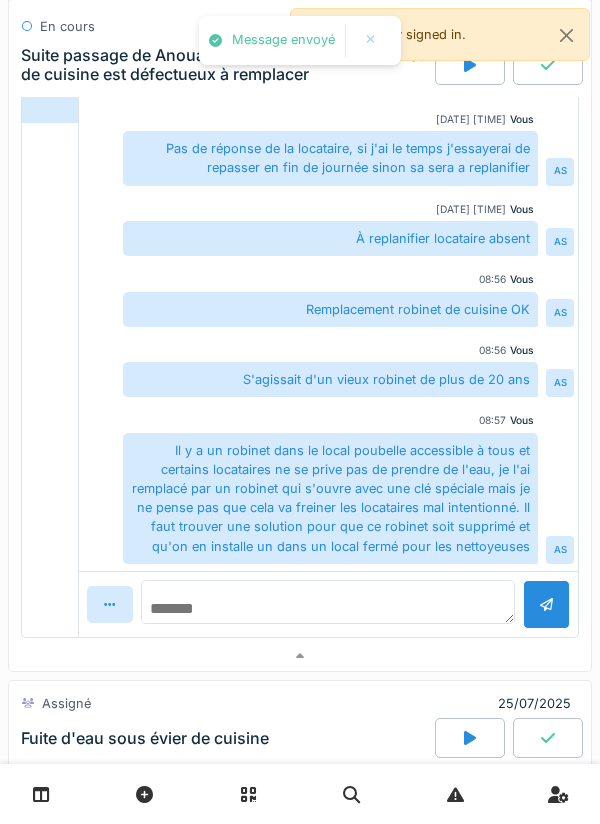 click at bounding box center (328, 602) 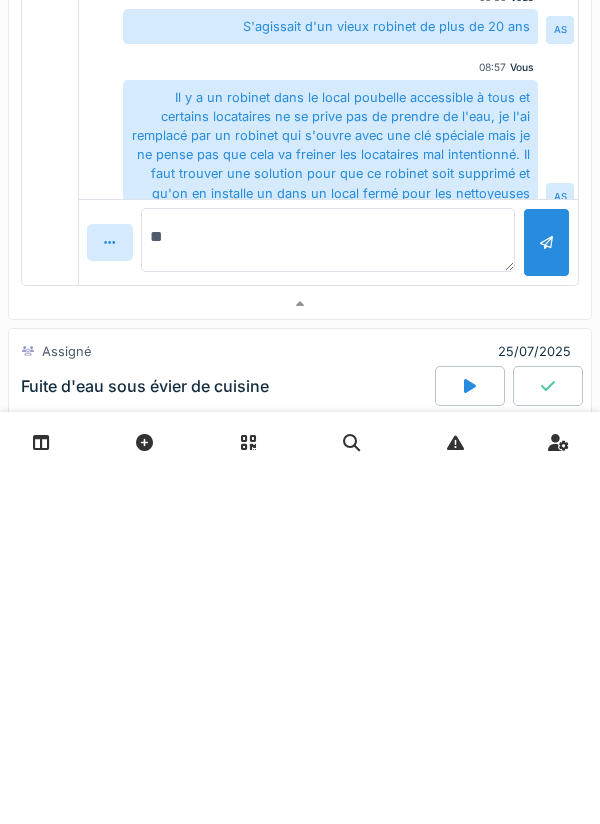 type on "**" 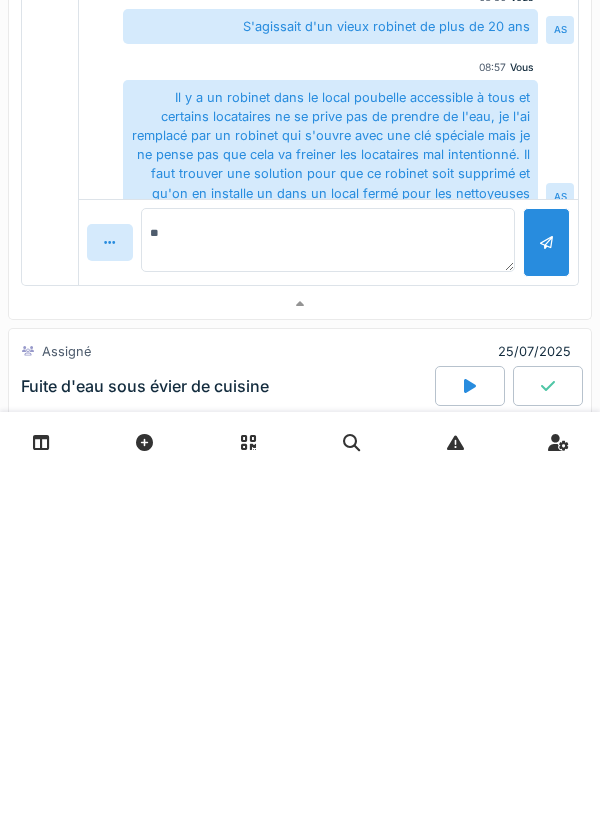 click at bounding box center [546, 594] 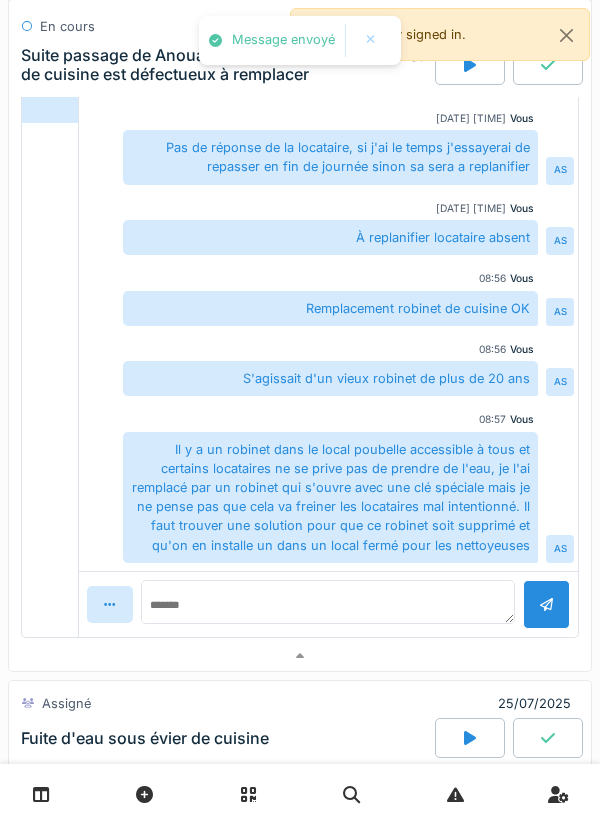 scroll, scrollTop: 498, scrollLeft: 0, axis: vertical 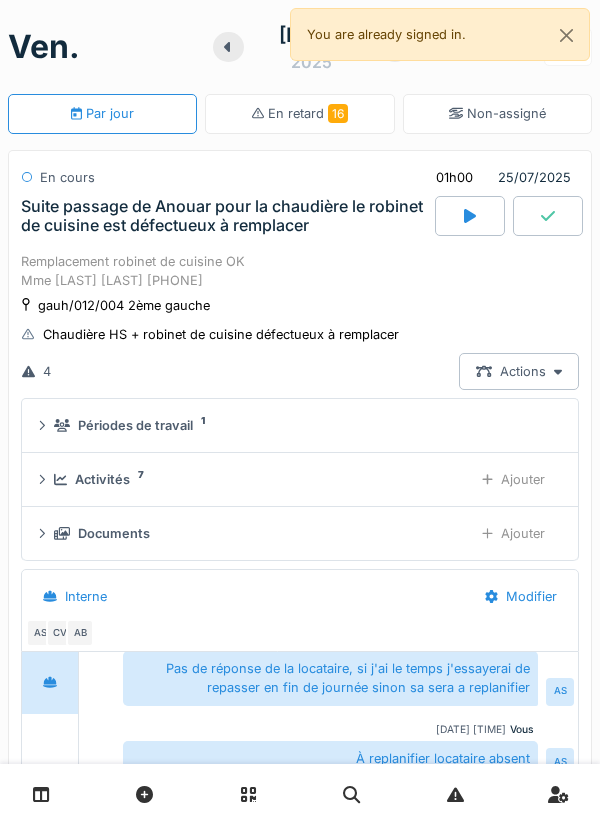 click on "Ajouter" at bounding box center (513, 479) 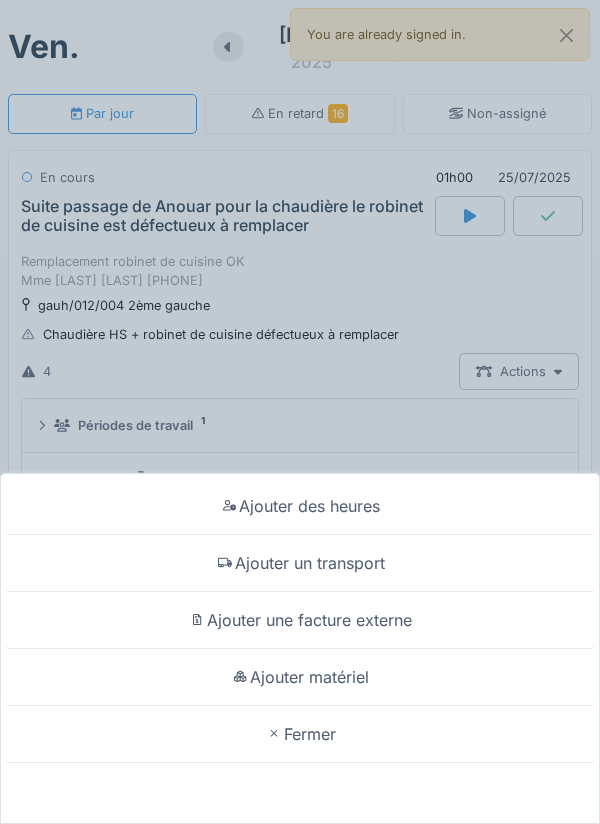 click on "Ajouter matériel" at bounding box center (300, 677) 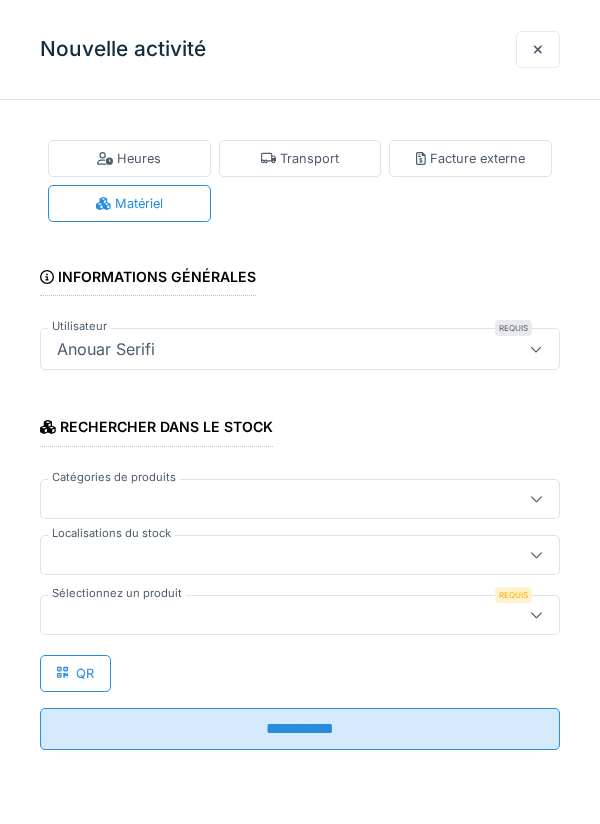click at bounding box center (274, 555) 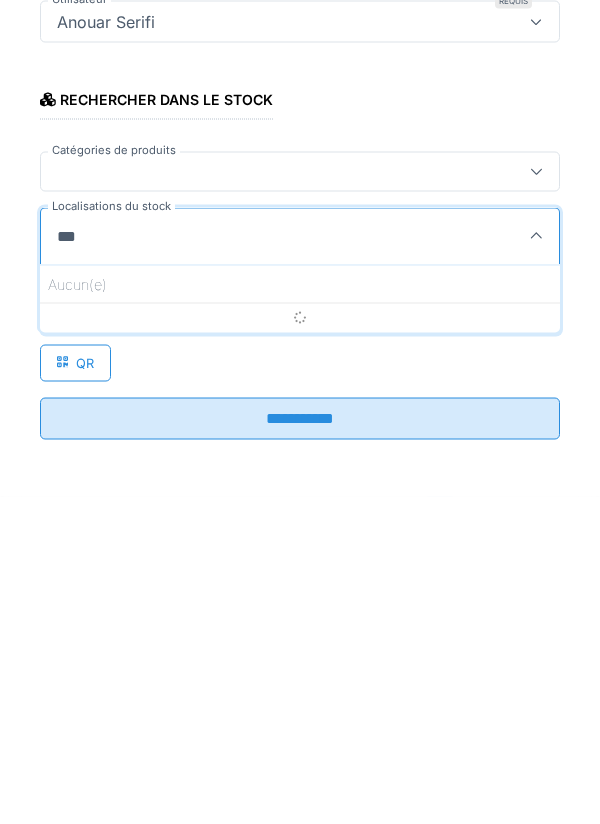 type on "****" 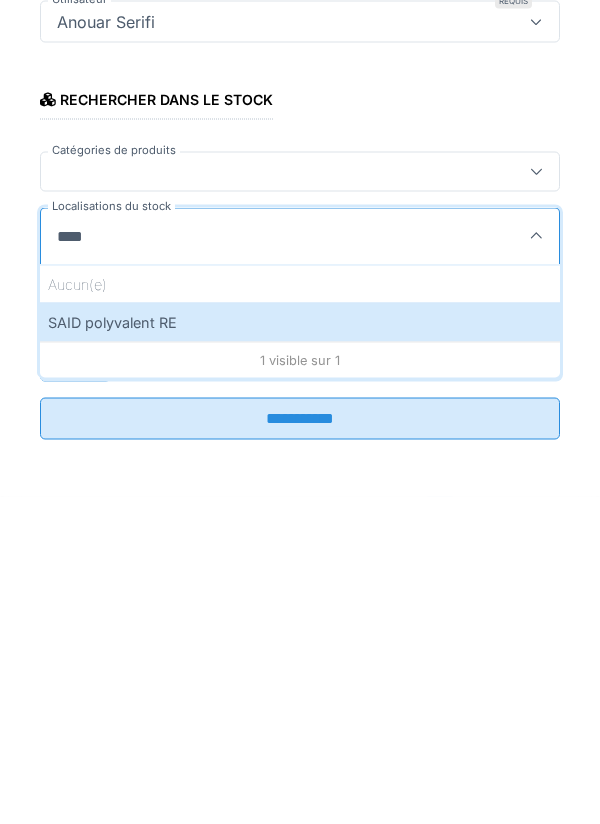 click on "Aucun(e)" at bounding box center (300, 611) 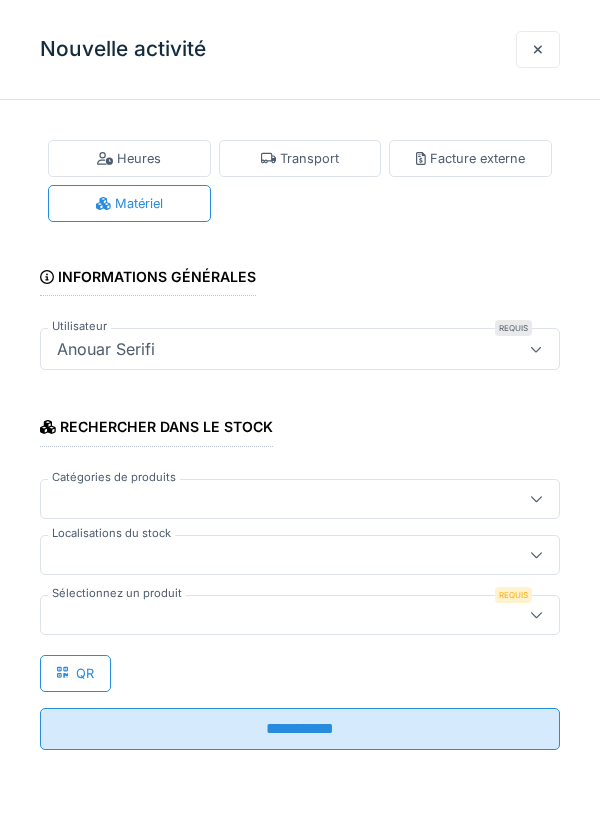 click at bounding box center [274, 555] 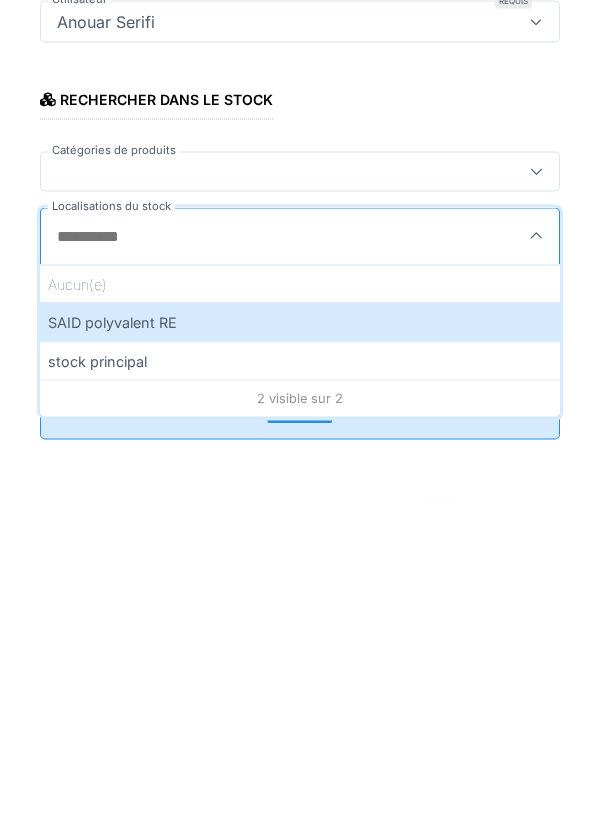 click on "SAID polyvalent RE" at bounding box center (300, 649) 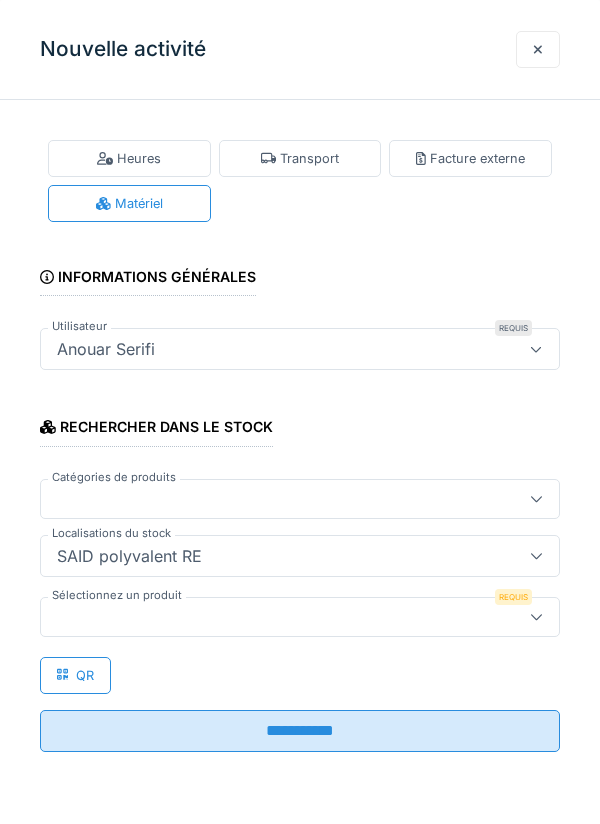 click at bounding box center (274, 617) 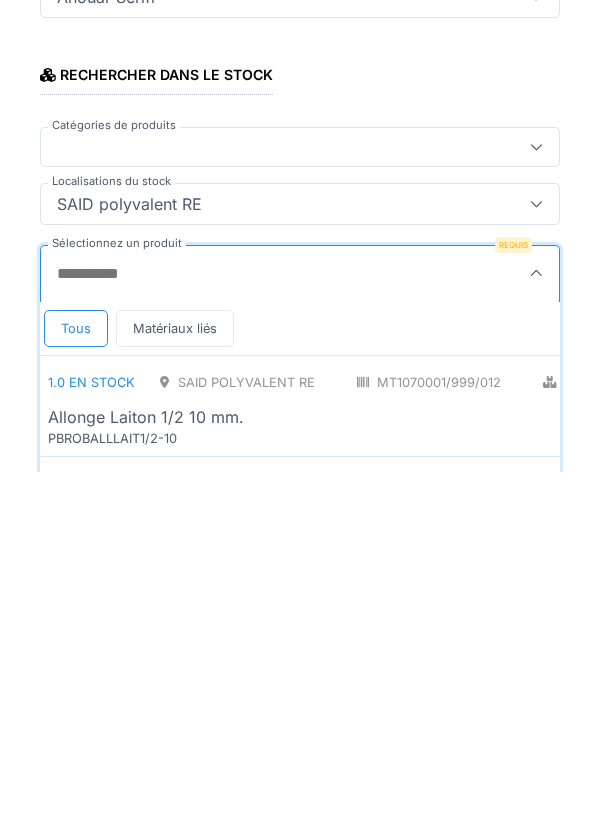 scroll, scrollTop: 1, scrollLeft: 0, axis: vertical 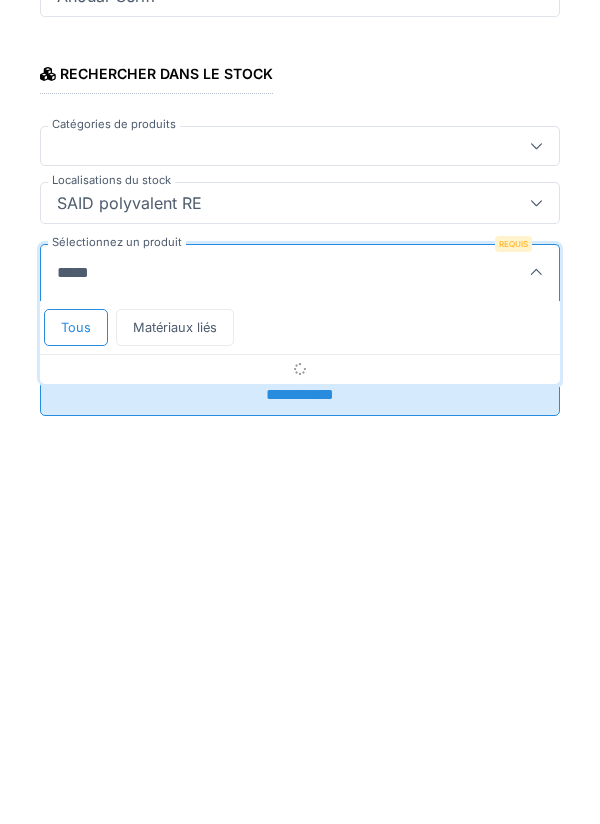 type on "******" 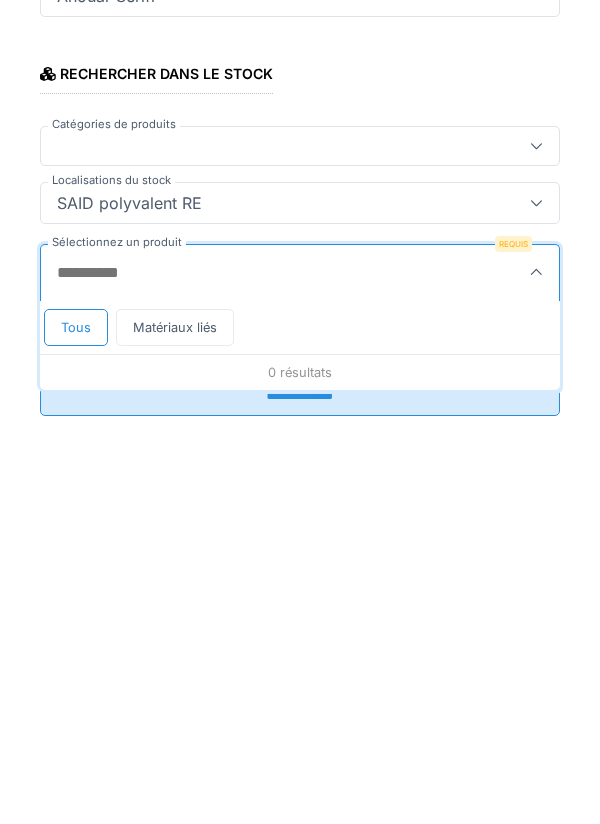 type on "********" 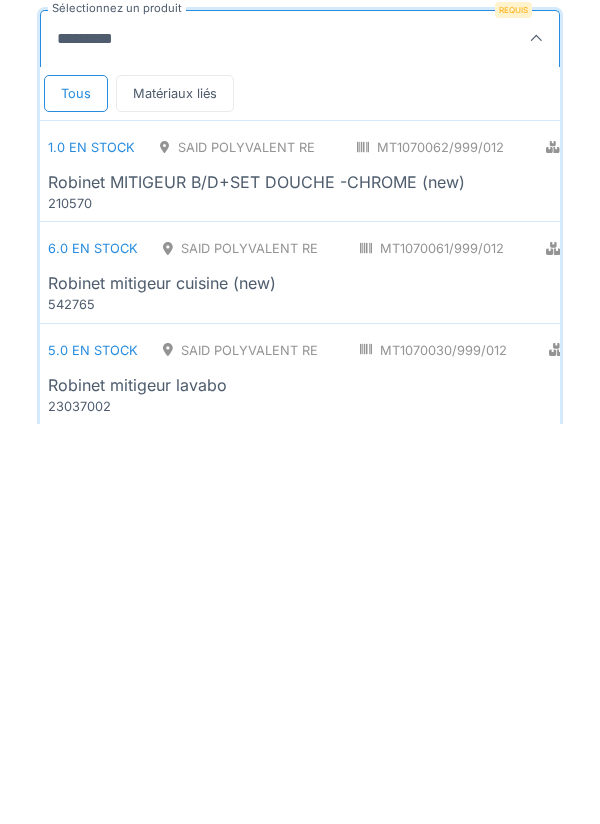 scroll, scrollTop: 215, scrollLeft: 0, axis: vertical 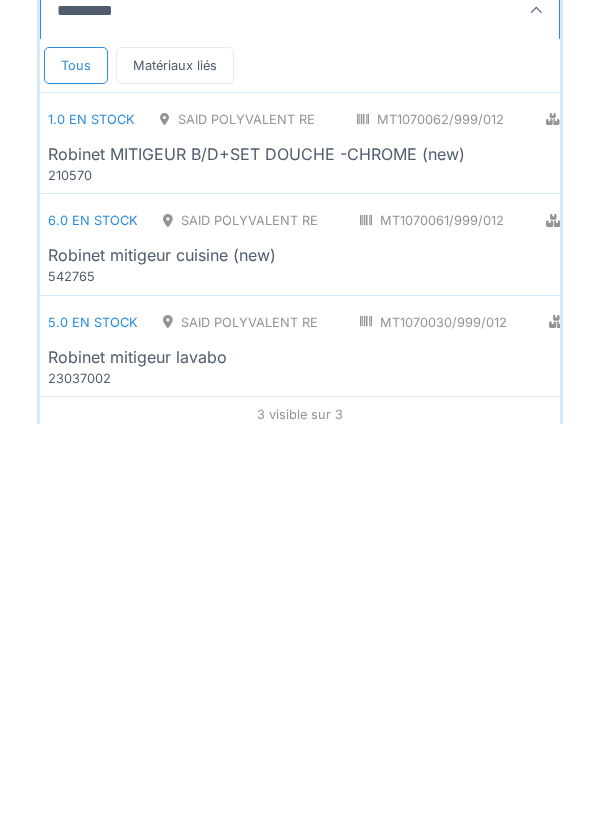 click on "6.0 en stock SAID polyvalent RE MT1070061/999/012 Plomberie - Robinetterie PCE Robinet mitigeur cuisine (new) 542765" at bounding box center (449, 644) 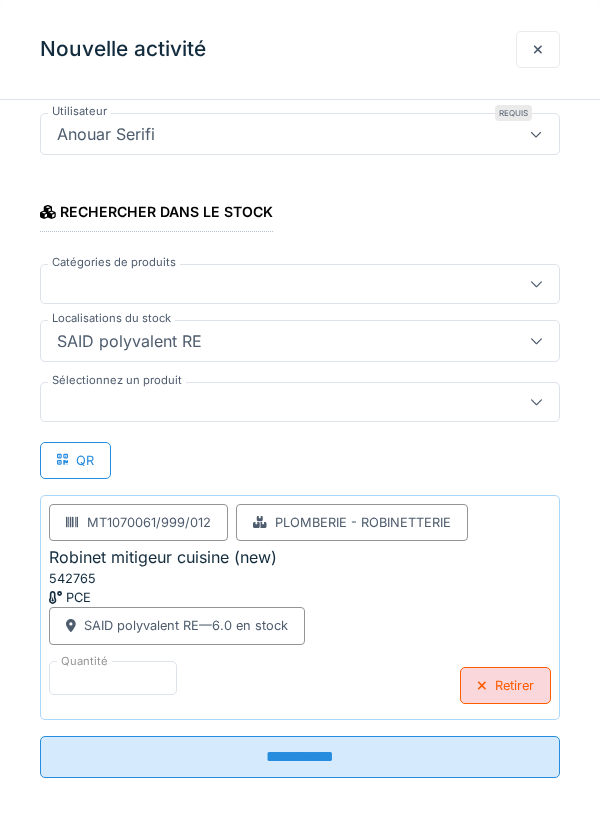 click on "**********" at bounding box center [300, 757] 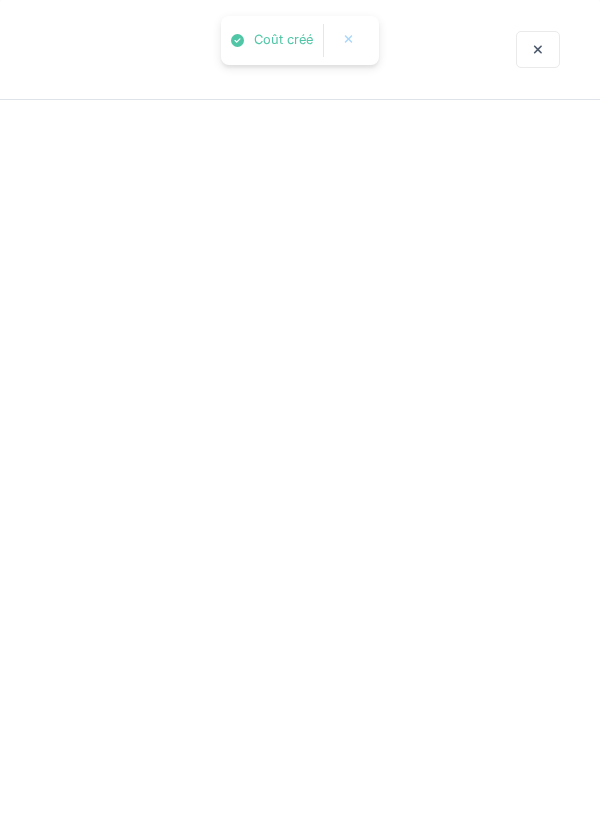 scroll, scrollTop: 0, scrollLeft: 0, axis: both 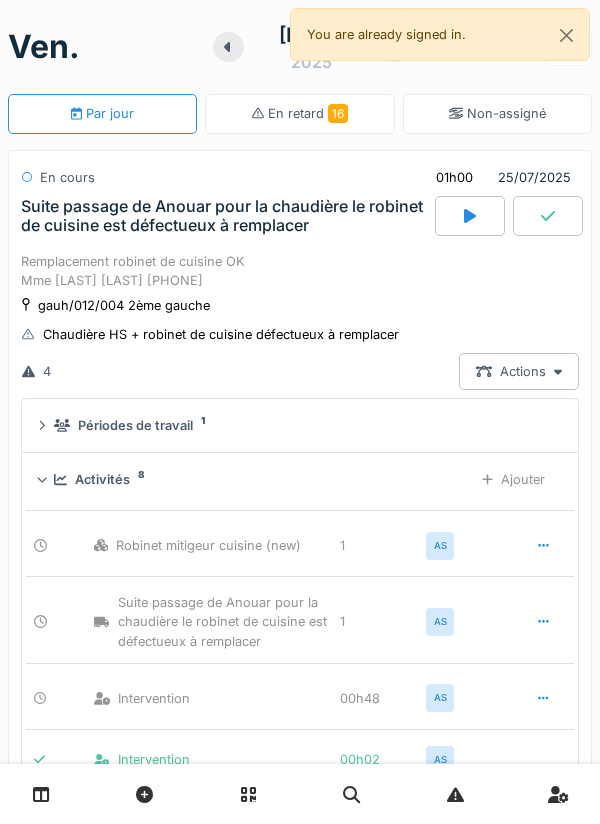 click on "Ajouter" at bounding box center [513, 479] 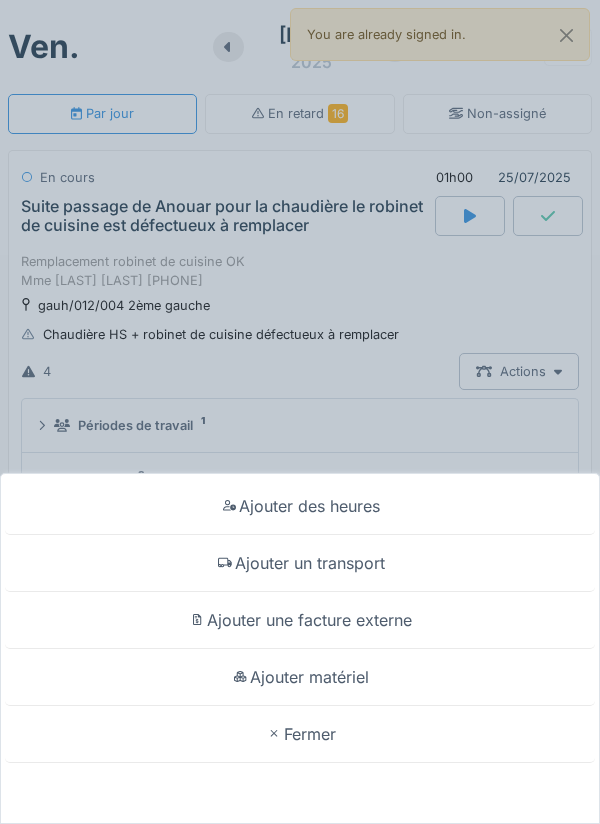 click on "Ajouter matériel" at bounding box center [300, 677] 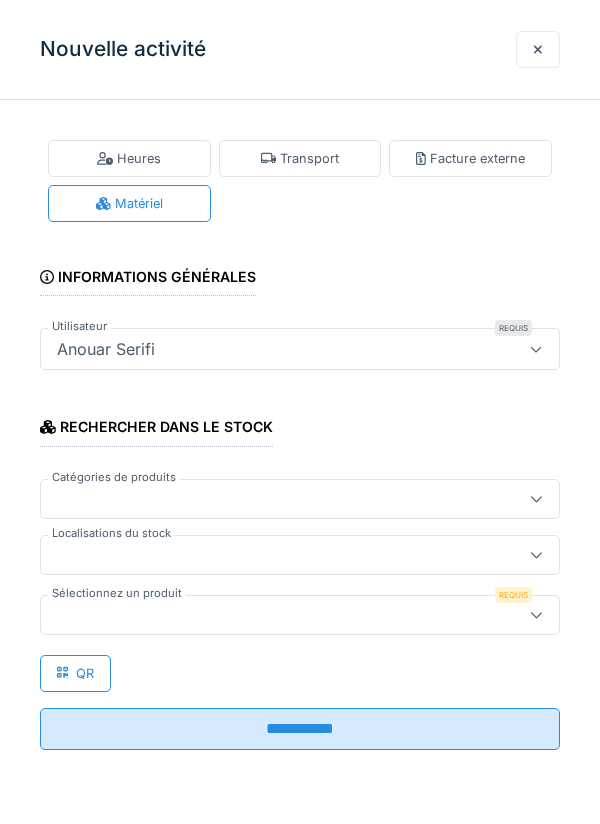 click at bounding box center (274, 555) 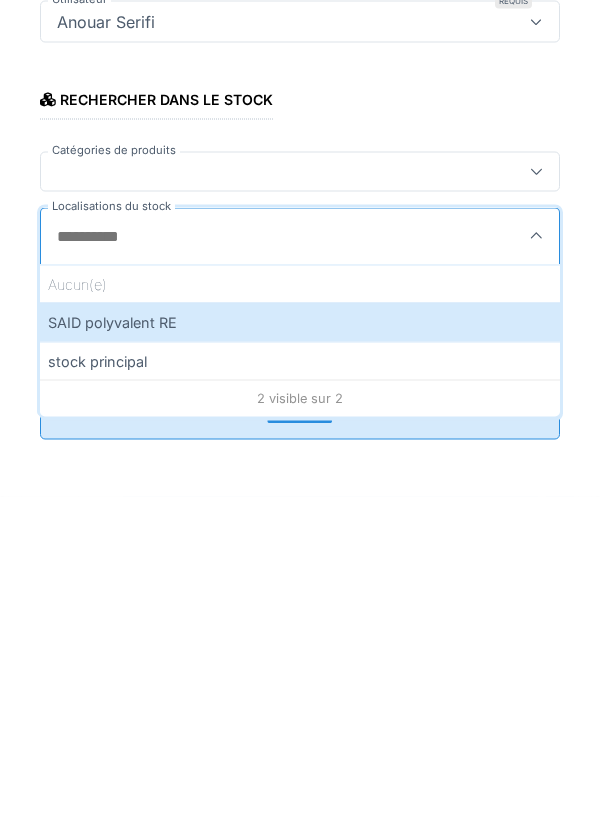 click on "SAID polyvalent RE" at bounding box center [300, 649] 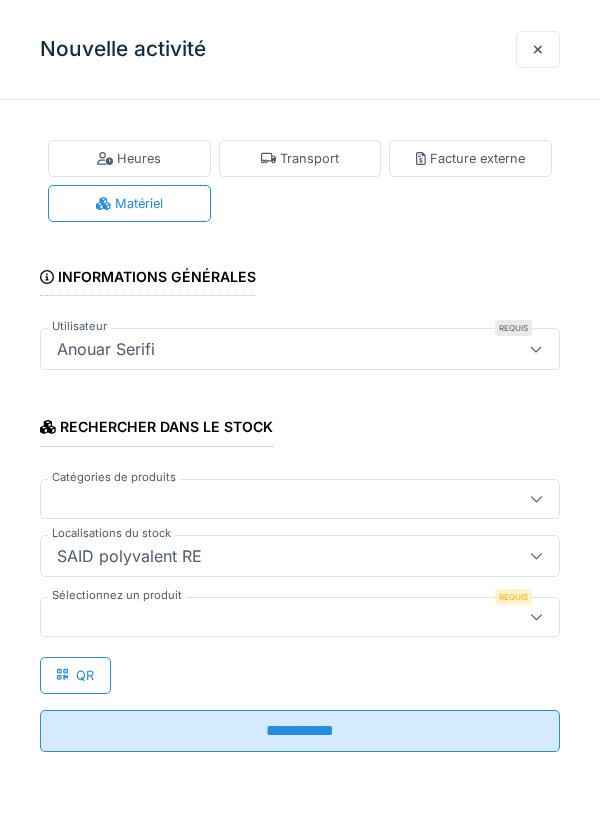 click at bounding box center (274, 617) 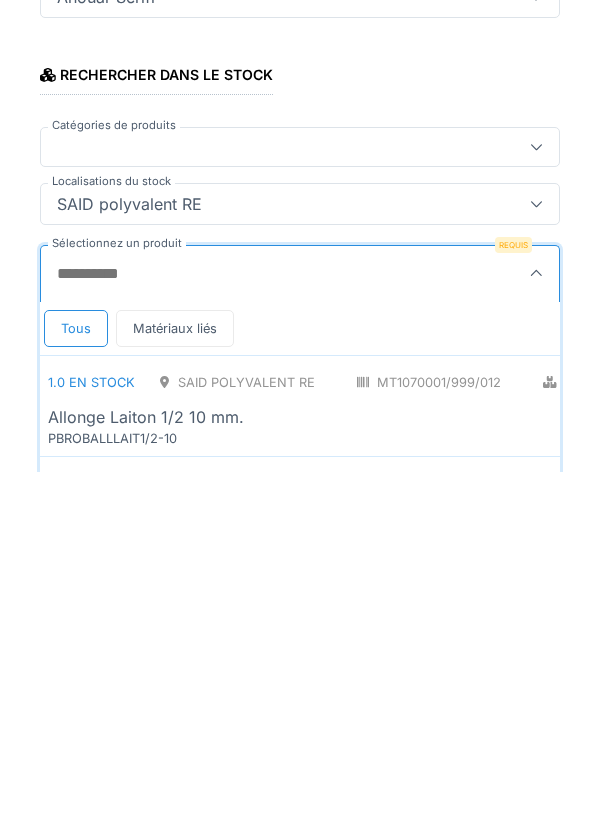 scroll, scrollTop: 1, scrollLeft: 0, axis: vertical 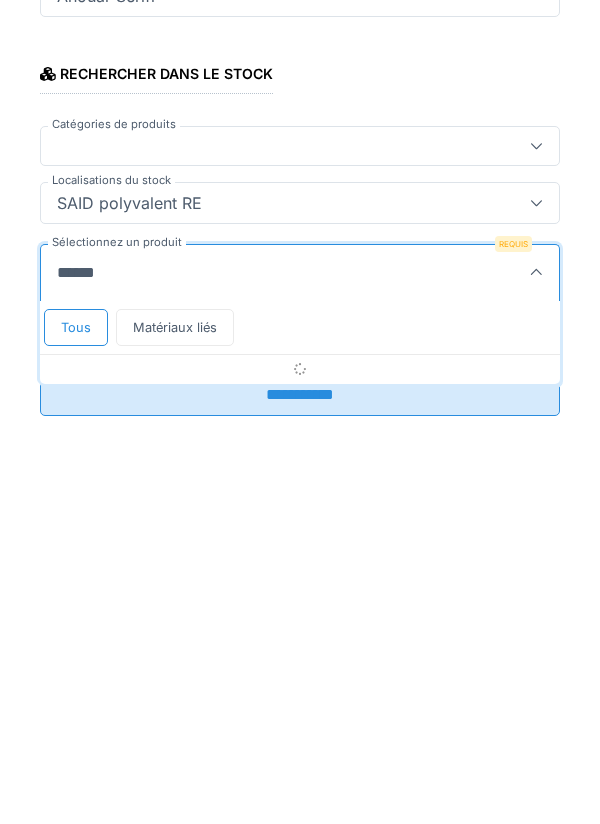 type on "*******" 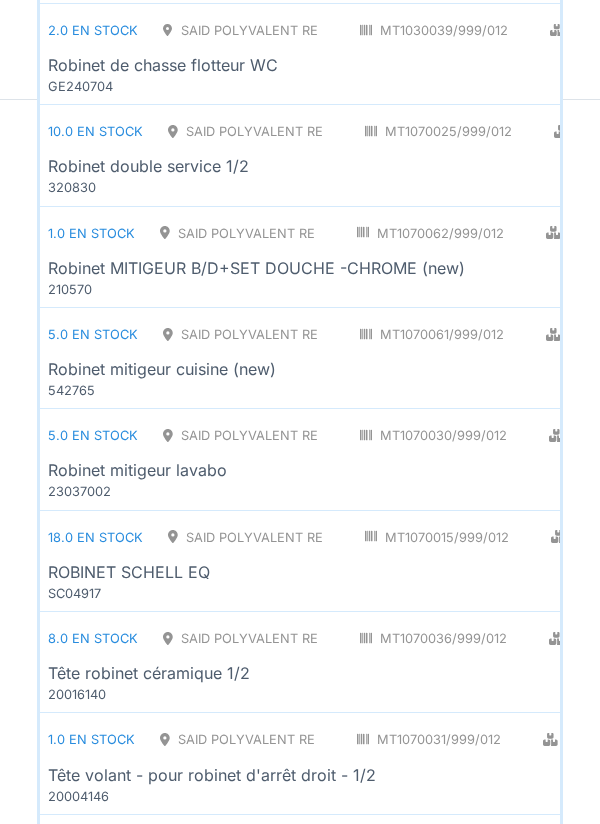 scroll, scrollTop: 591, scrollLeft: 0, axis: vertical 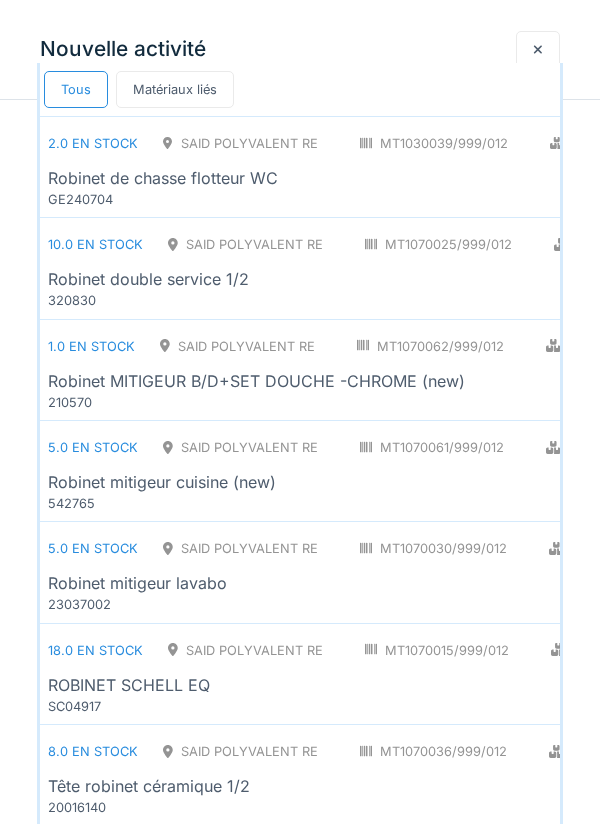 click on "Robinet double service 1/2" at bounding box center (453, 279) 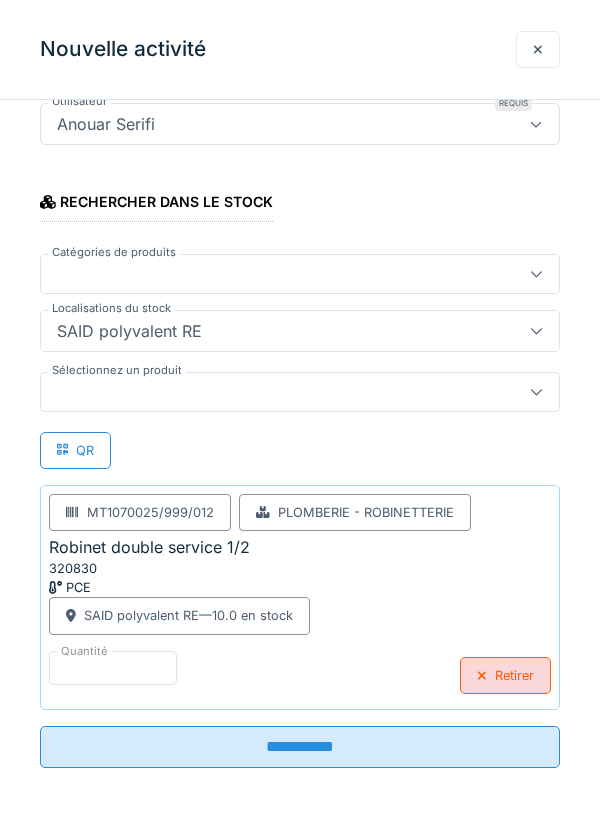 click on "**********" at bounding box center (300, 747) 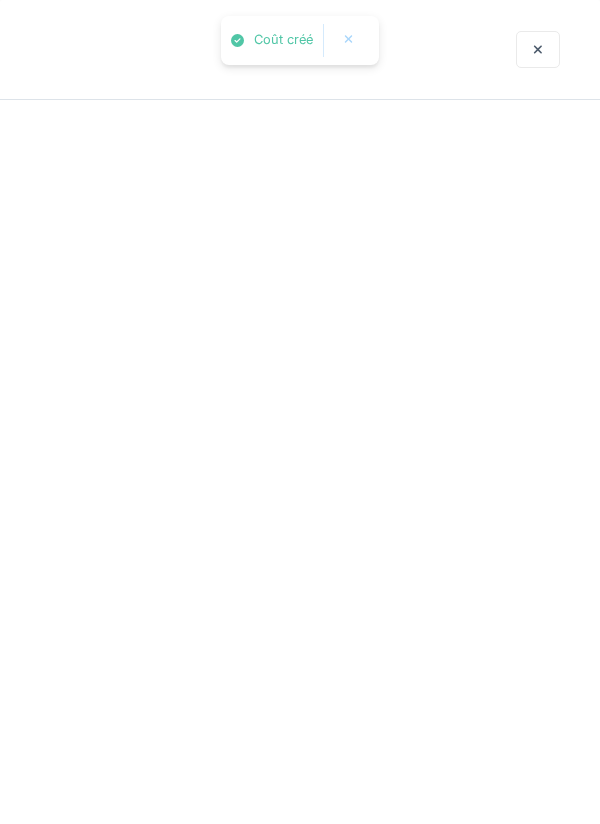 scroll, scrollTop: 0, scrollLeft: 0, axis: both 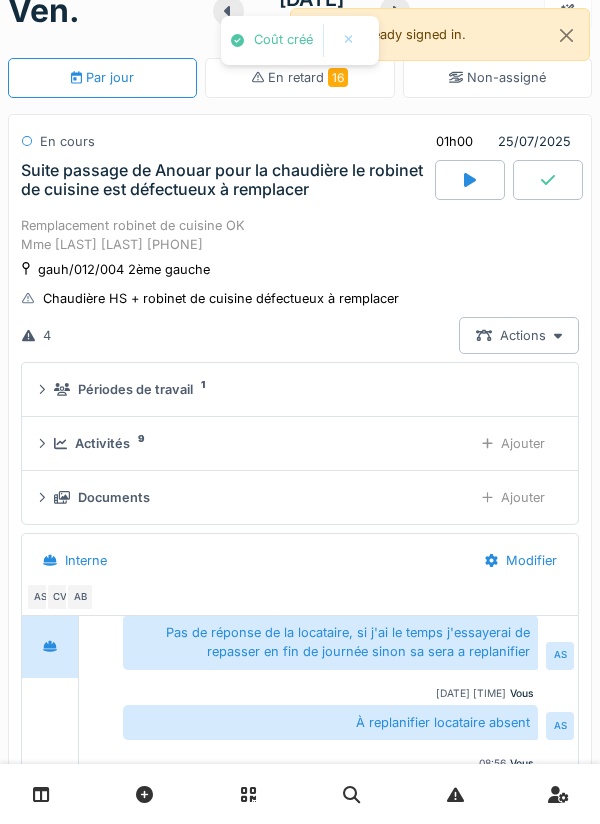 click at bounding box center (548, 180) 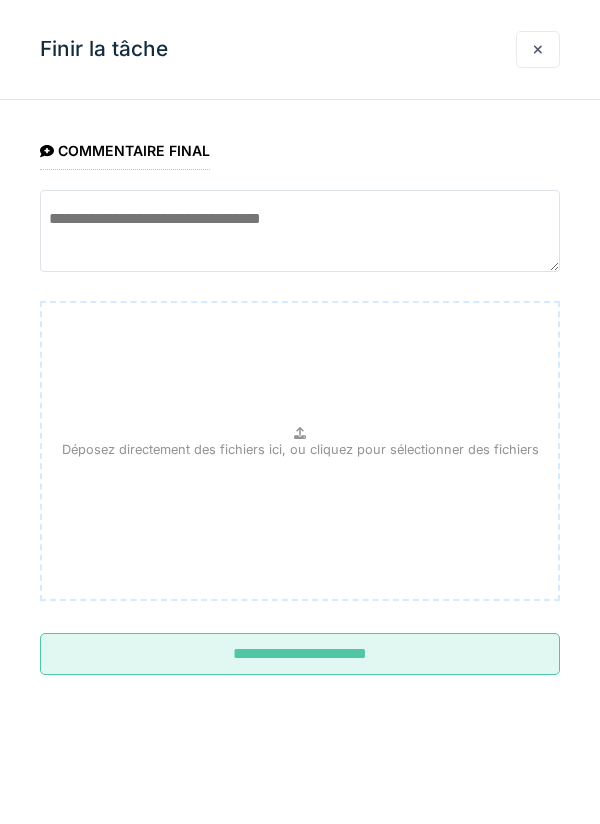 click at bounding box center [300, 231] 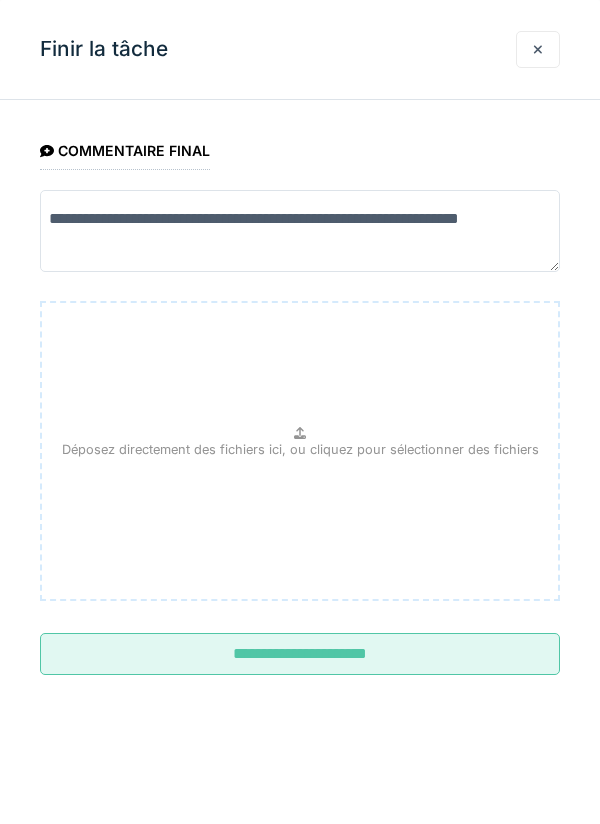 type on "**********" 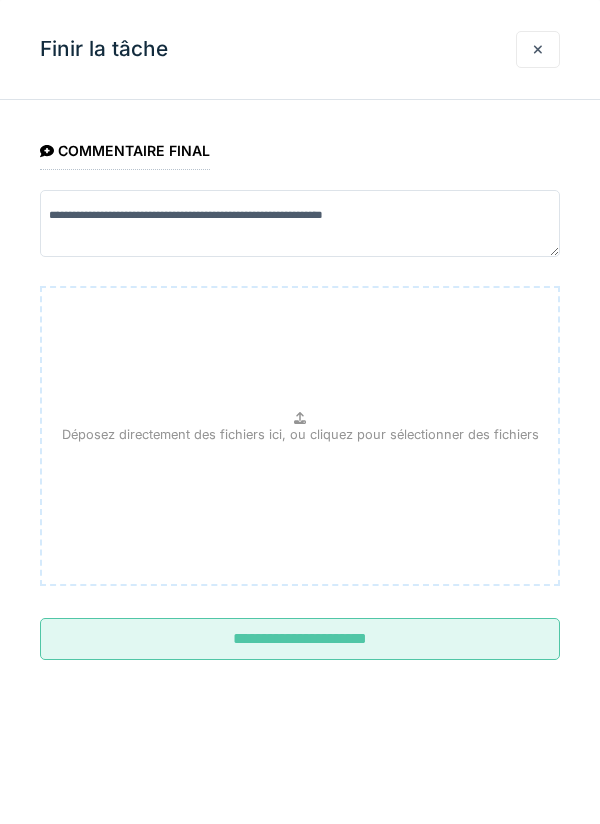 click on "Déposez directement des fichiers ici, ou cliquez pour sélectionner des fichiers" at bounding box center [300, 436] 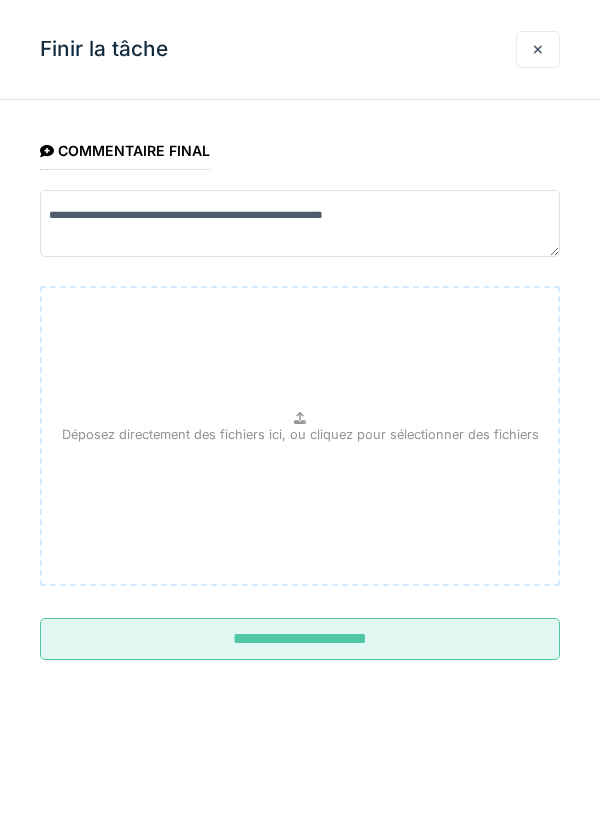 click on "**********" at bounding box center [300, 639] 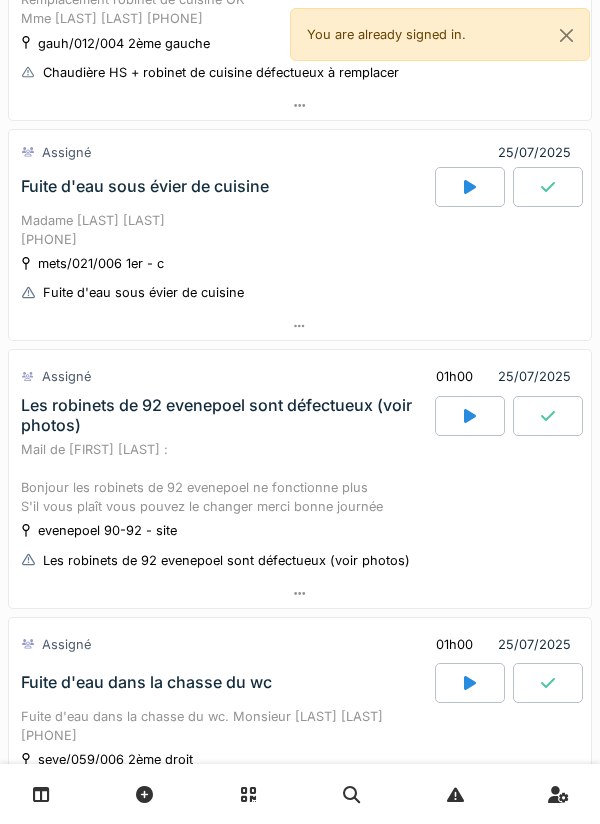 scroll, scrollTop: 0, scrollLeft: 0, axis: both 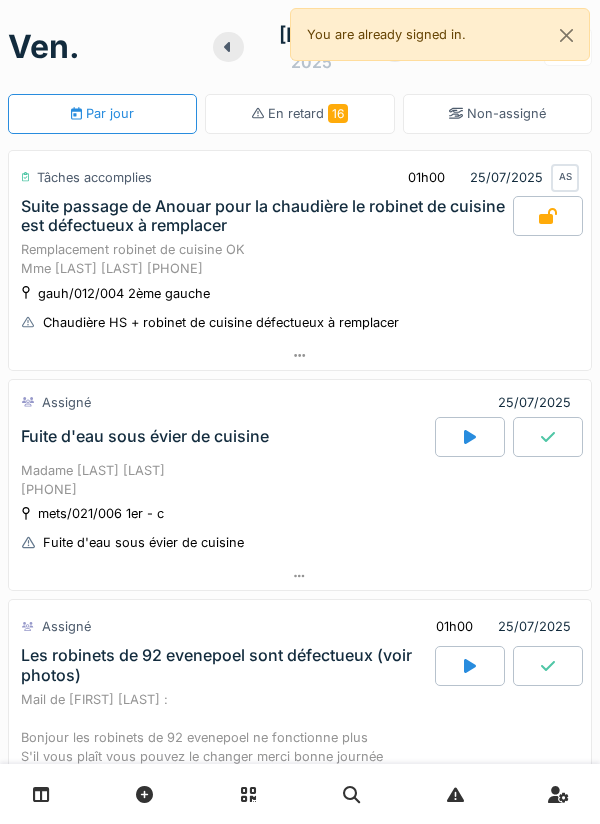 click at bounding box center [470, 437] 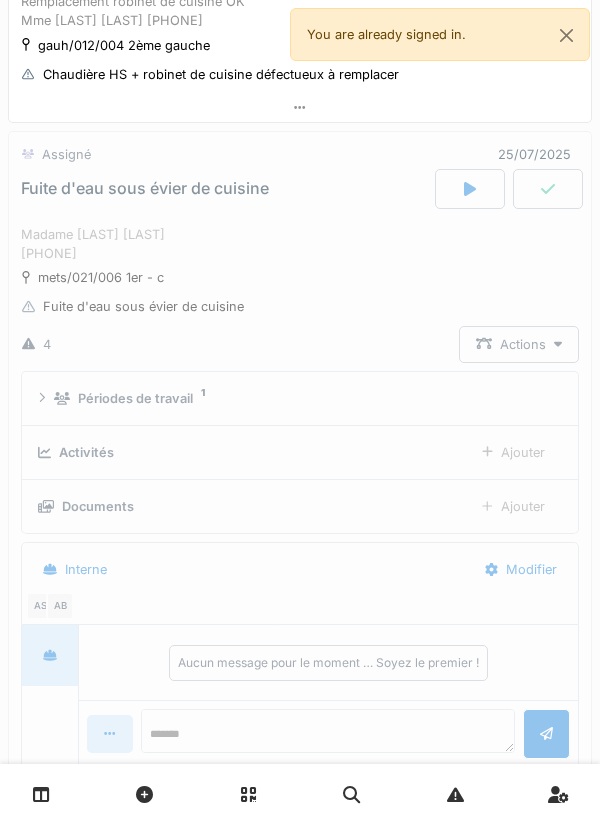 scroll, scrollTop: 299, scrollLeft: 0, axis: vertical 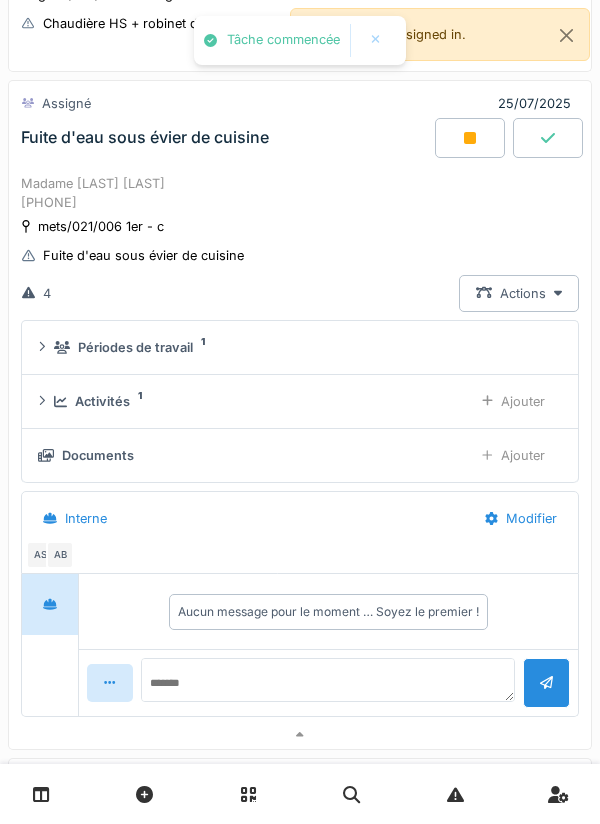 click on "Ajouter" at bounding box center [513, 401] 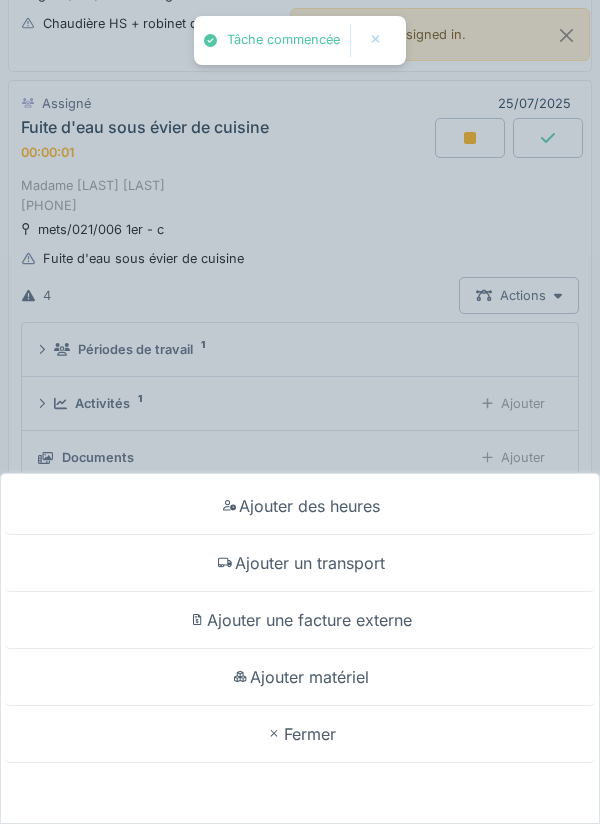 click on "Ajouter un transport" at bounding box center (300, 563) 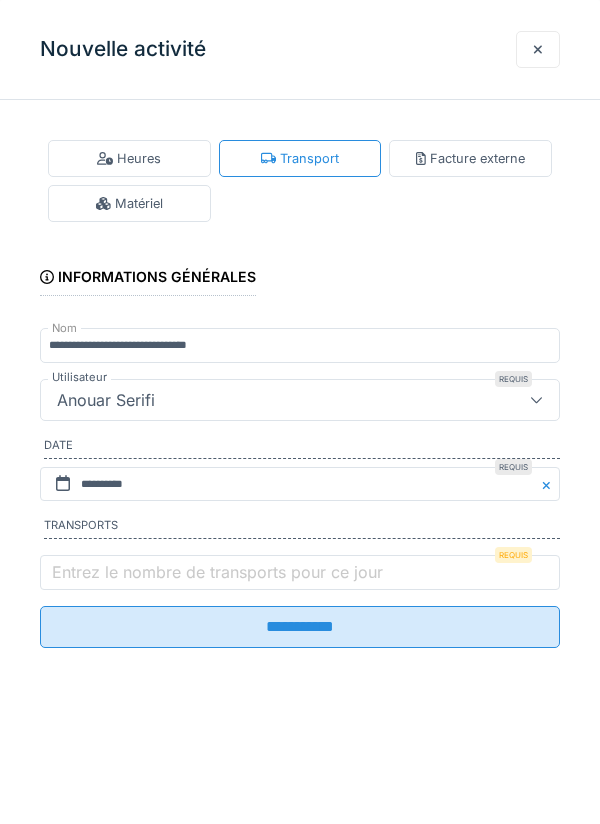 click on "Entrez le nombre de transports pour ce jour" at bounding box center [217, 572] 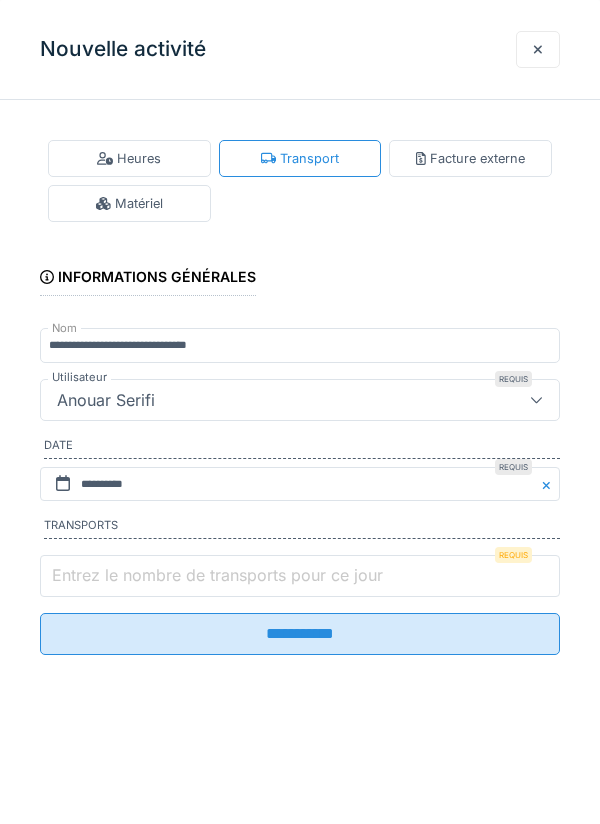 click on "Entrez le nombre de transports pour ce jour" at bounding box center [300, 576] 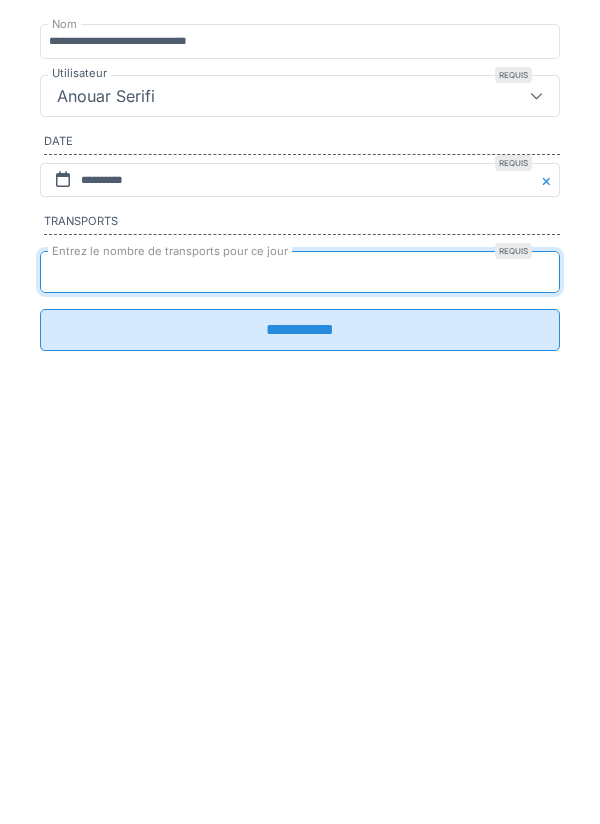 type on "*" 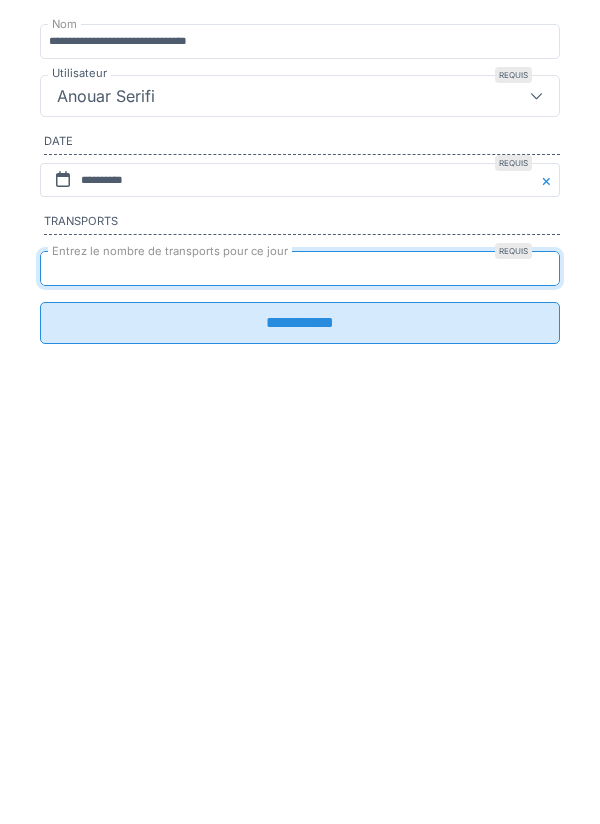 click on "**********" at bounding box center (300, 627) 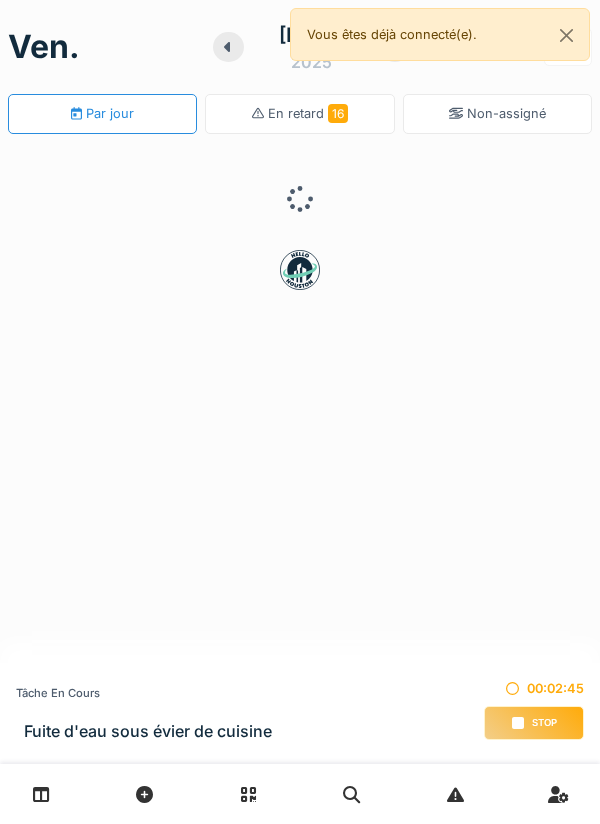 scroll, scrollTop: 0, scrollLeft: 0, axis: both 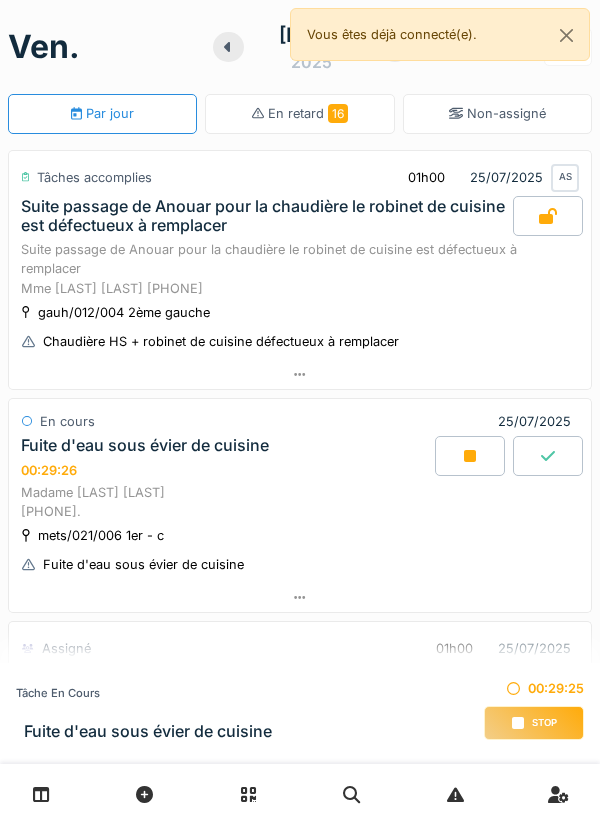 click on "Stop" at bounding box center [534, 723] 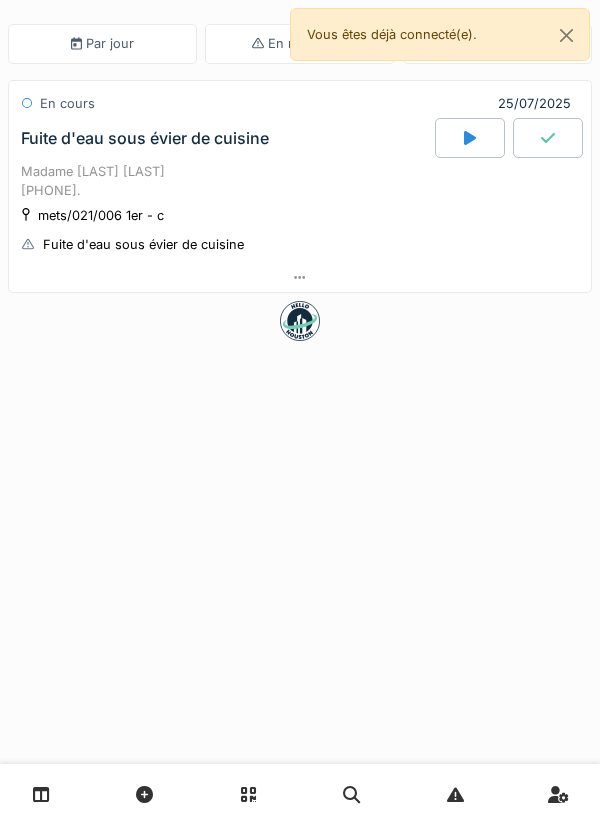 click on "Madame [LAST] [LAST]
[PHONE]." at bounding box center (300, 181) 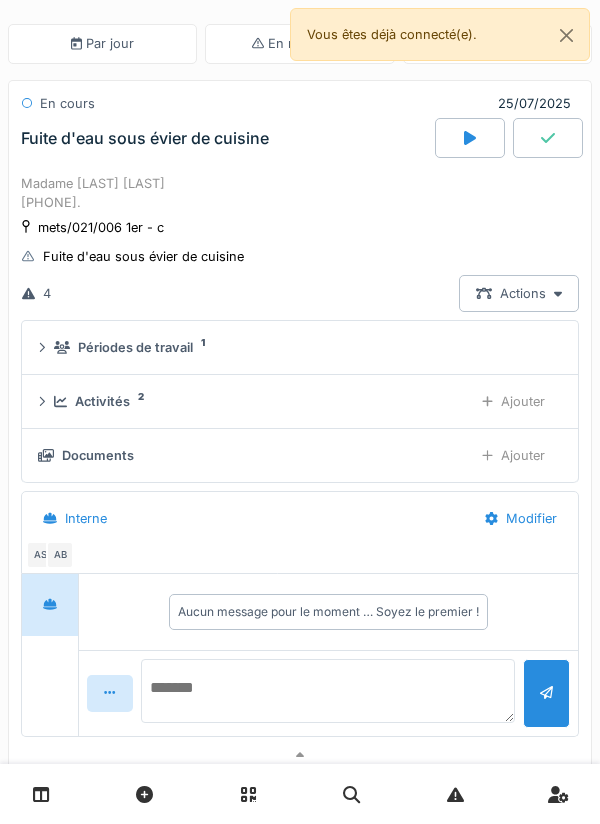 click at bounding box center [328, 691] 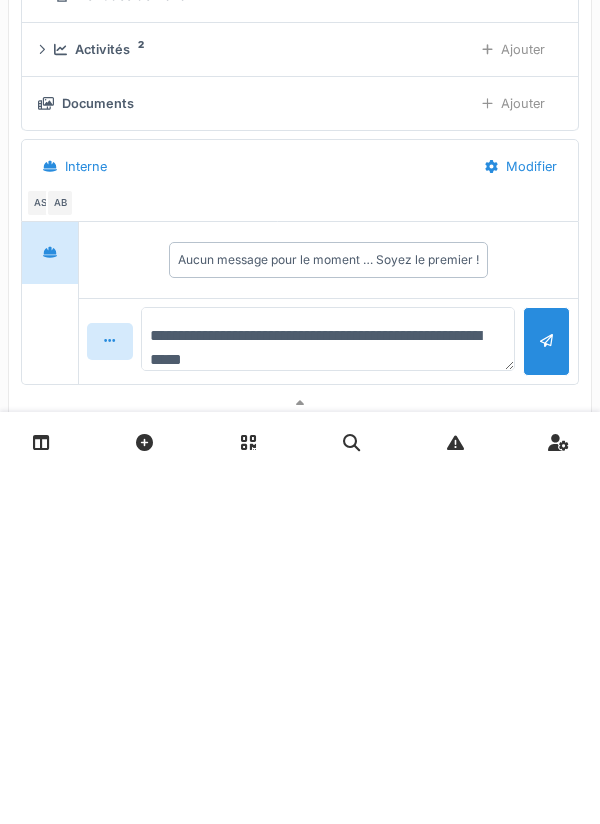 click on "**********" at bounding box center (328, 691) 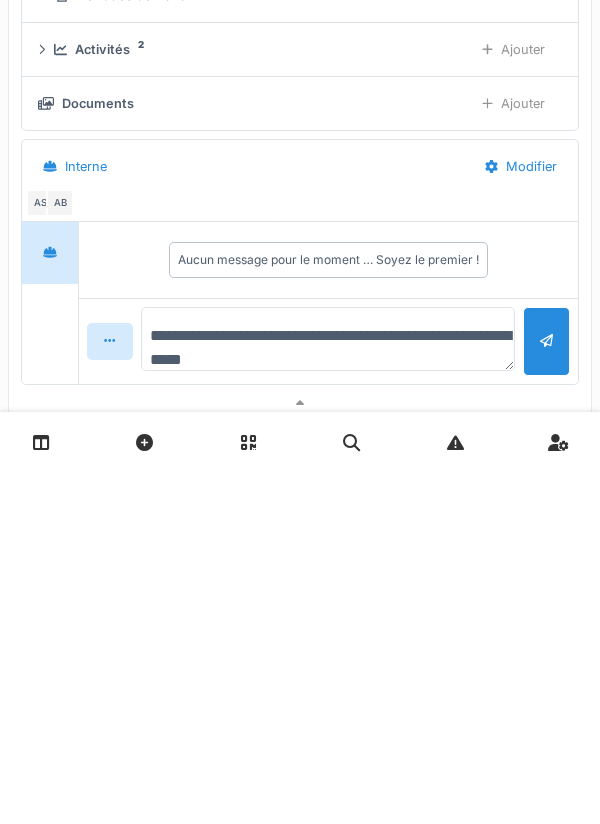 click on "**********" at bounding box center [328, 691] 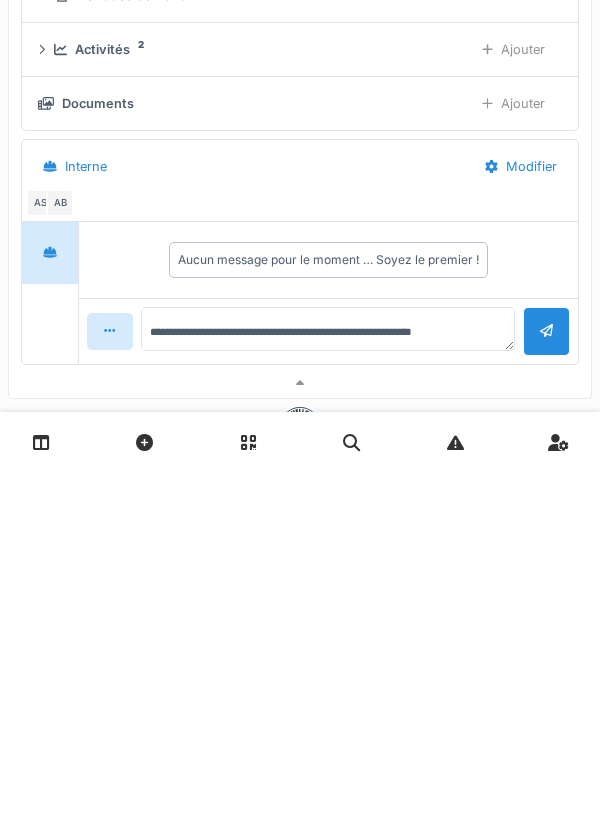 click at bounding box center [546, 683] 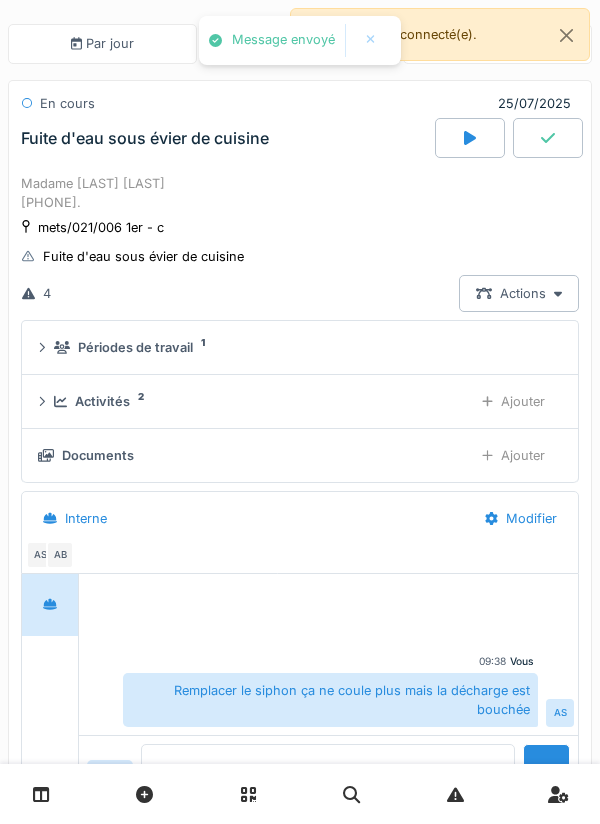 click at bounding box center (328, 776) 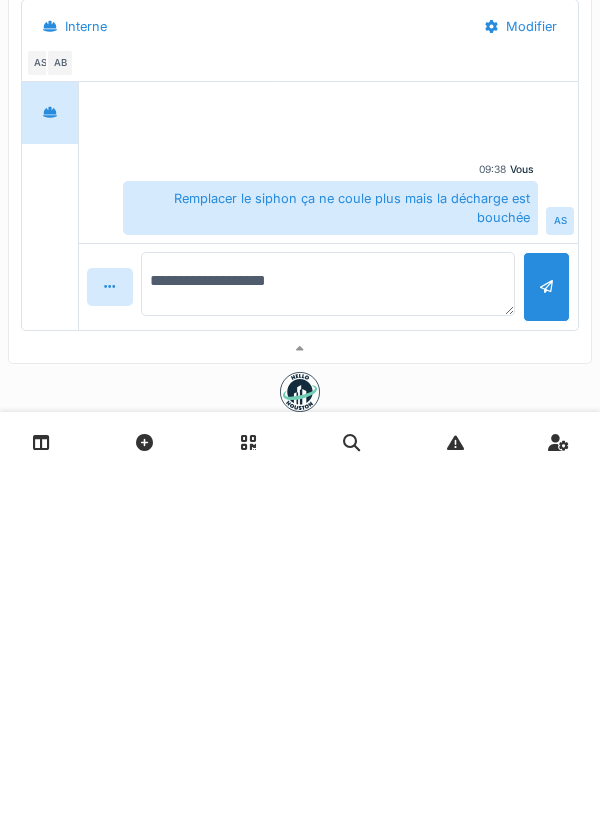 scroll, scrollTop: 189, scrollLeft: 0, axis: vertical 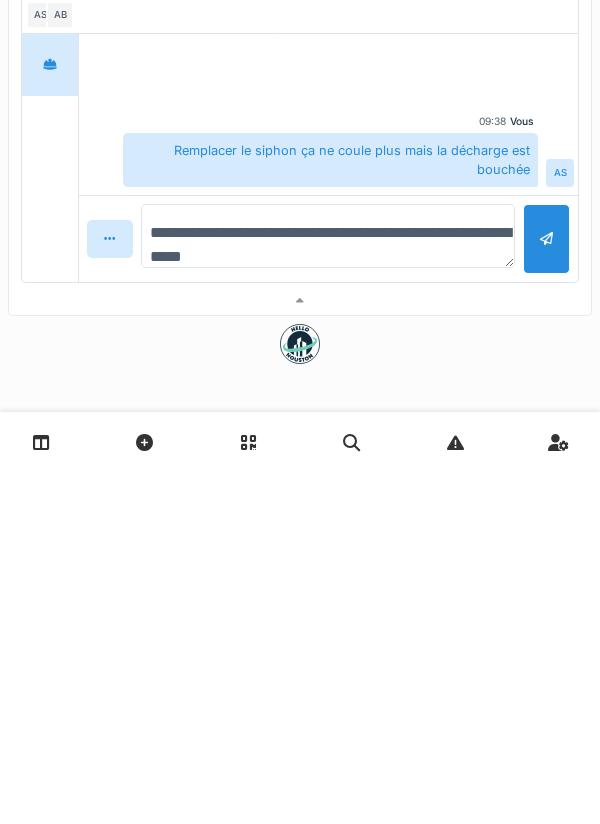 click on "**********" at bounding box center (328, 588) 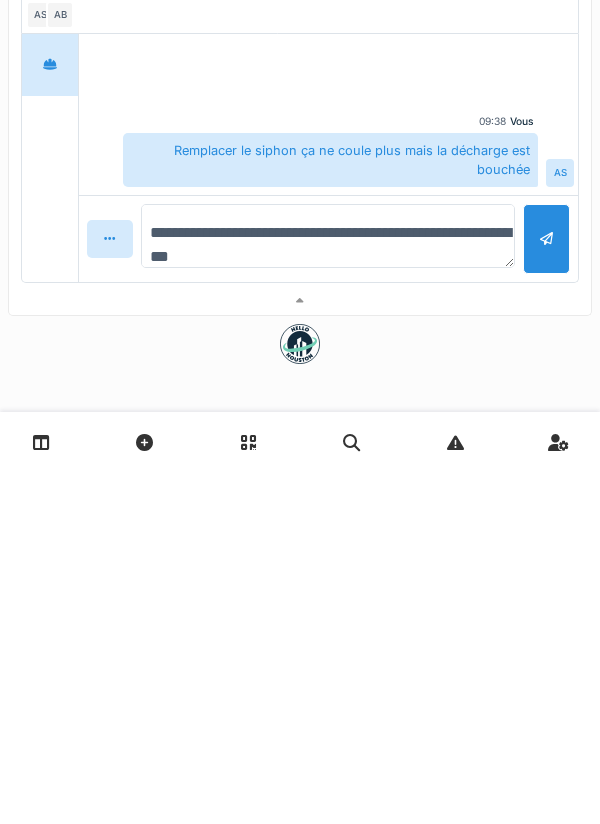 type on "**********" 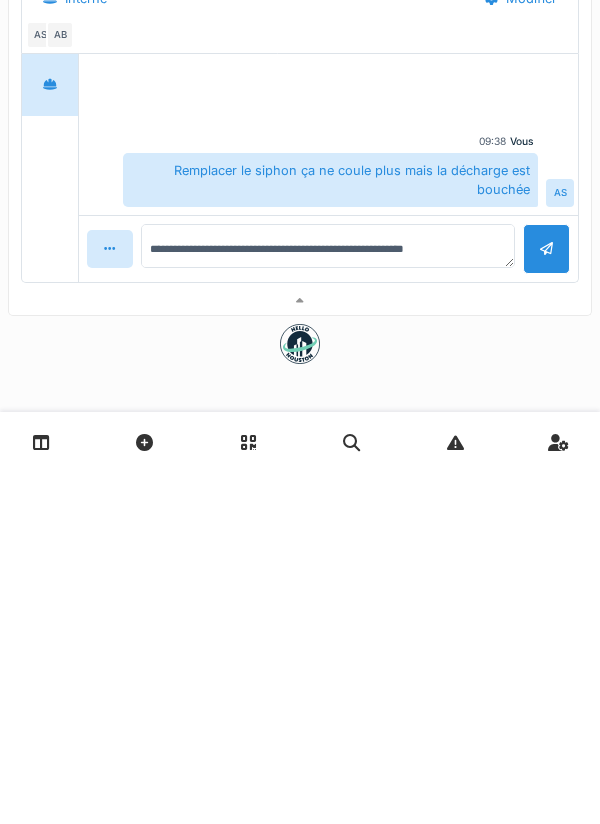 click at bounding box center (546, 600) 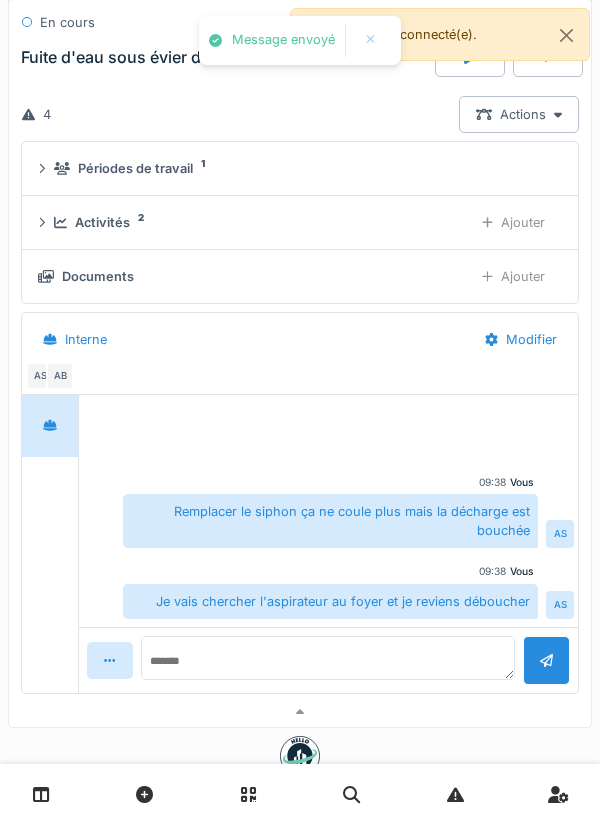 scroll, scrollTop: 0, scrollLeft: 0, axis: both 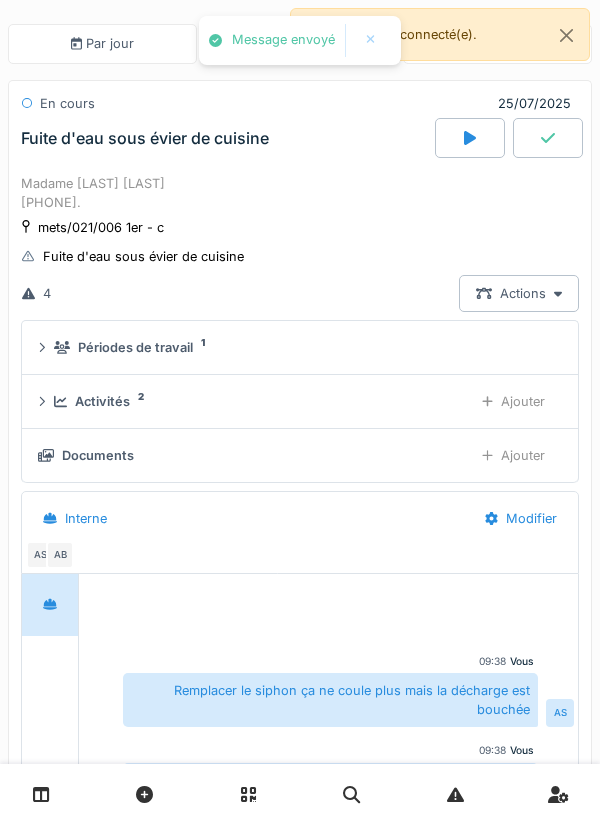 click 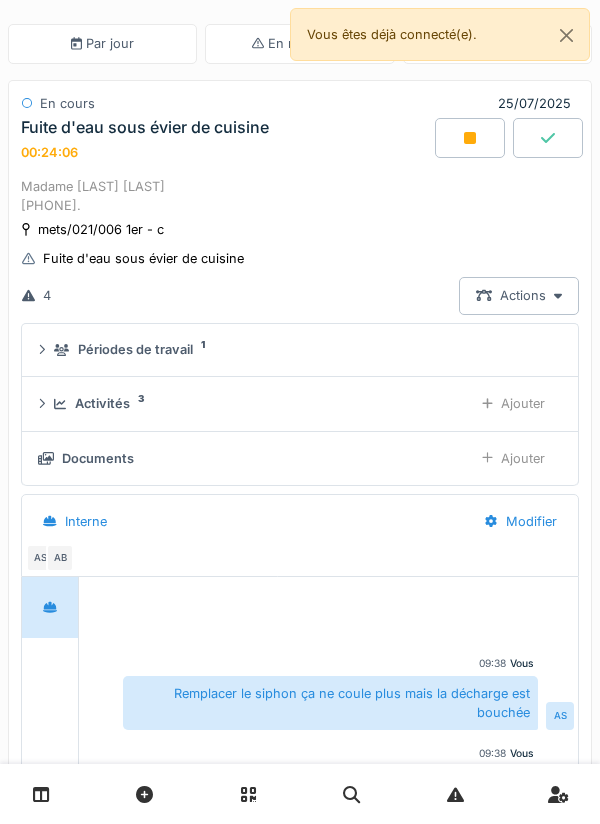 click at bounding box center [548, 138] 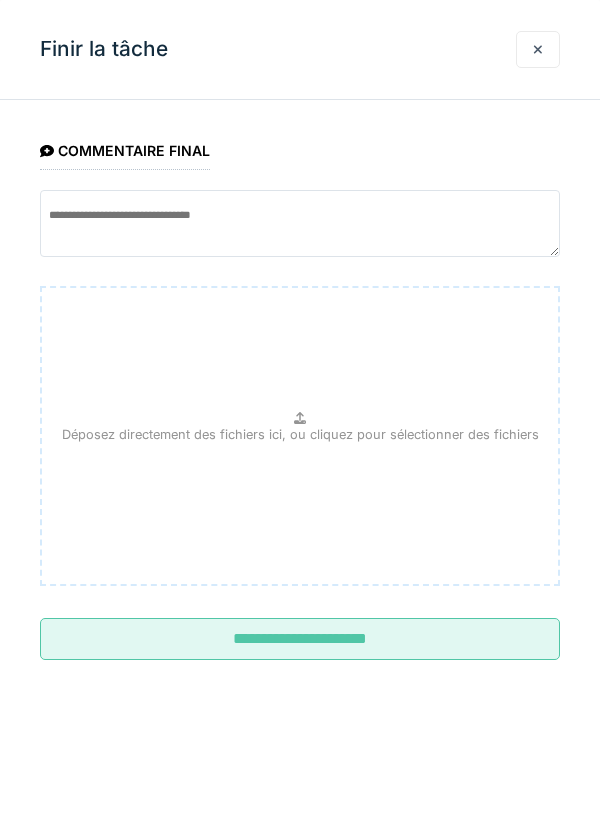 click at bounding box center (538, 49) 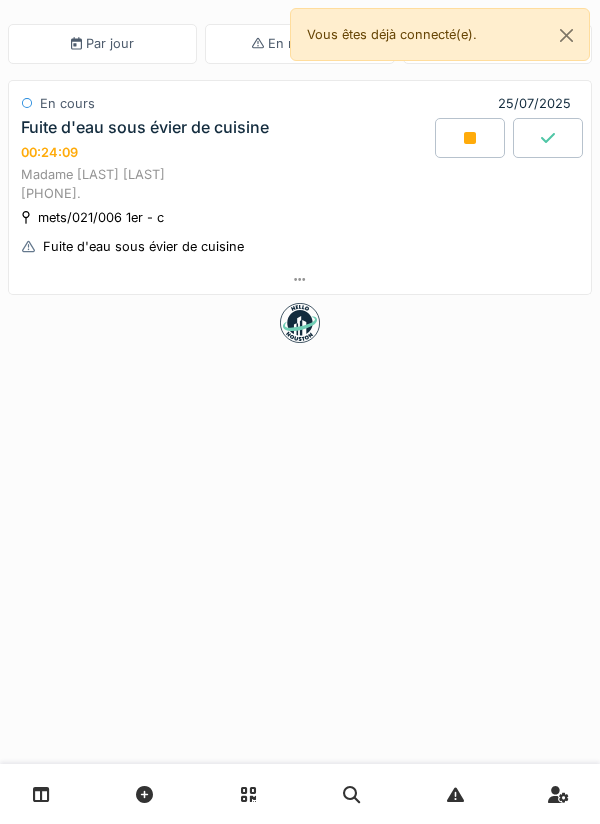 click at bounding box center [470, 138] 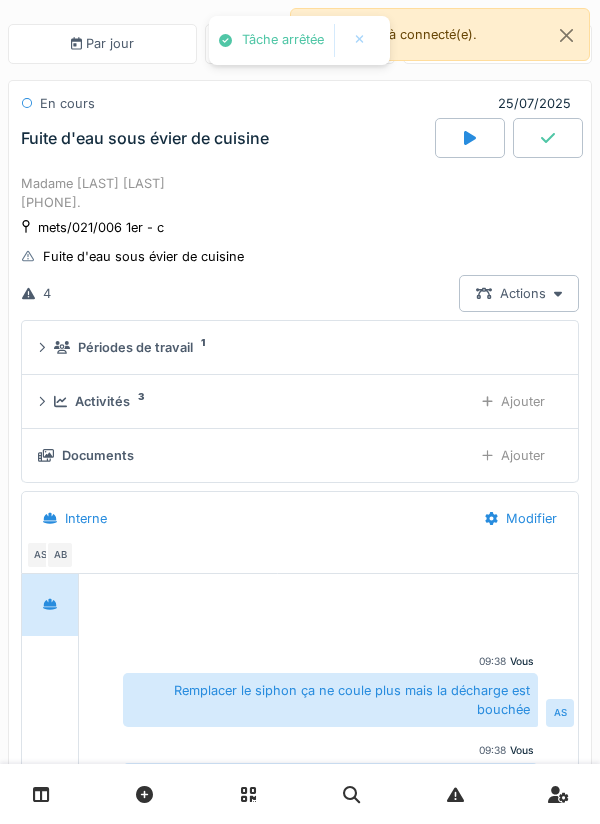 click on "Ajouter" at bounding box center (513, 455) 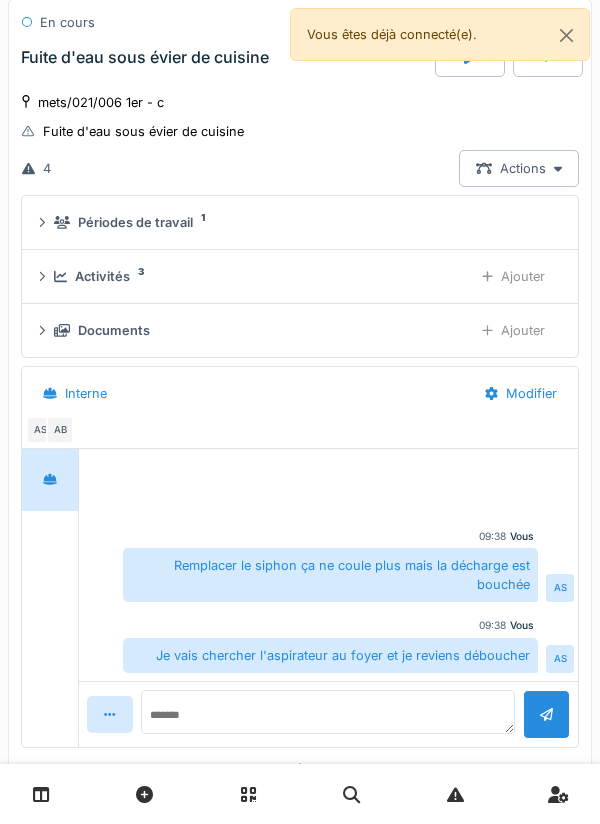 scroll, scrollTop: 152, scrollLeft: 0, axis: vertical 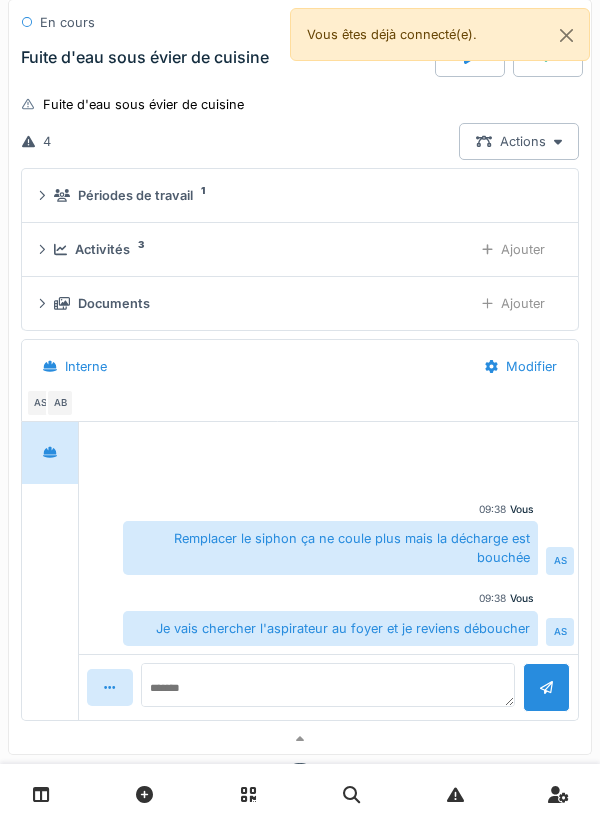click on "Ajouter" at bounding box center (513, 249) 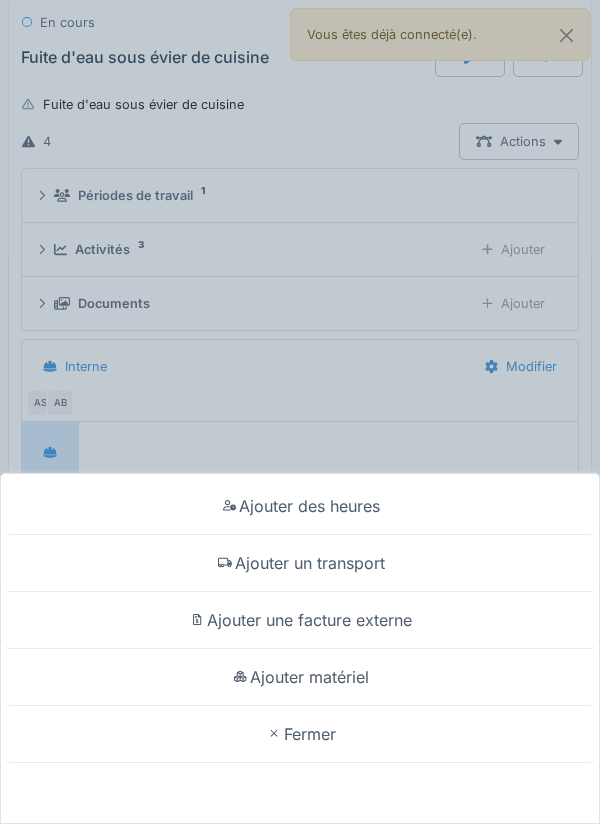 click on "Ajouter matériel" at bounding box center [300, 677] 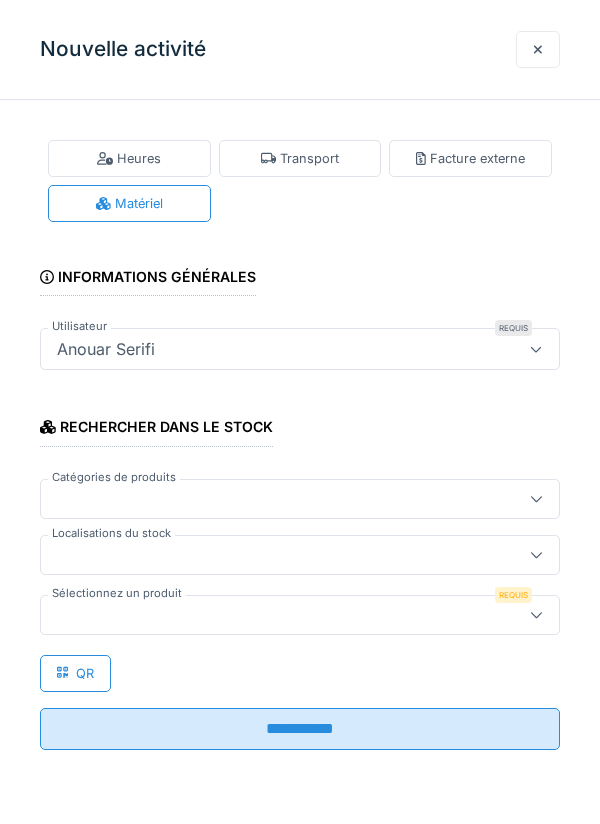 click at bounding box center [300, 555] 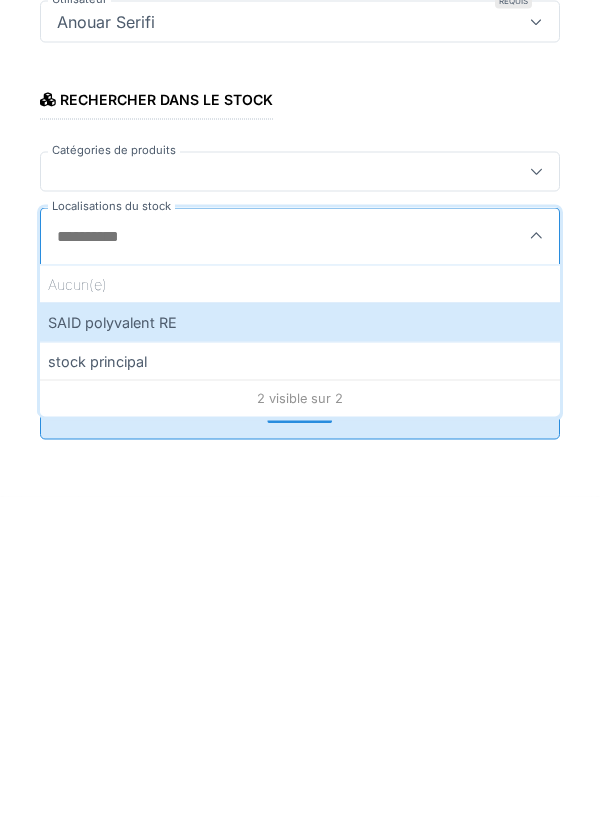 click on "SAID polyvalent RE" at bounding box center [300, 649] 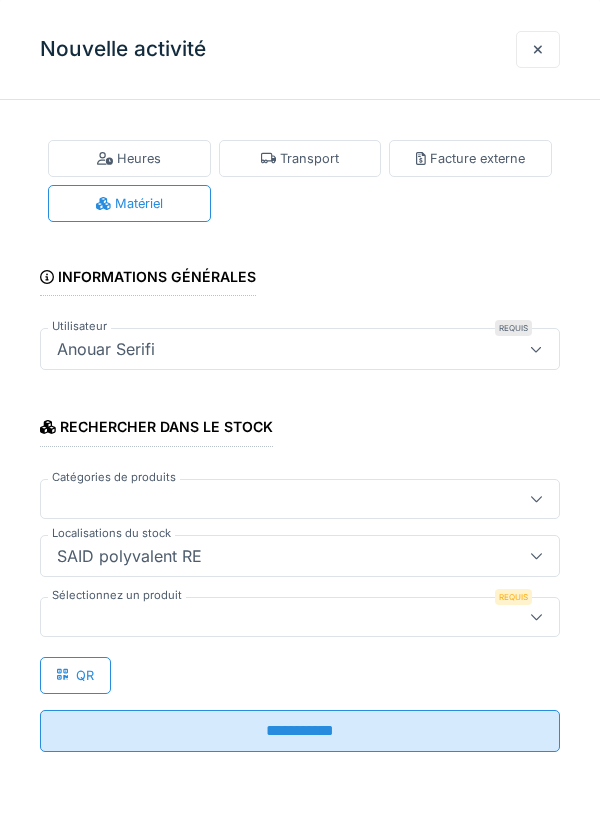click at bounding box center (274, 617) 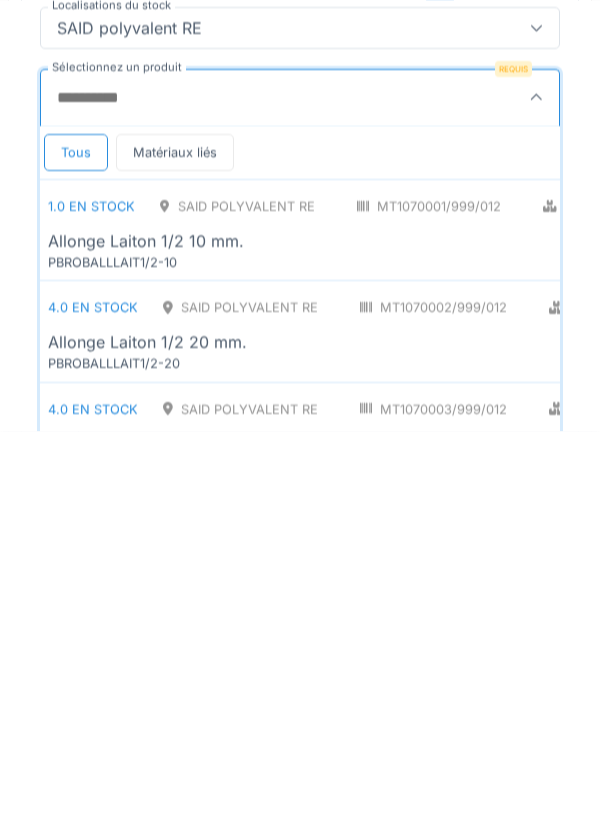 type on "*" 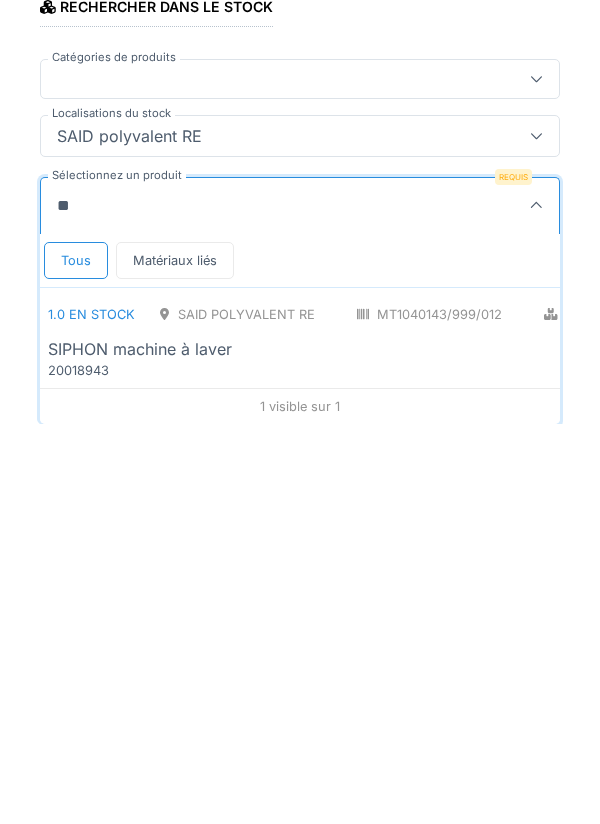 scroll, scrollTop: 1, scrollLeft: 0, axis: vertical 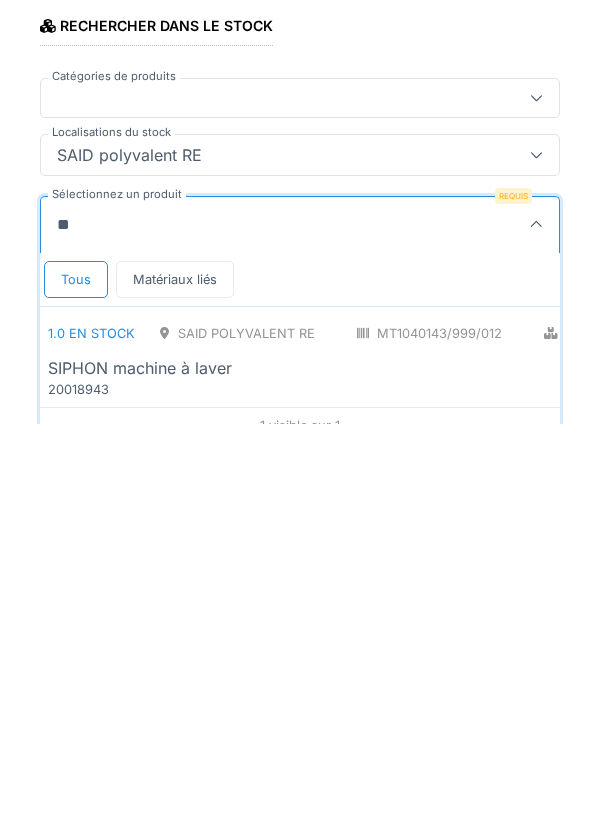type on "*" 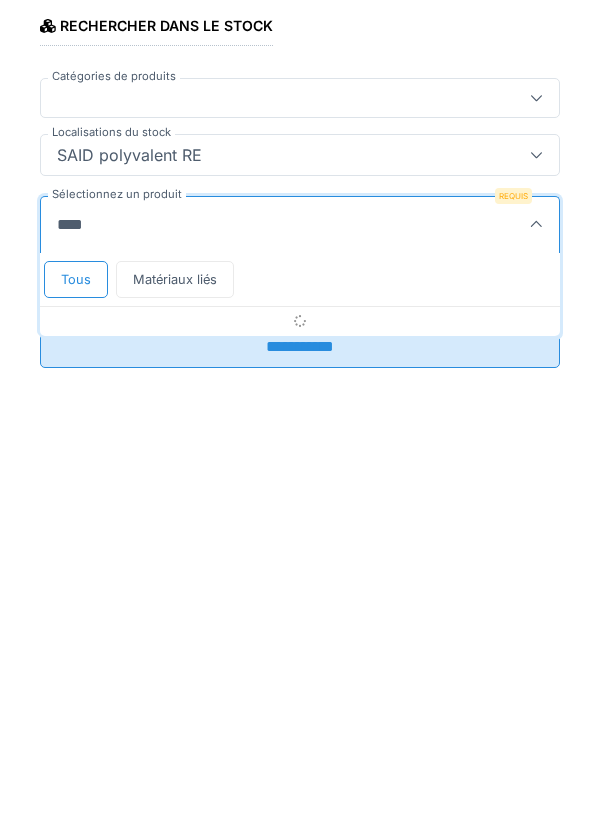 type on "*****" 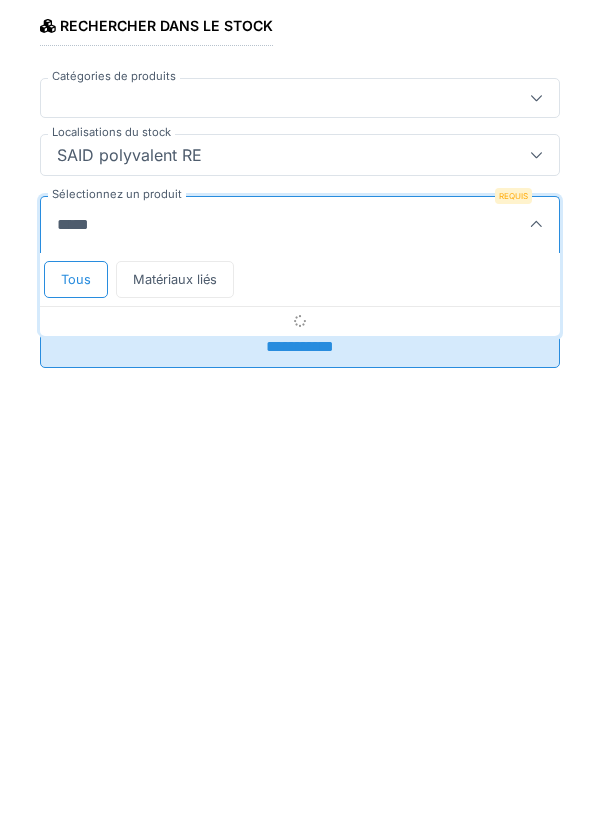 type on "*****" 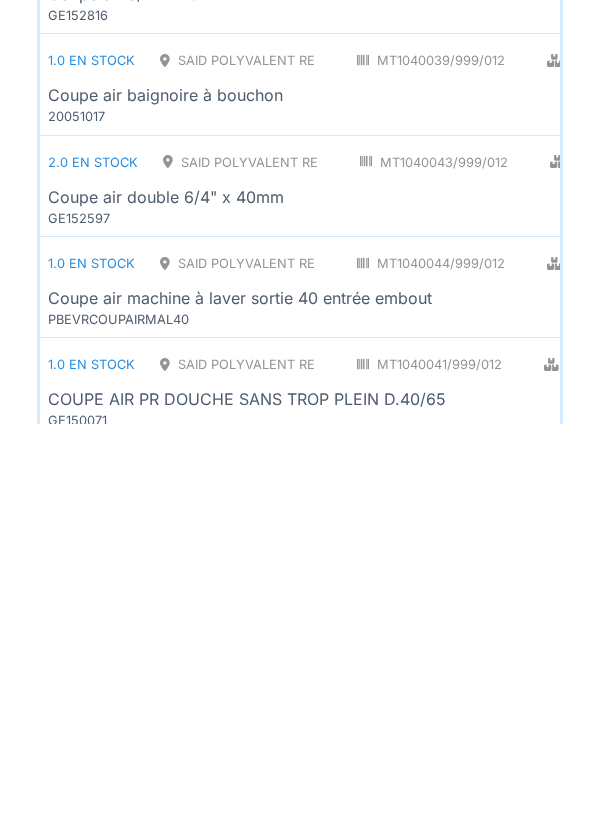 scroll, scrollTop: 414, scrollLeft: 0, axis: vertical 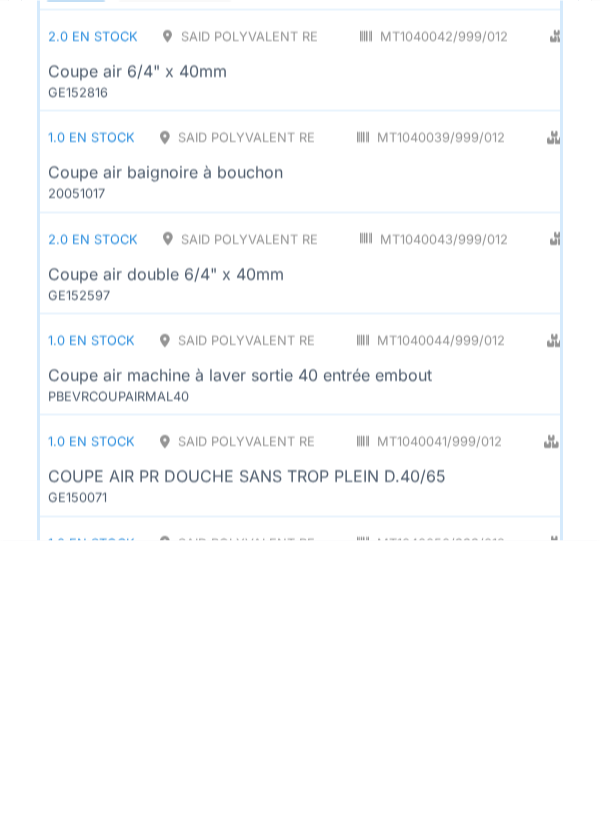 click on "Coupe air 6/4" x 40mm" at bounding box center [480, 355] 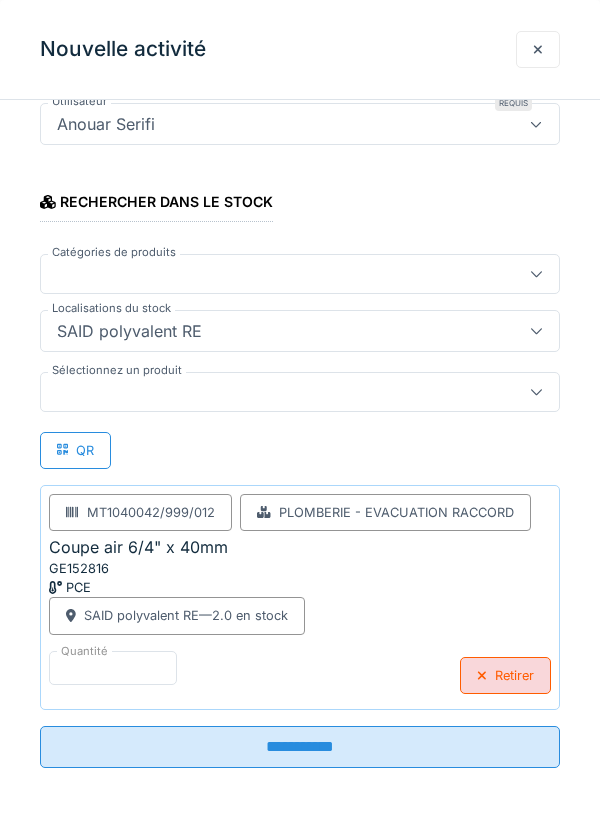 scroll, scrollTop: 225, scrollLeft: 0, axis: vertical 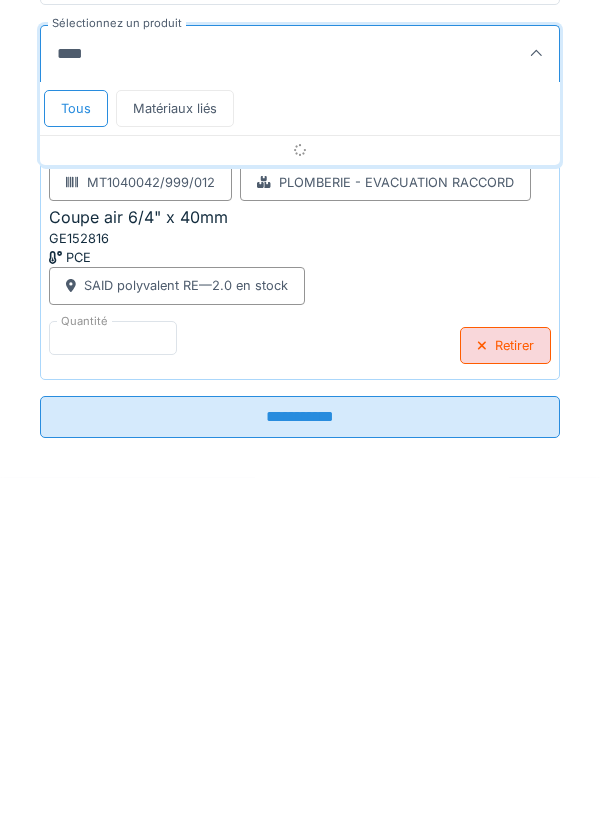 type on "*****" 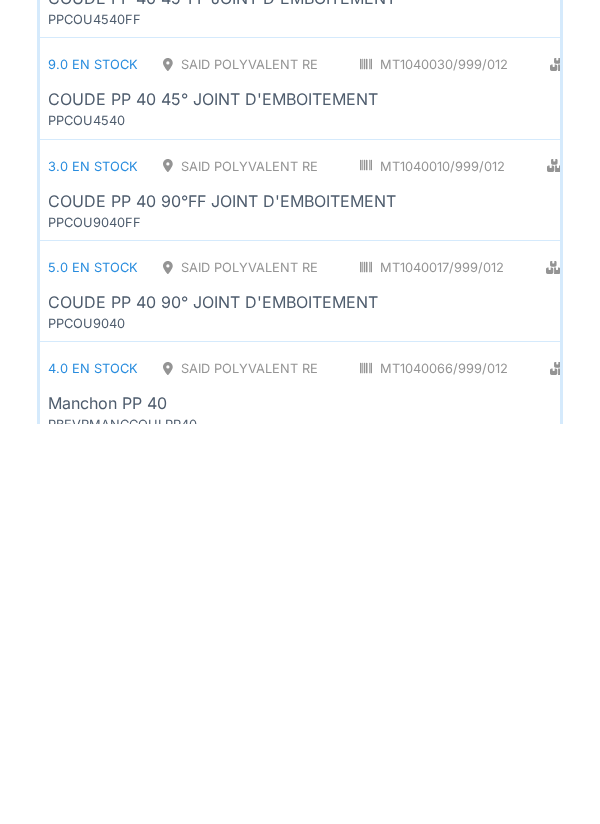 scroll, scrollTop: 422, scrollLeft: 0, axis: vertical 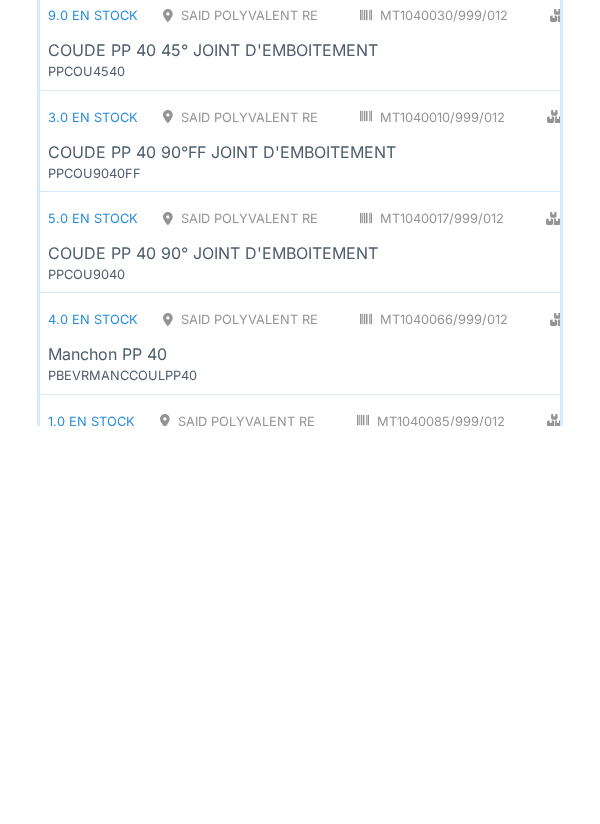 click on "COUDE PP 40 90°FF JOINT D'EMBOITEMENT" at bounding box center [479, 550] 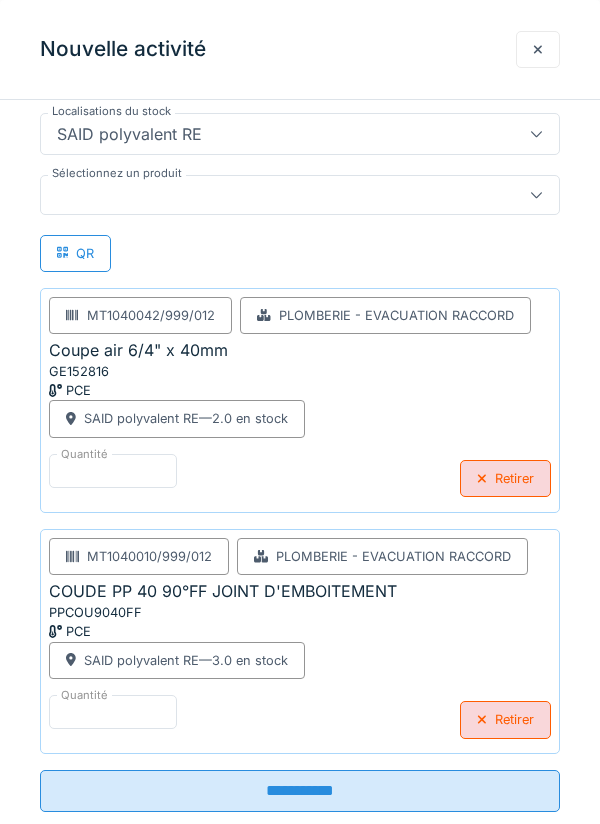click at bounding box center (274, 195) 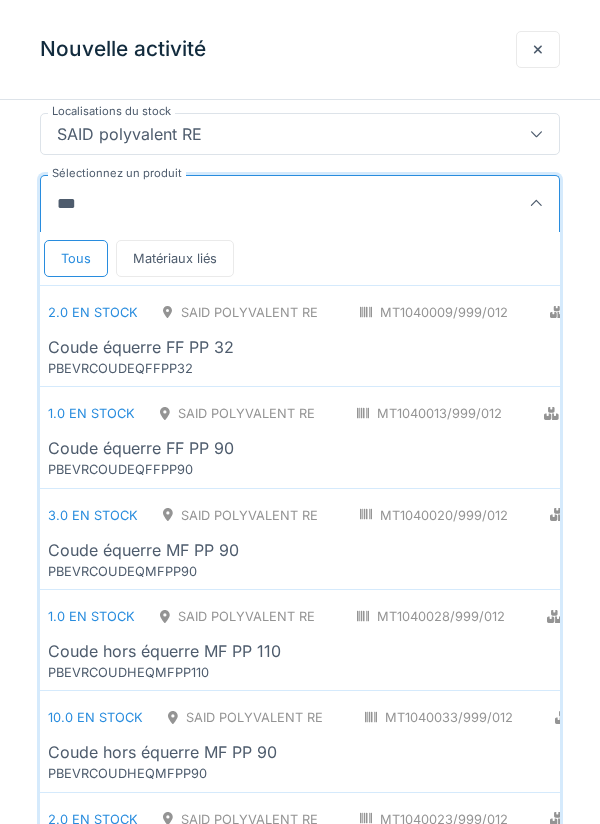 type on "*****" 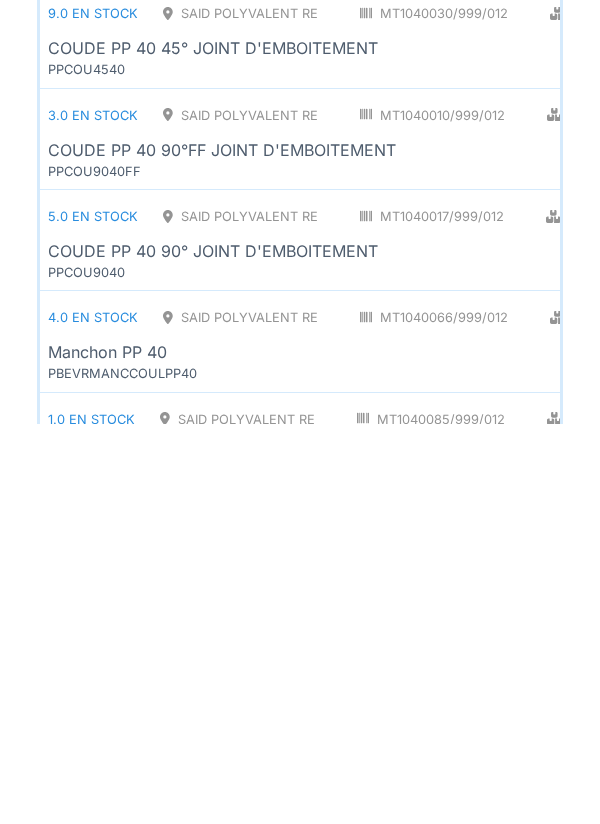 scroll, scrollTop: 458, scrollLeft: 0, axis: vertical 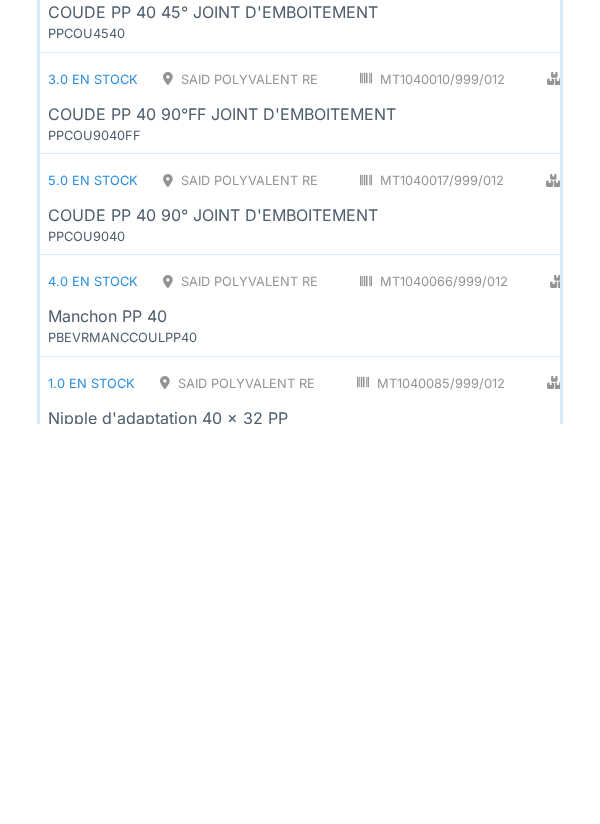 click on "COUDE PP 40 90° JOINT D'EMBOITEMENT" at bounding box center [213, 615] 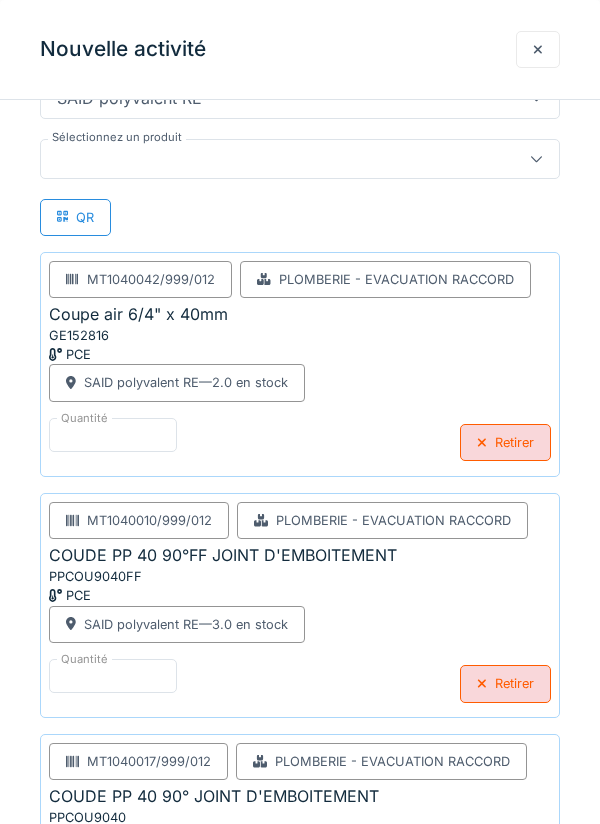 click at bounding box center [274, 159] 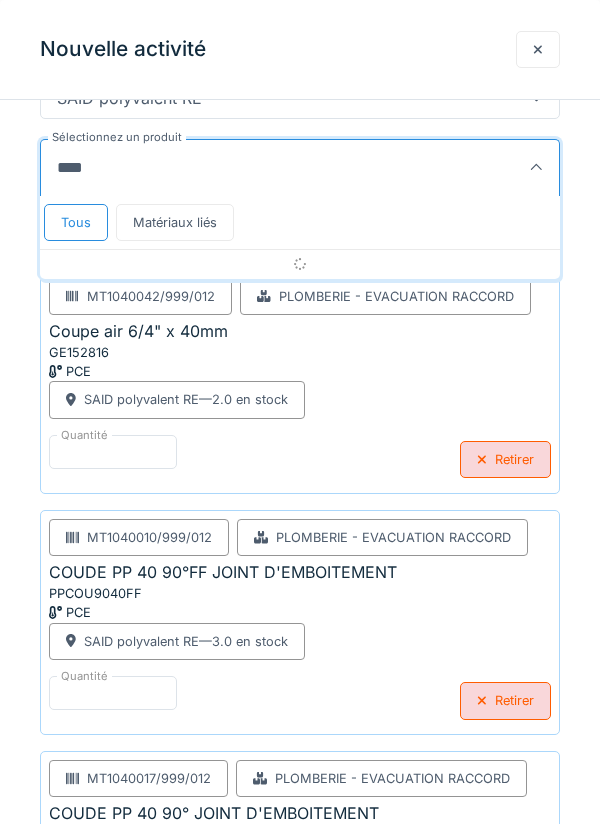 type on "*****" 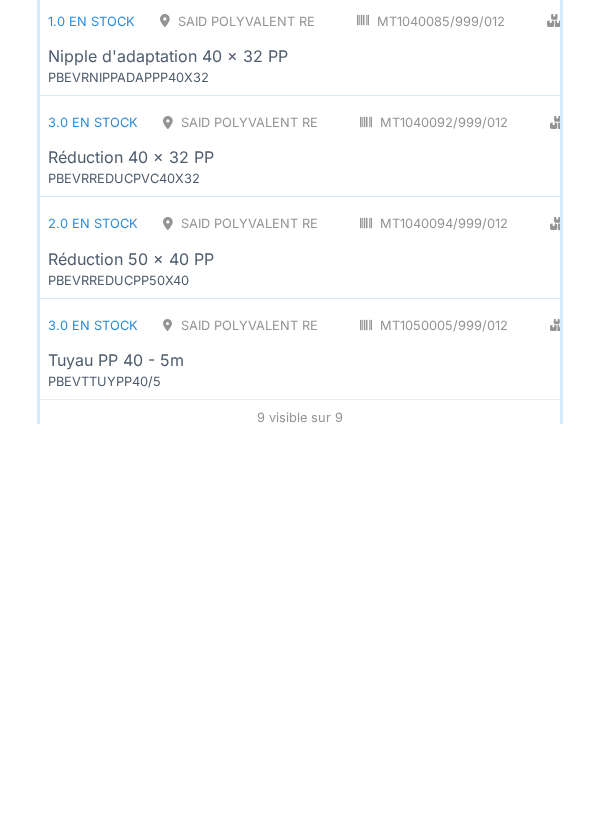 scroll, scrollTop: 831, scrollLeft: 0, axis: vertical 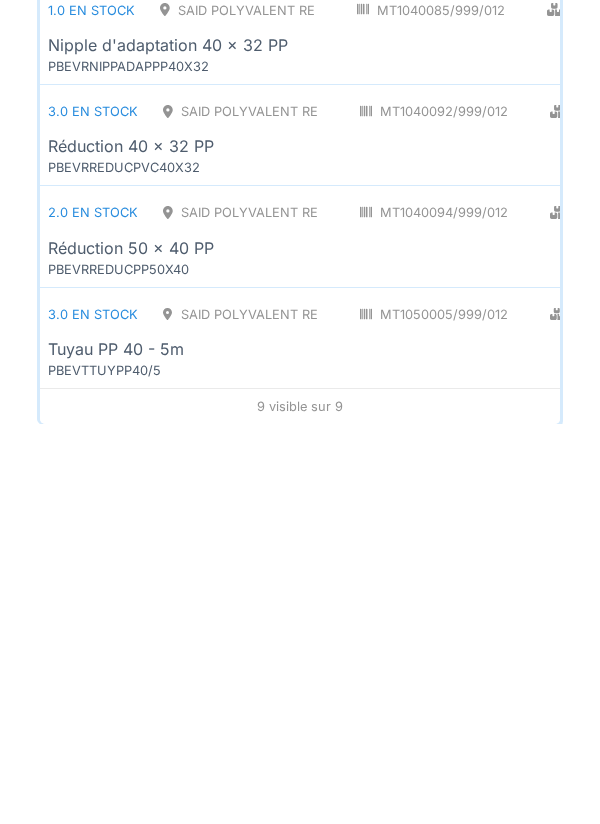 click on "3.0 en stock SAID polyvalent RE MT1050005/999/012 LON Tuyau PP 40 - 5m PBEVTTUYPP40/5" at bounding box center [360, 738] 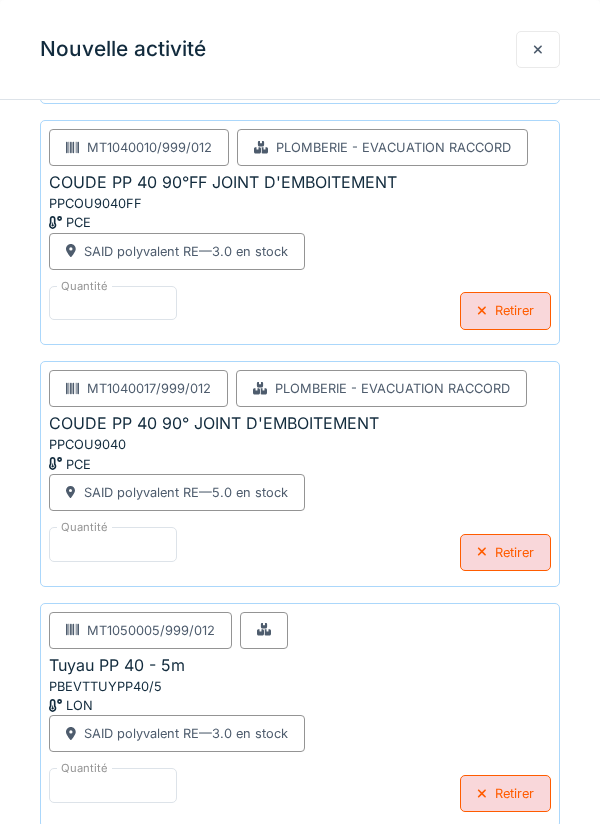 scroll, scrollTop: 853, scrollLeft: 0, axis: vertical 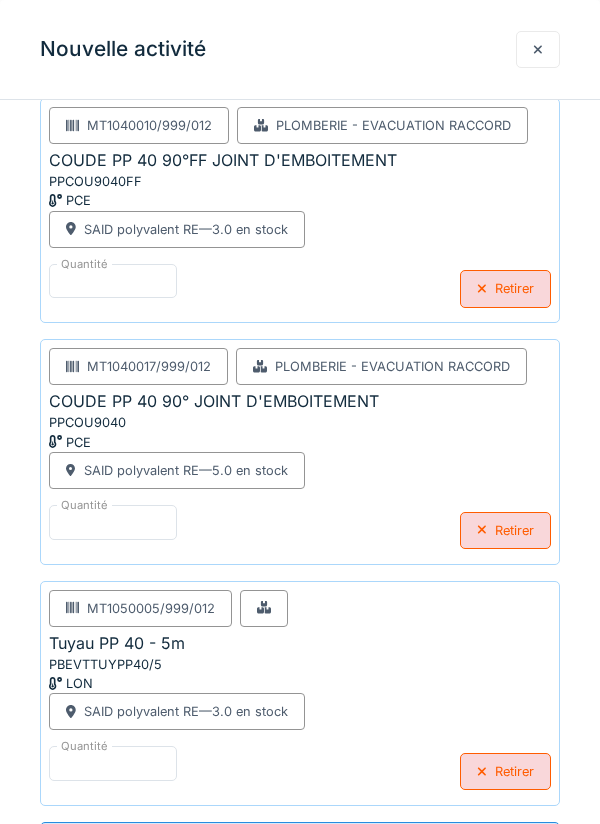 click on "**********" at bounding box center [300, 843] 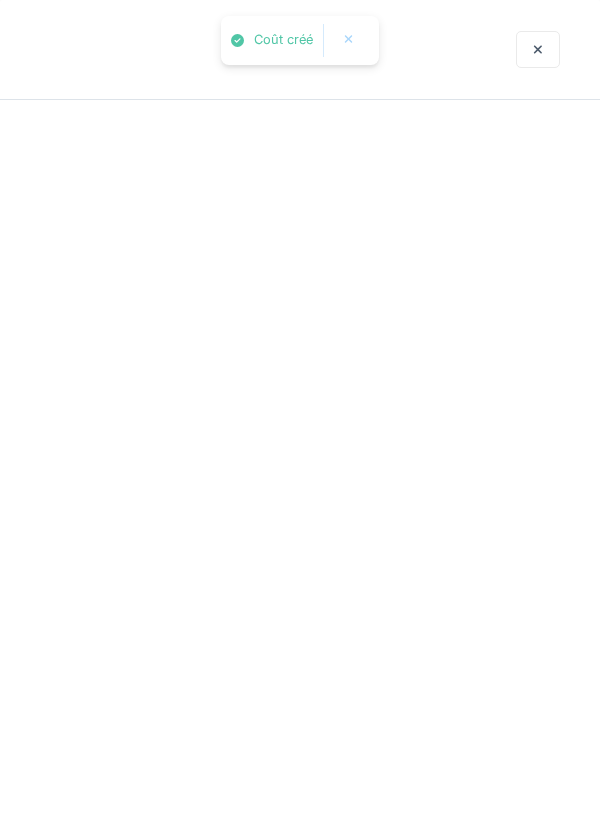 scroll, scrollTop: 0, scrollLeft: 0, axis: both 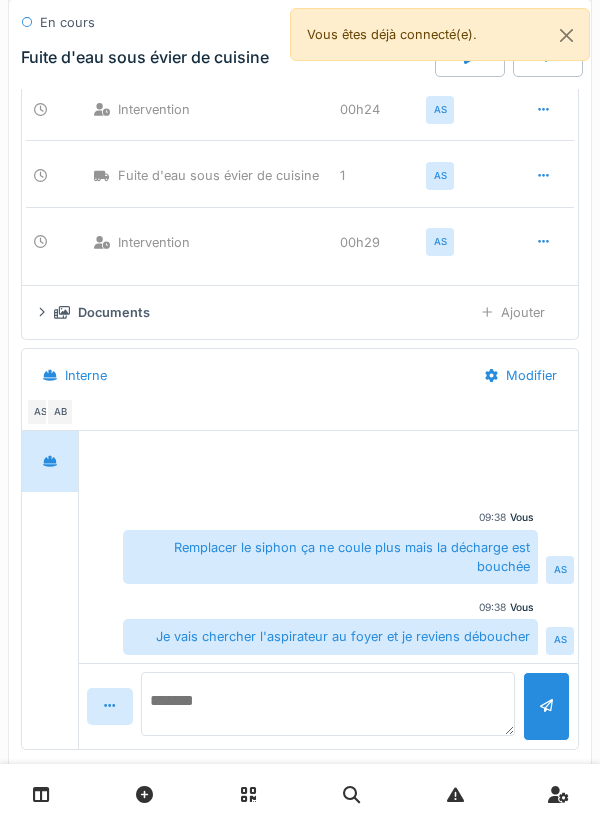 click at bounding box center (328, 704) 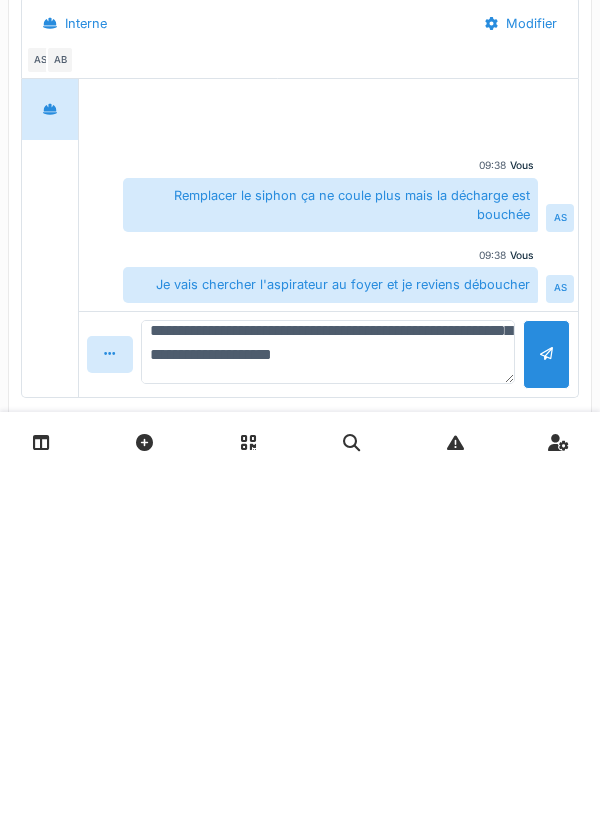 scroll, scrollTop: 47, scrollLeft: 0, axis: vertical 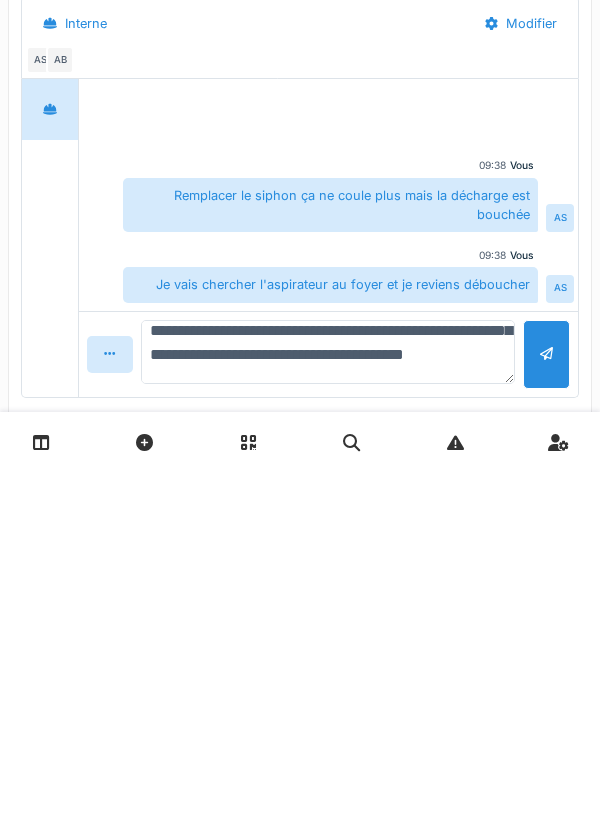 type on "**********" 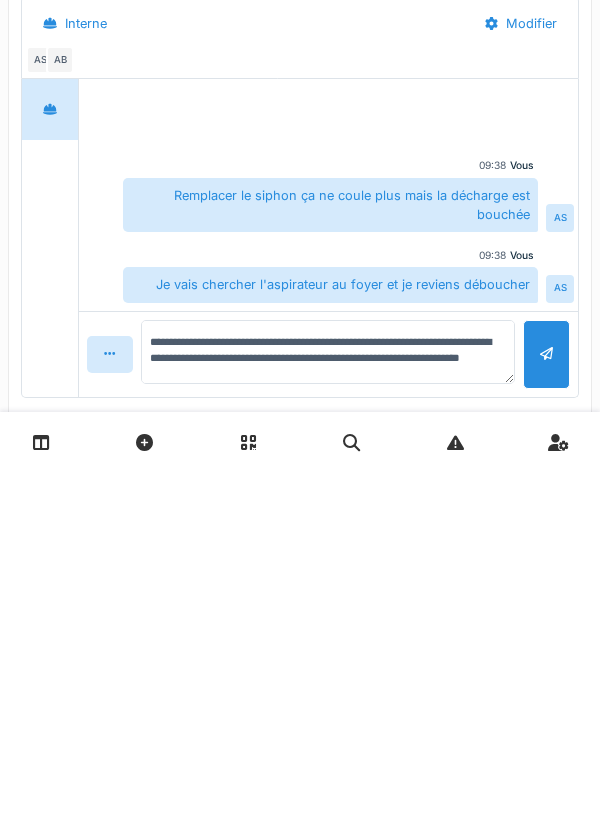 click at bounding box center [546, 706] 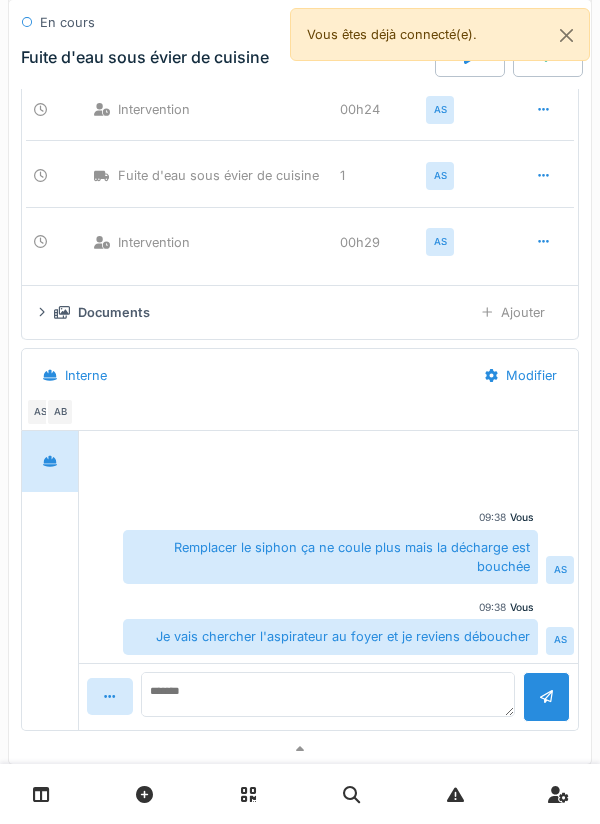 scroll, scrollTop: 0, scrollLeft: 0, axis: both 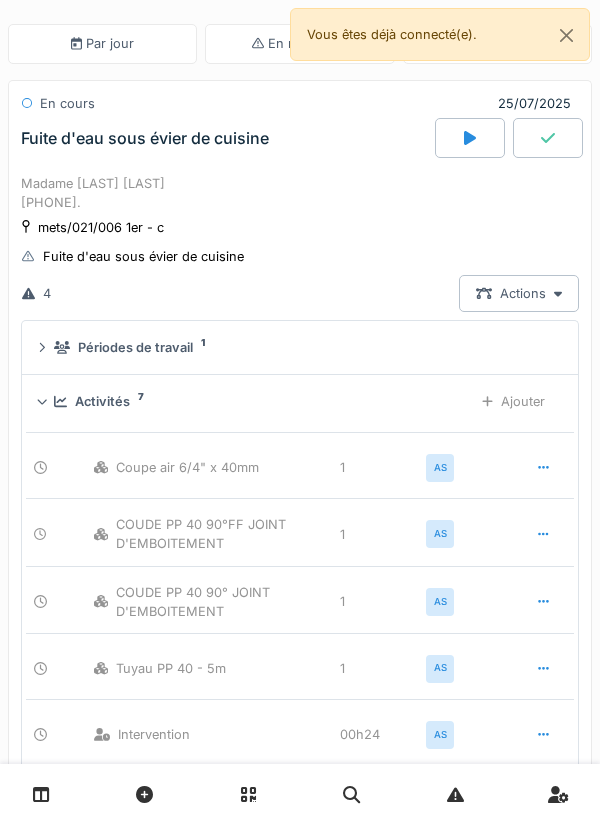 click at bounding box center [470, 138] 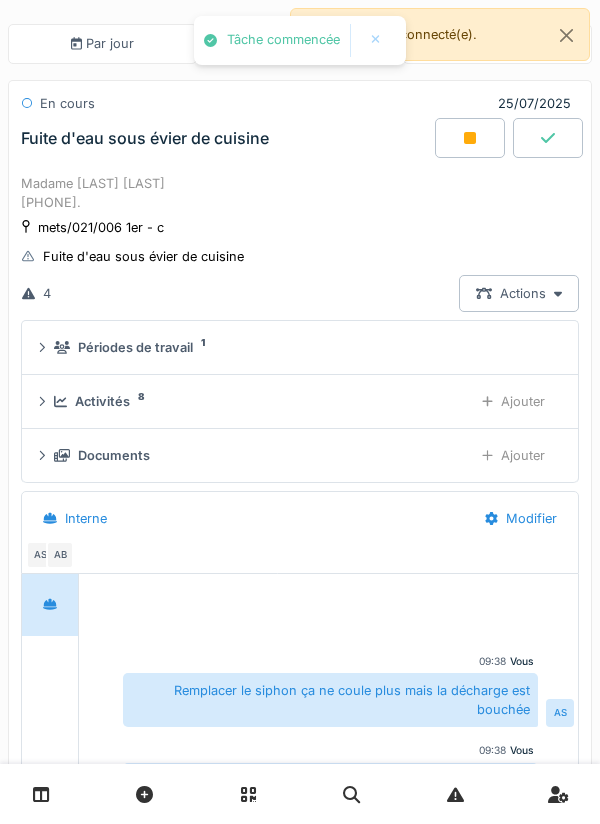 click at bounding box center (470, 138) 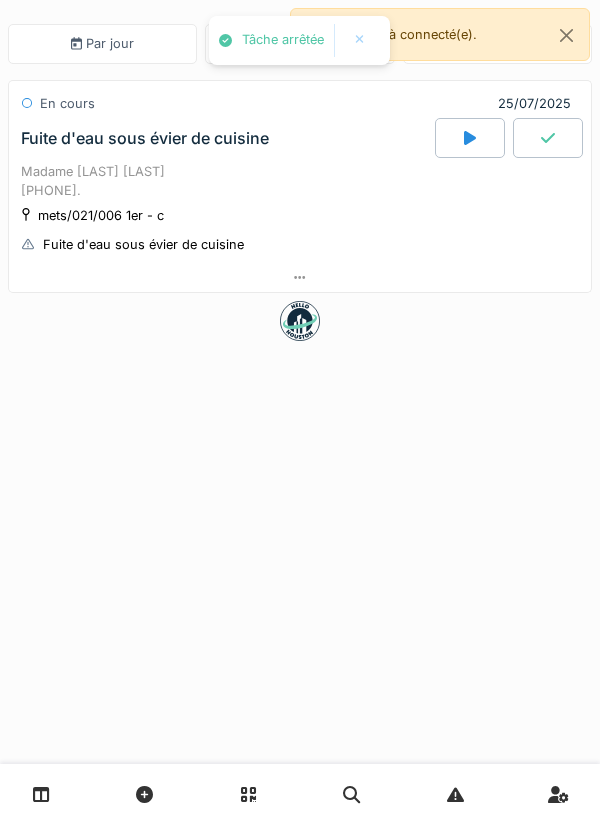 click at bounding box center [548, 138] 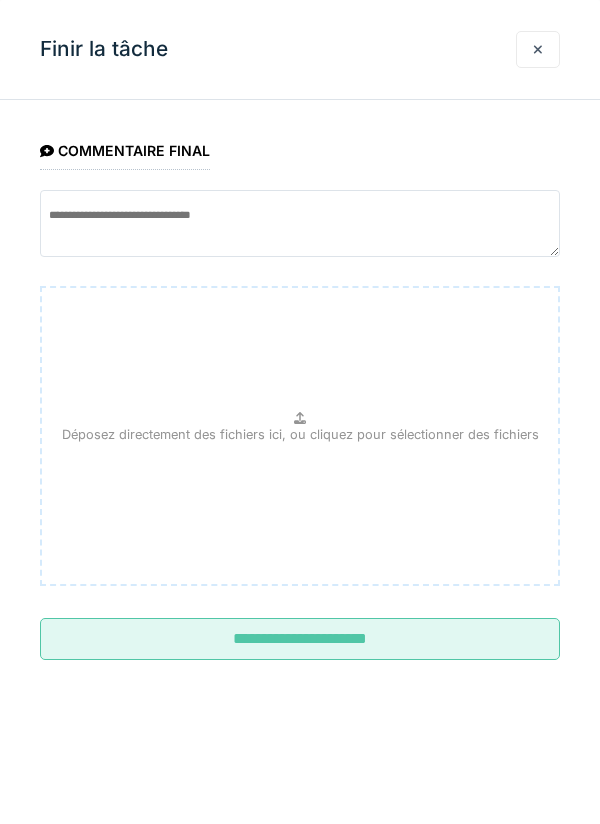 click on "**********" at bounding box center [300, 639] 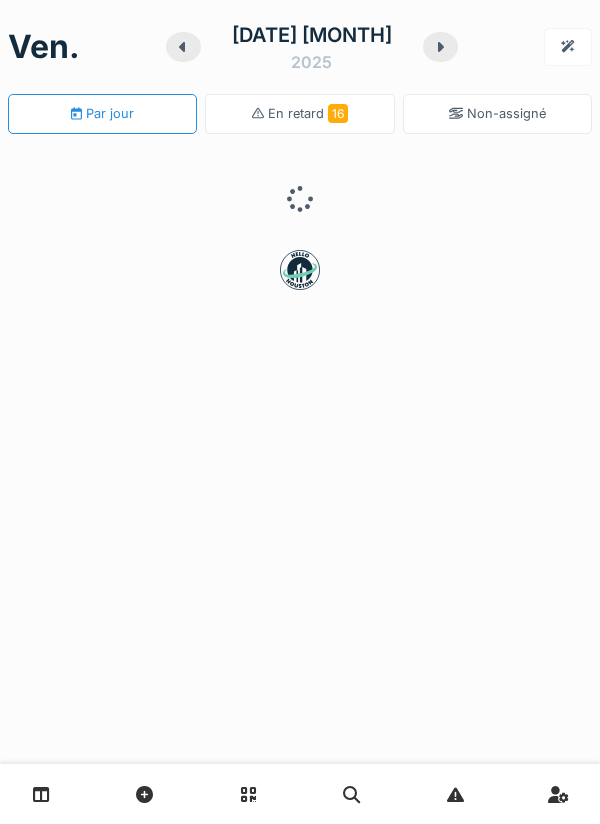 scroll, scrollTop: 0, scrollLeft: 0, axis: both 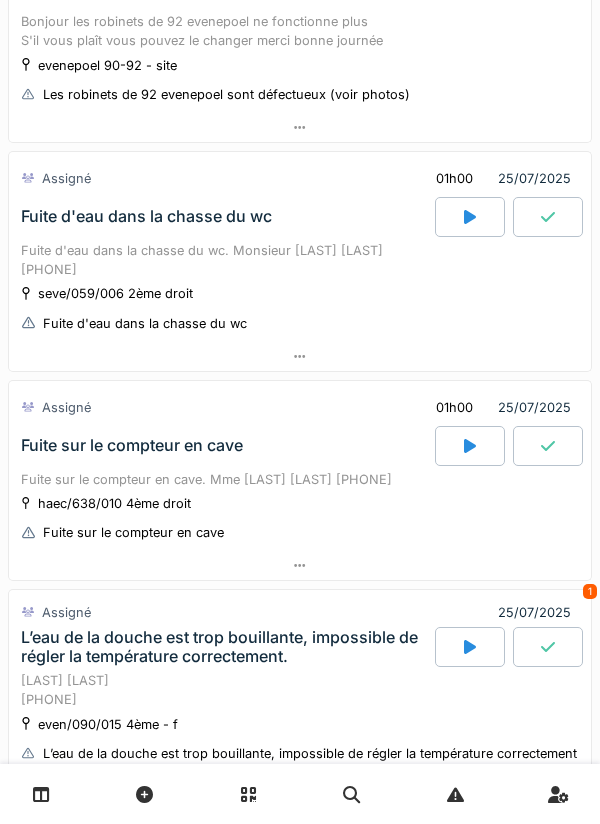 click at bounding box center [470, 446] 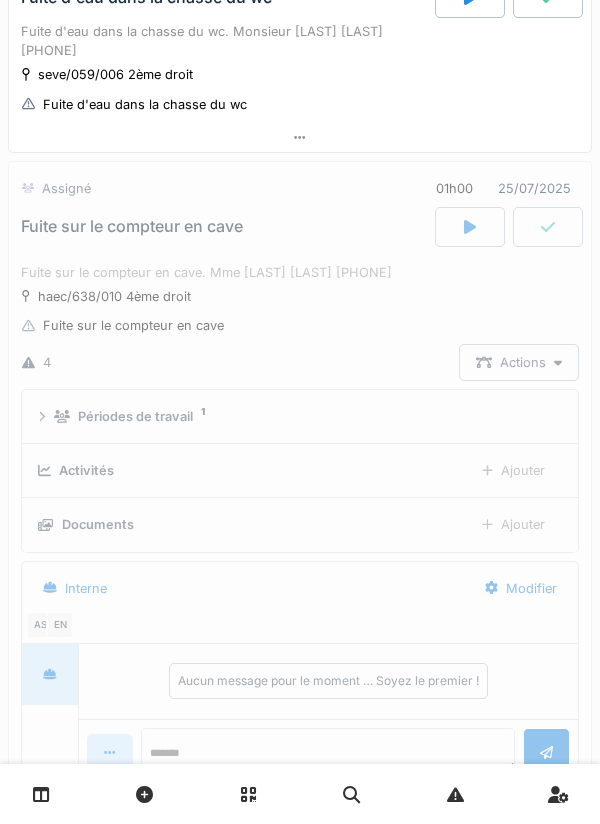 scroll, scrollTop: 1015, scrollLeft: 0, axis: vertical 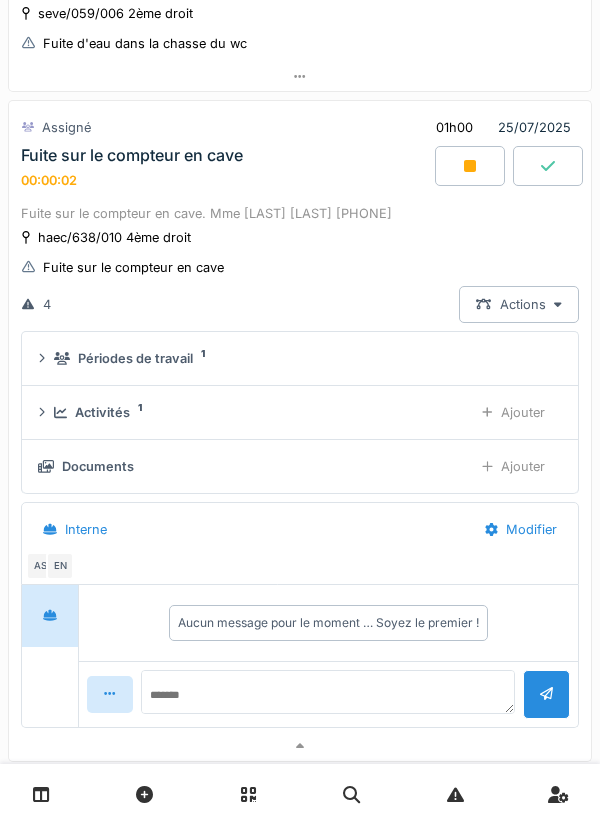 click on "Ajouter" at bounding box center (513, 412) 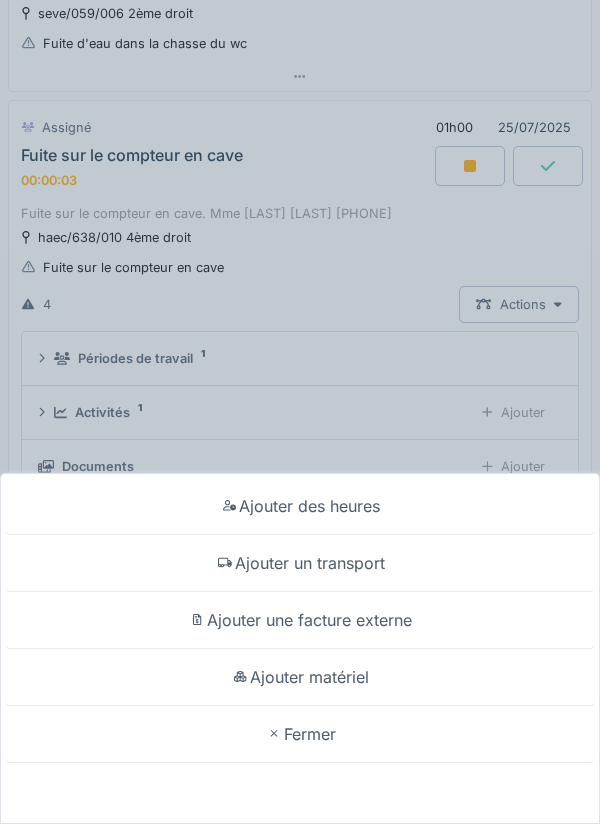 click on "Ajouter un transport" at bounding box center [300, 563] 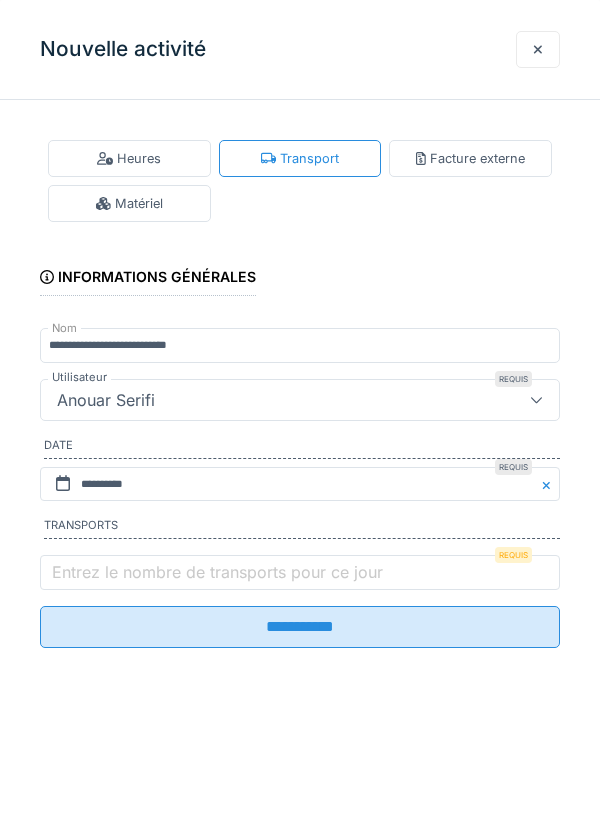 click on "Entrez le nombre de transports pour ce jour" at bounding box center (217, 572) 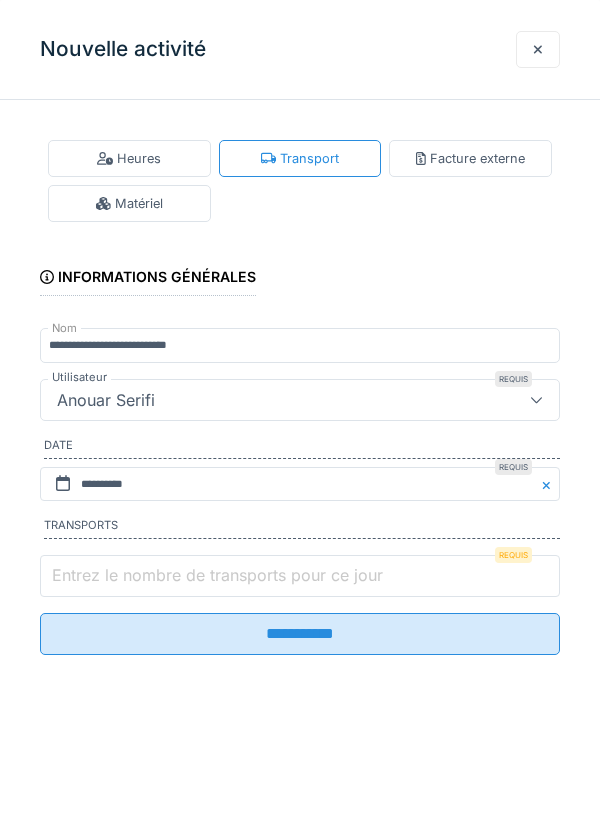 click on "Entrez le nombre de transports pour ce jour" at bounding box center [300, 576] 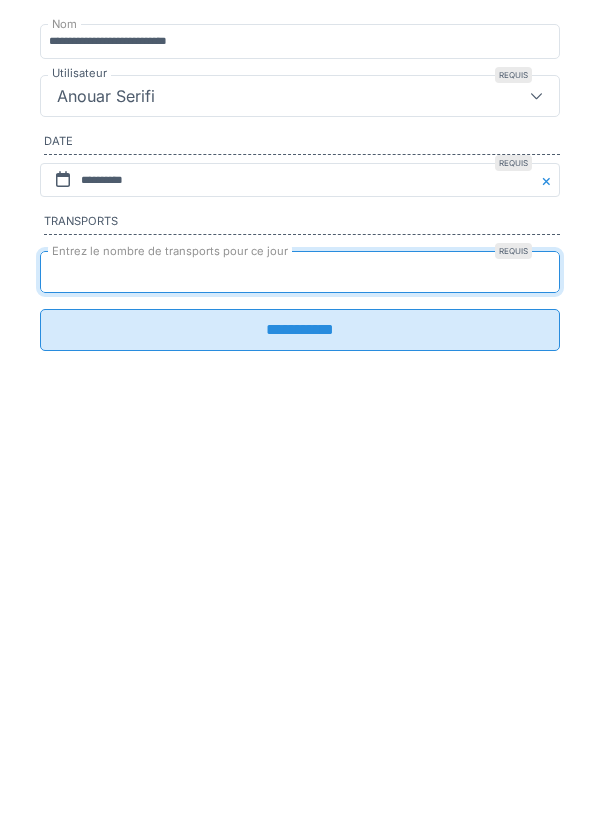 type on "*" 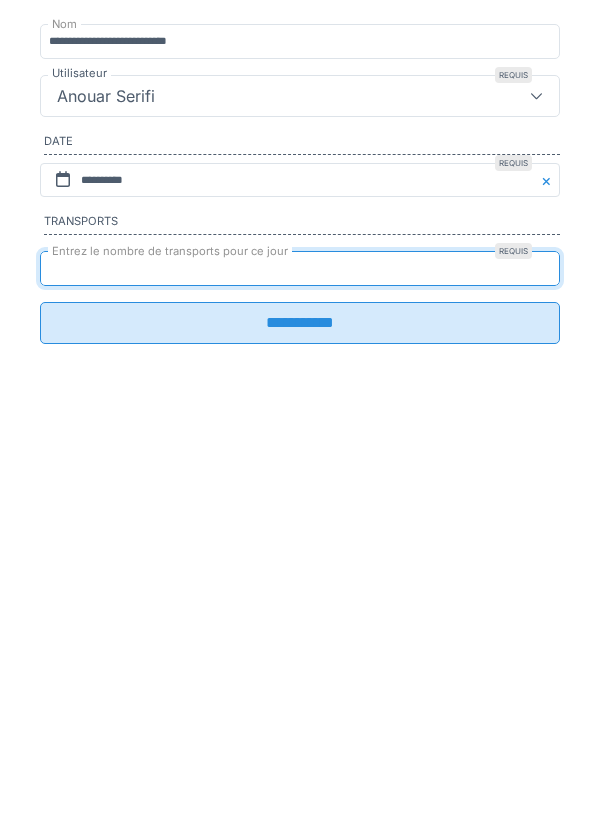 click on "**********" at bounding box center [300, 390] 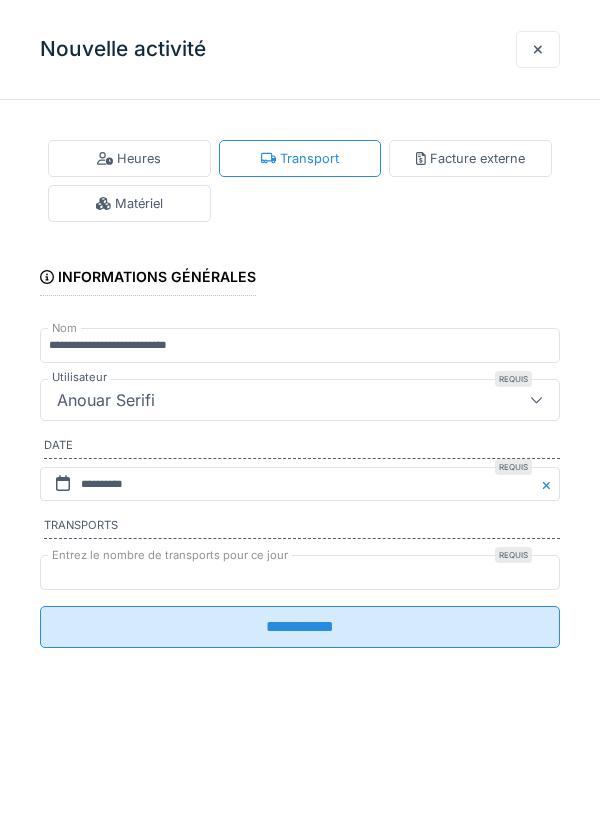 click on "**********" at bounding box center (300, 627) 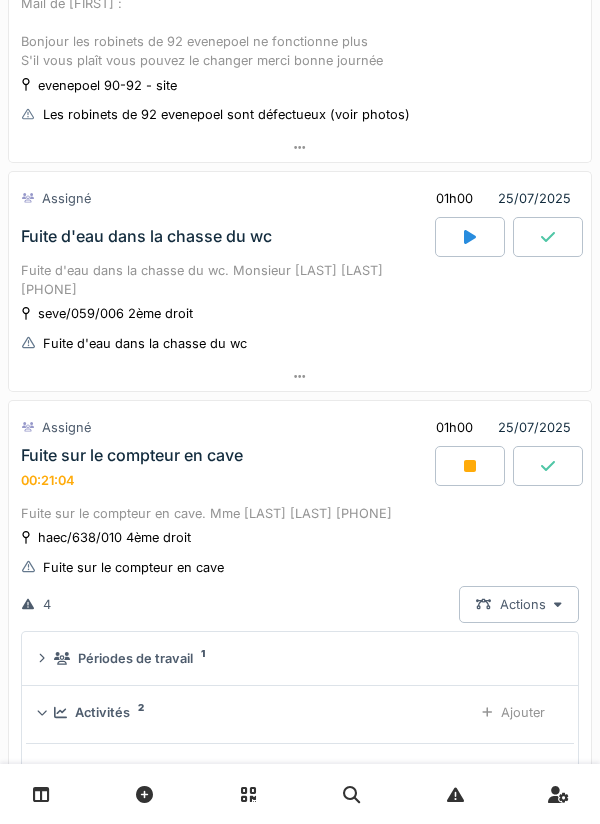 scroll, scrollTop: 715, scrollLeft: 0, axis: vertical 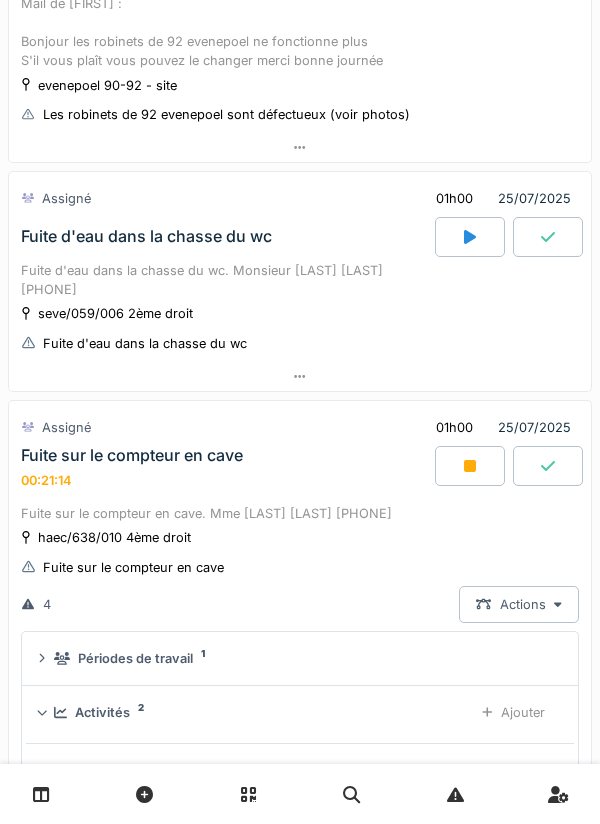 click at bounding box center [548, 466] 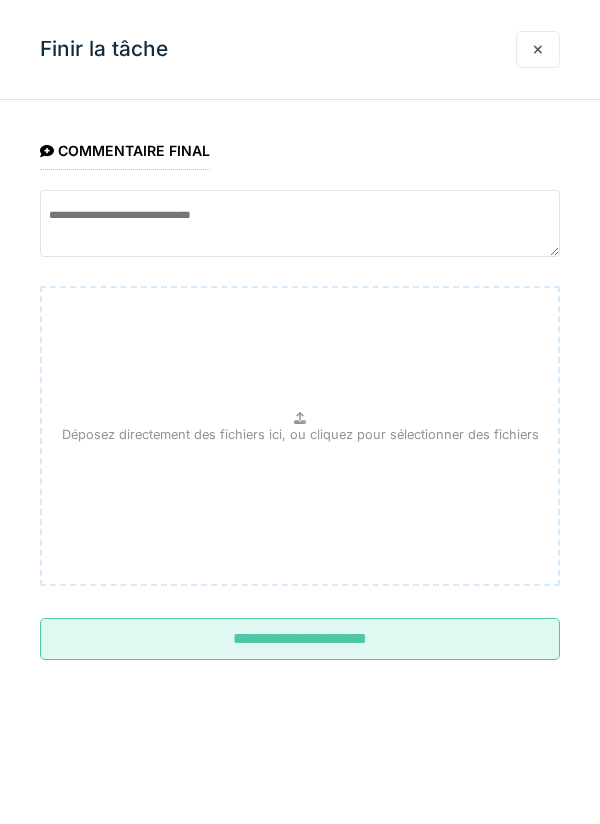 click at bounding box center [538, 49] 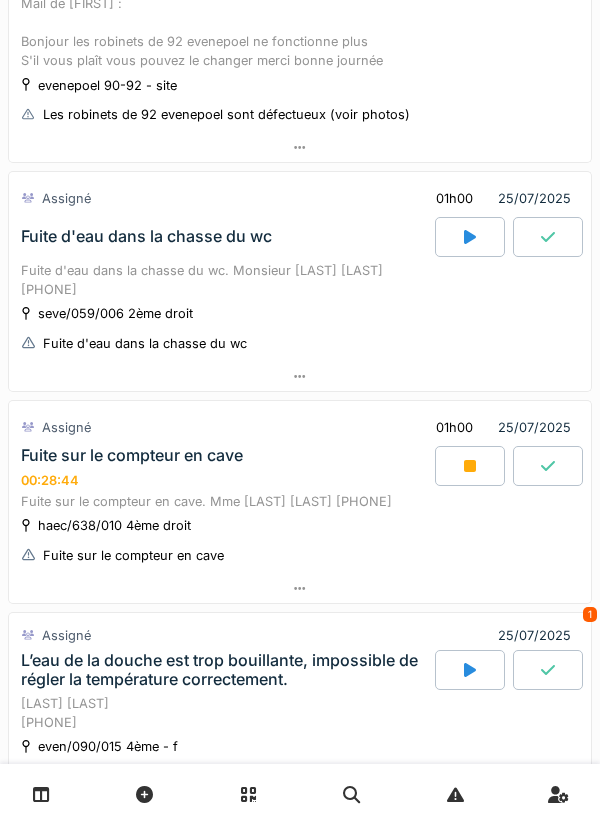 click at bounding box center [470, 466] 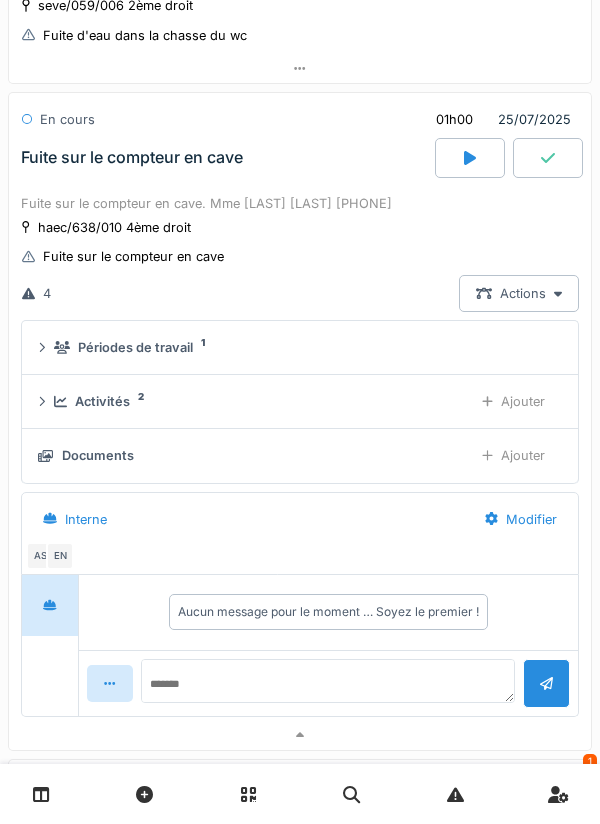 scroll, scrollTop: 1015, scrollLeft: 0, axis: vertical 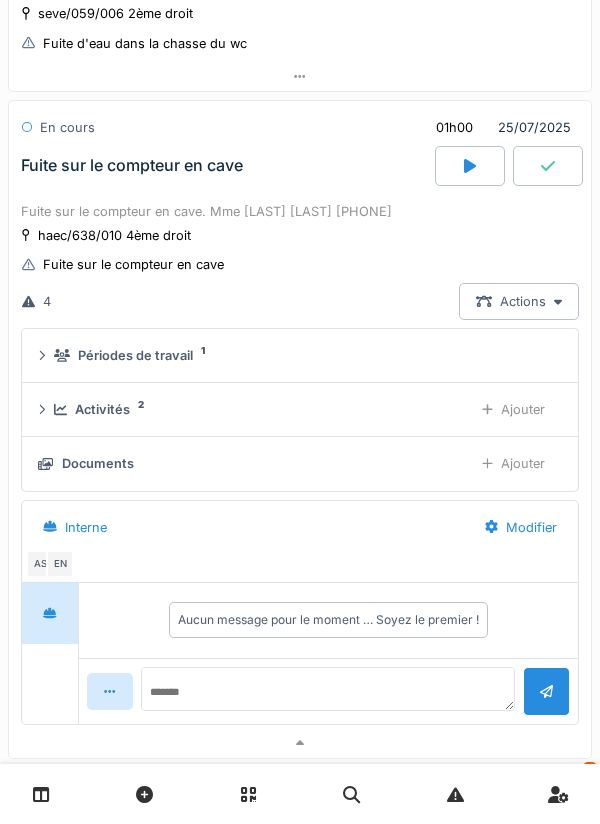 click on "Ajouter" at bounding box center [513, 463] 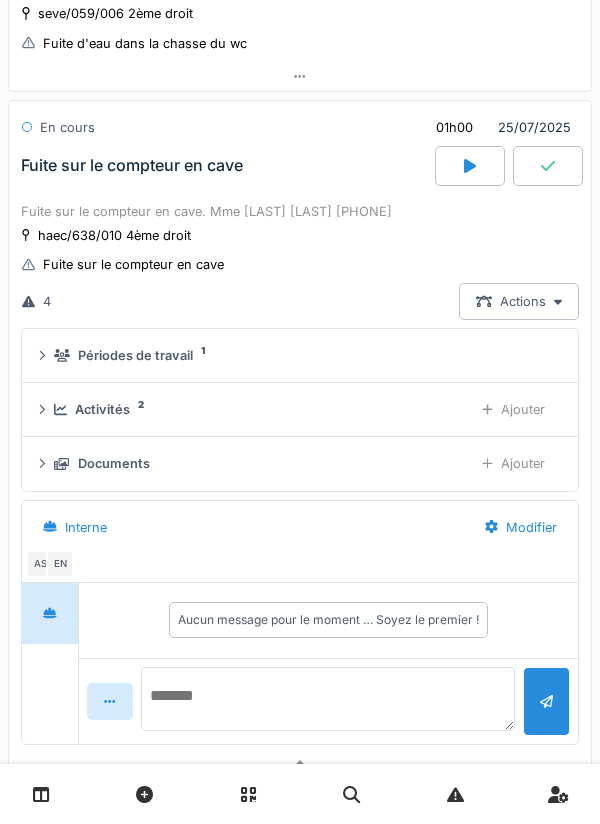 click at bounding box center (328, 699) 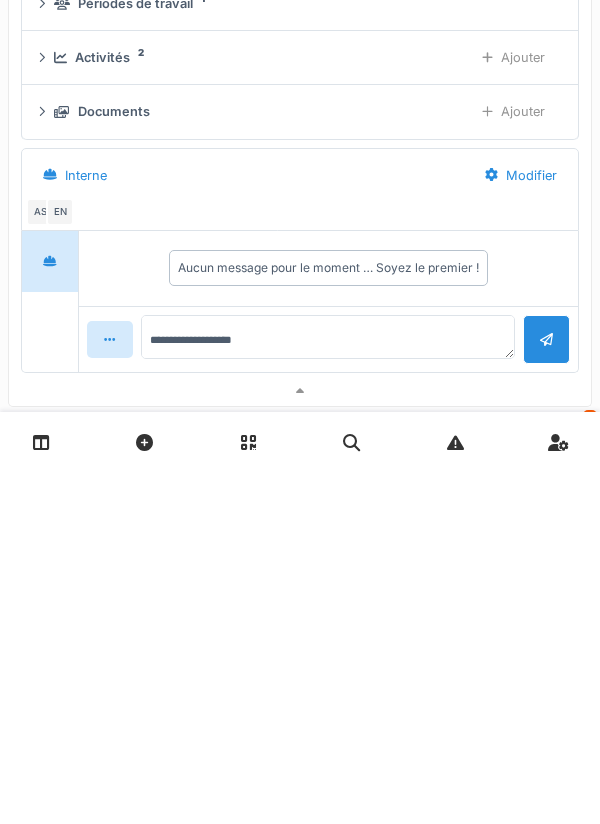 click at bounding box center (546, 691) 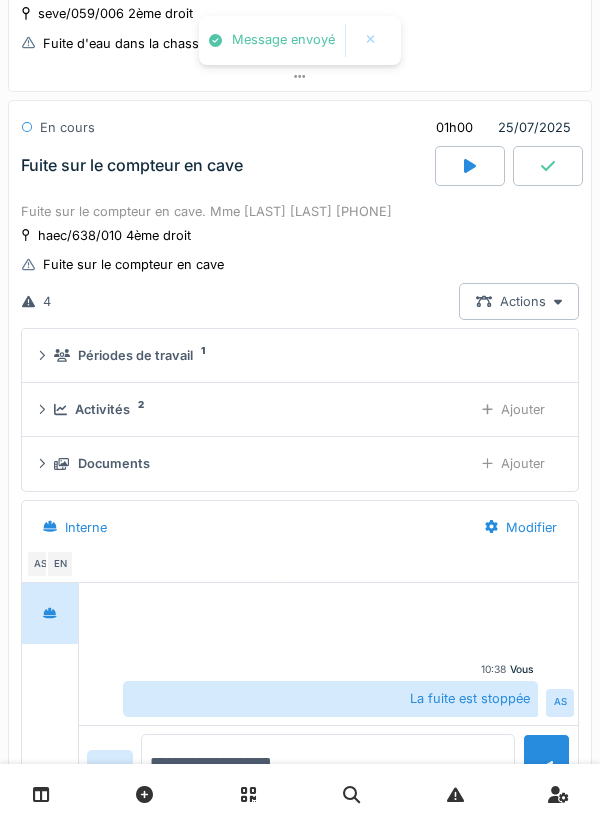 click on "**********" at bounding box center [328, 766] 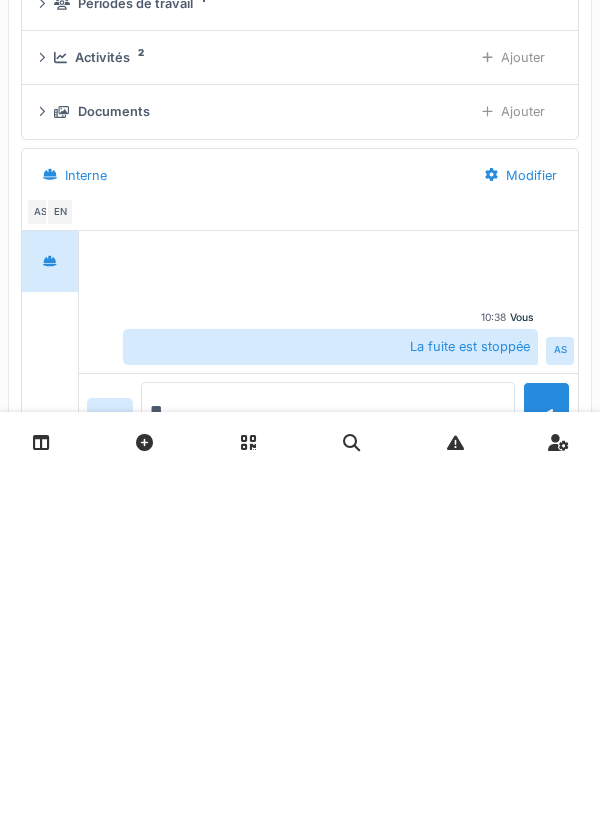 type on "*" 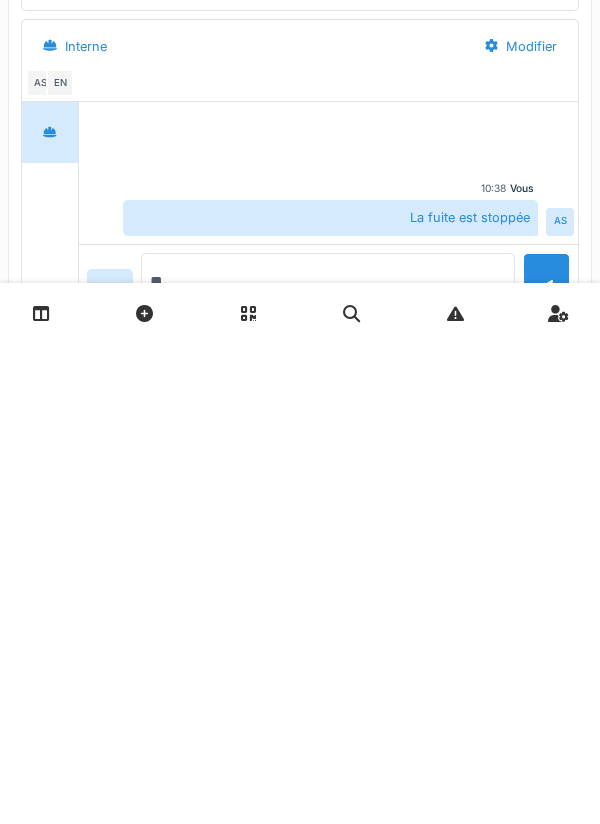 click on "**" at bounding box center [328, 766] 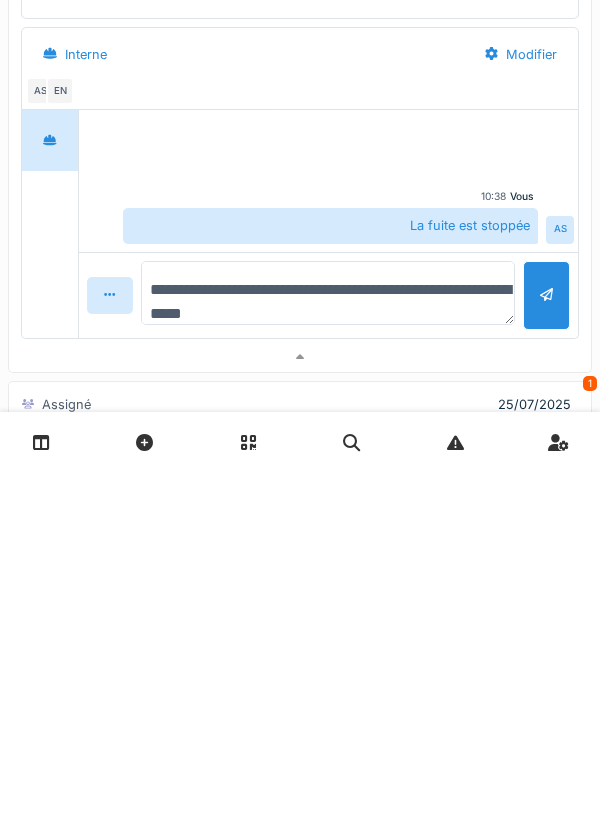 scroll, scrollTop: 1146, scrollLeft: 0, axis: vertical 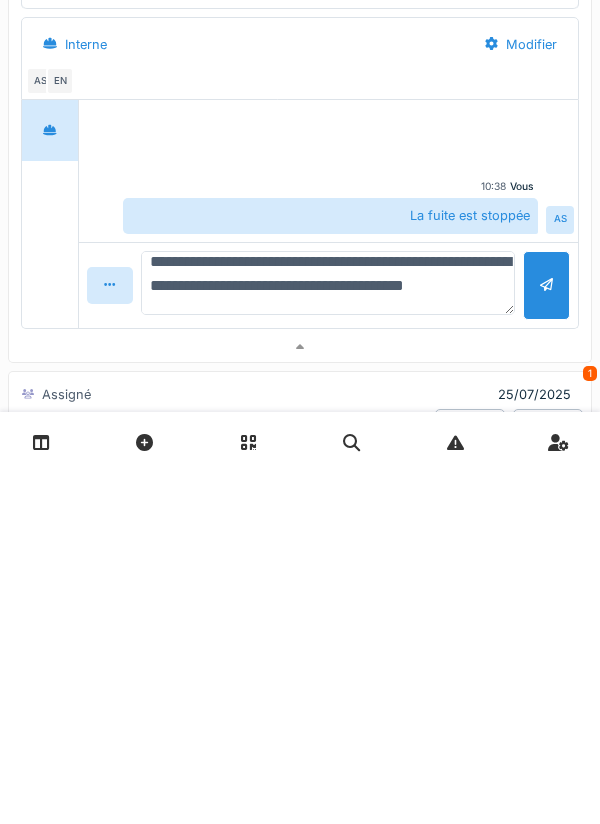 type on "**********" 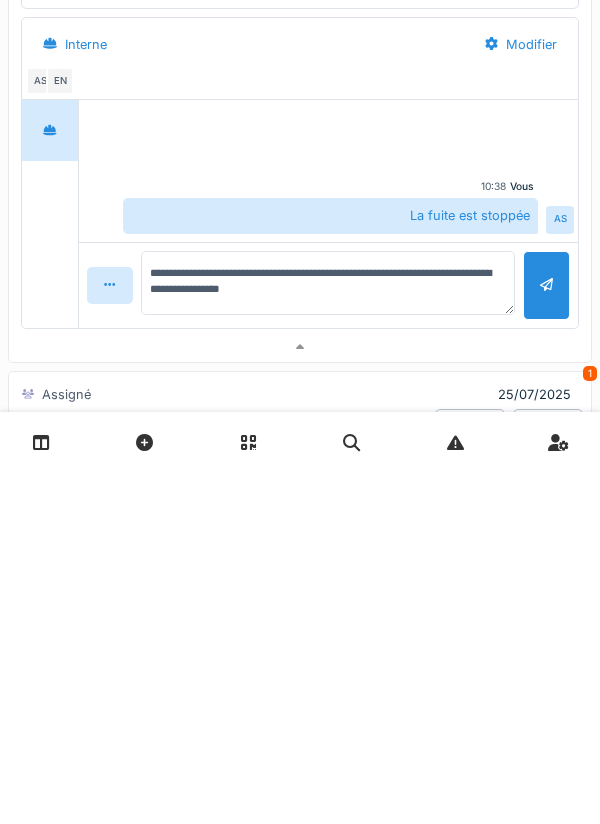 click at bounding box center [546, 637] 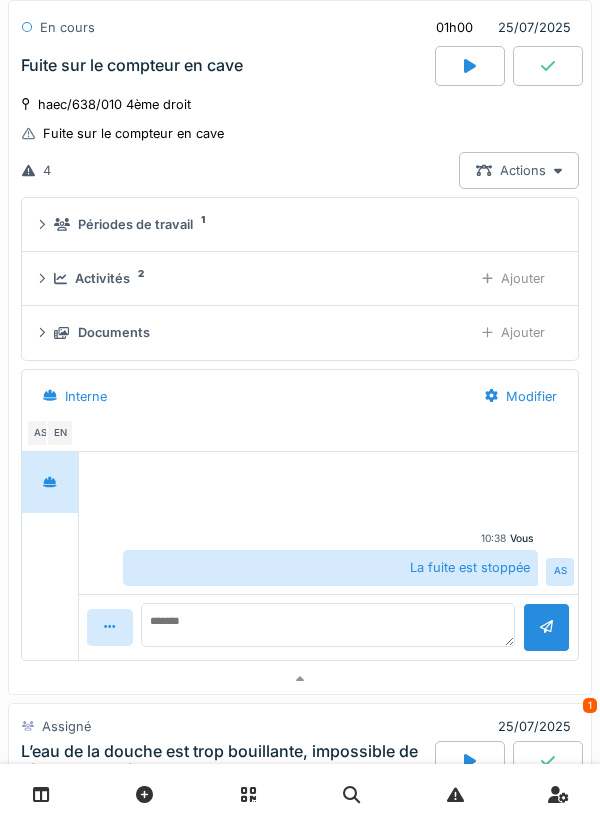 scroll, scrollTop: 0, scrollLeft: 0, axis: both 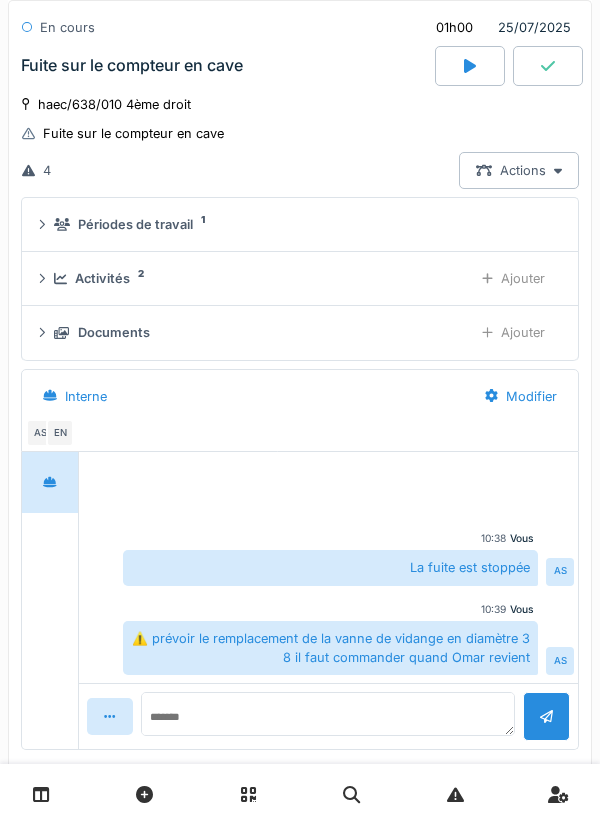click 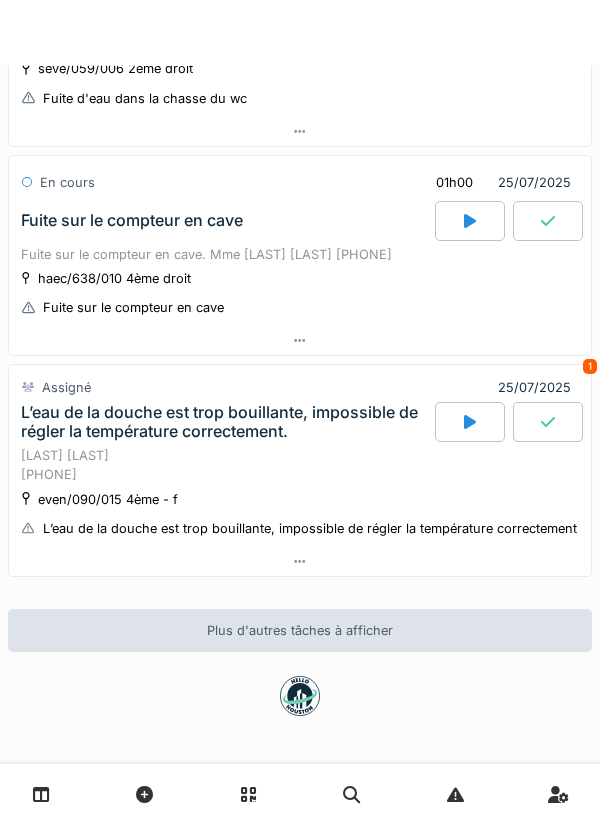 scroll, scrollTop: 941, scrollLeft: 0, axis: vertical 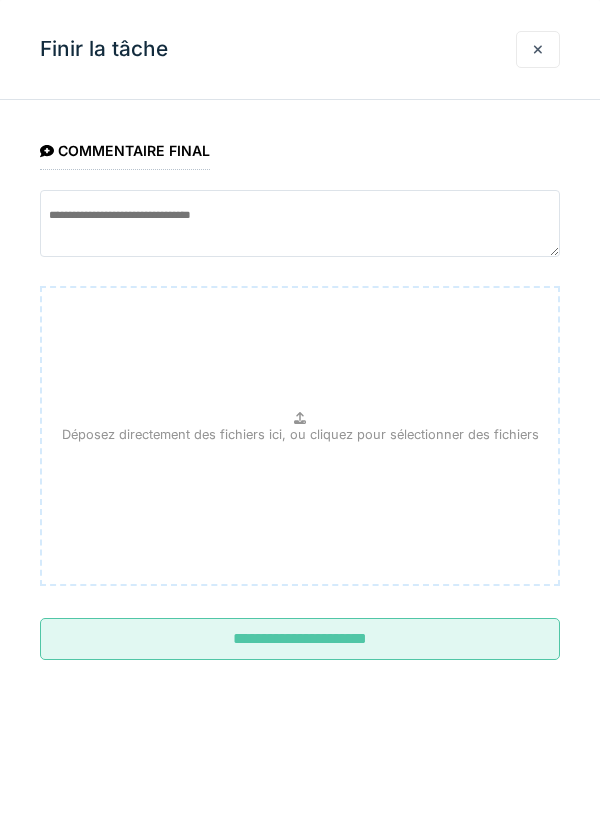 click on "**********" at bounding box center [300, 639] 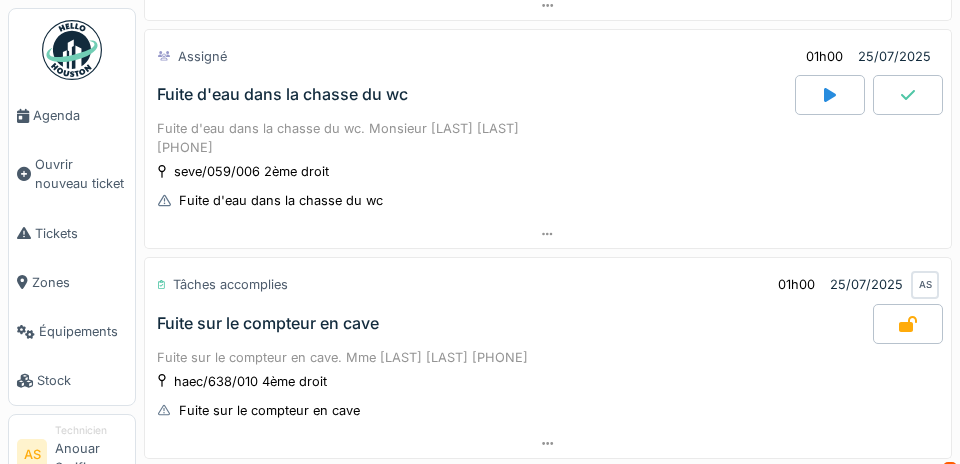 scroll, scrollTop: 854, scrollLeft: 0, axis: vertical 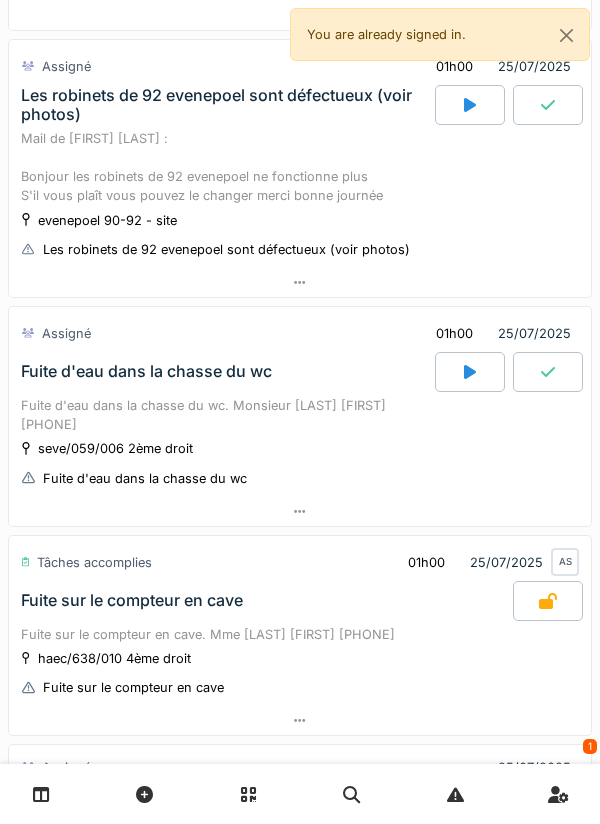 click 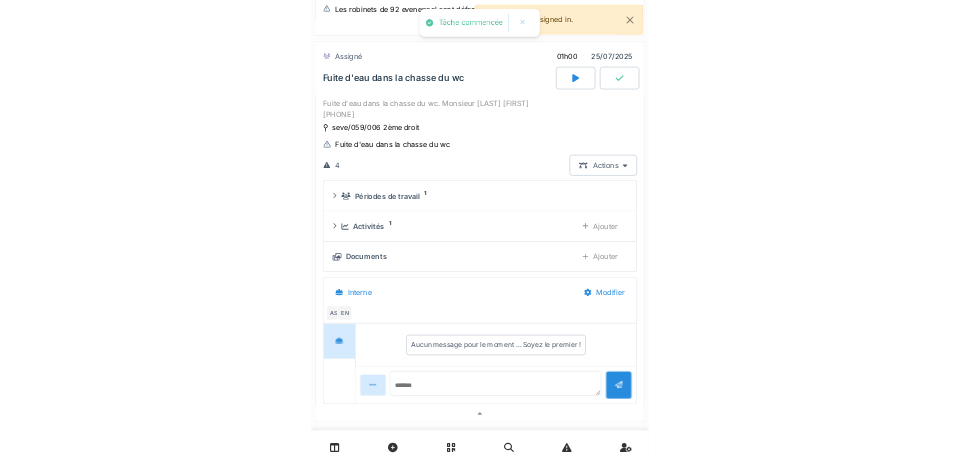 scroll, scrollTop: 786, scrollLeft: 0, axis: vertical 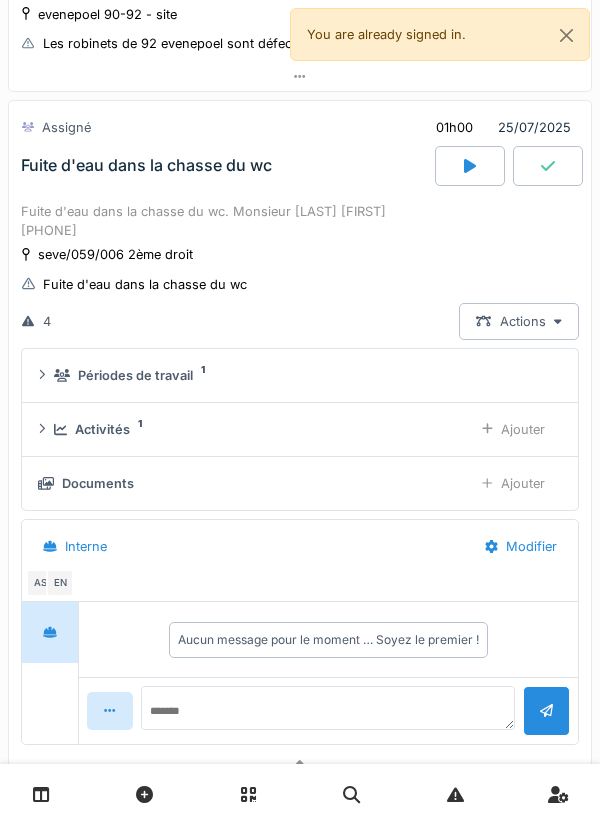 click on "Activités 1" at bounding box center [255, 429] 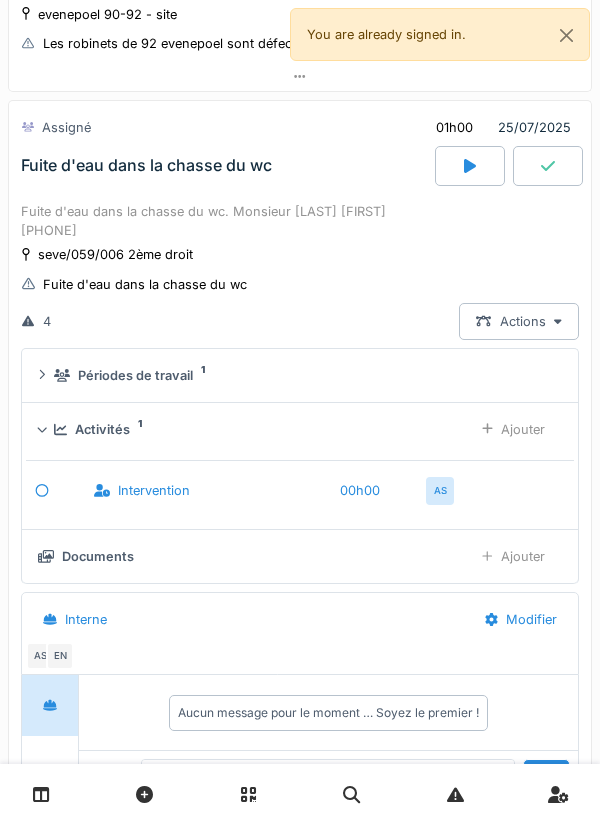 click on "Ajouter" at bounding box center (513, 429) 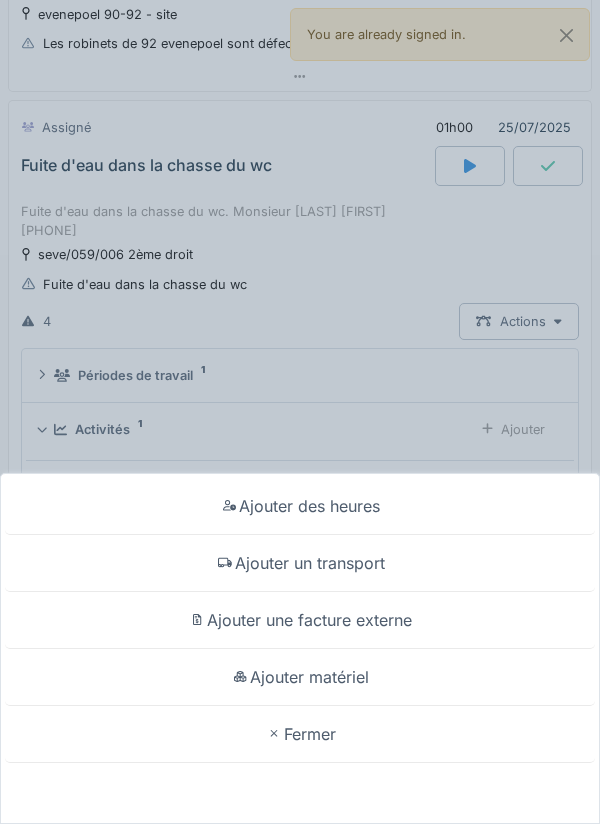 click on "Ajouter un transport" at bounding box center [300, 563] 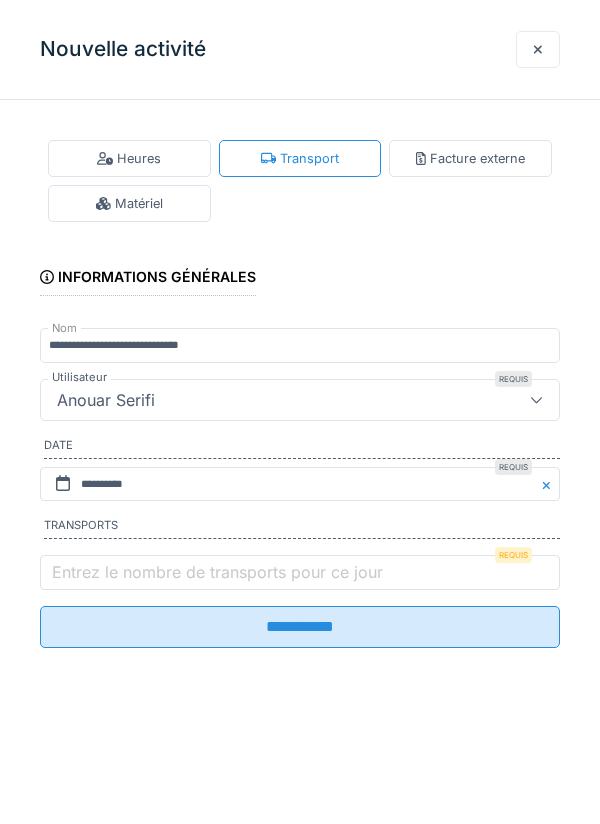 click on "Entrez le nombre de transports pour ce jour" at bounding box center (217, 572) 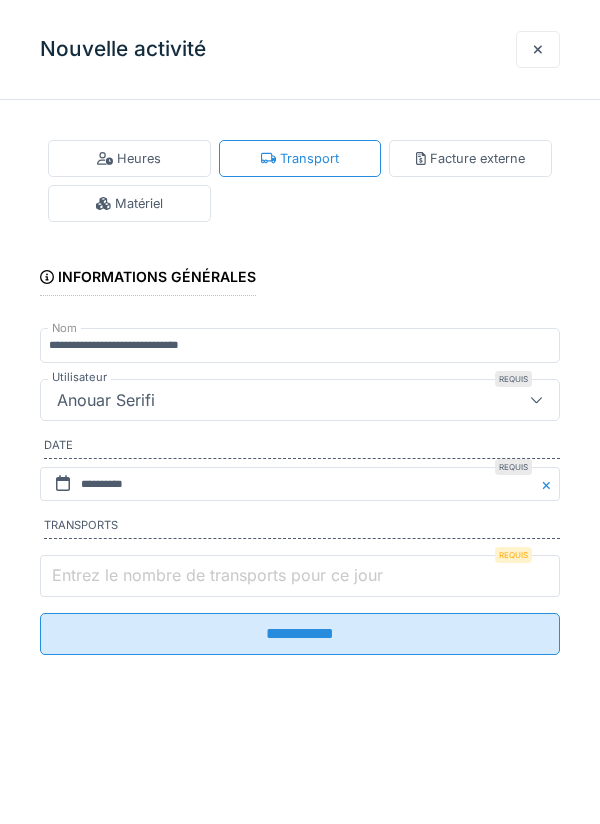 click on "Entrez le nombre de transports pour ce jour" at bounding box center [300, 576] 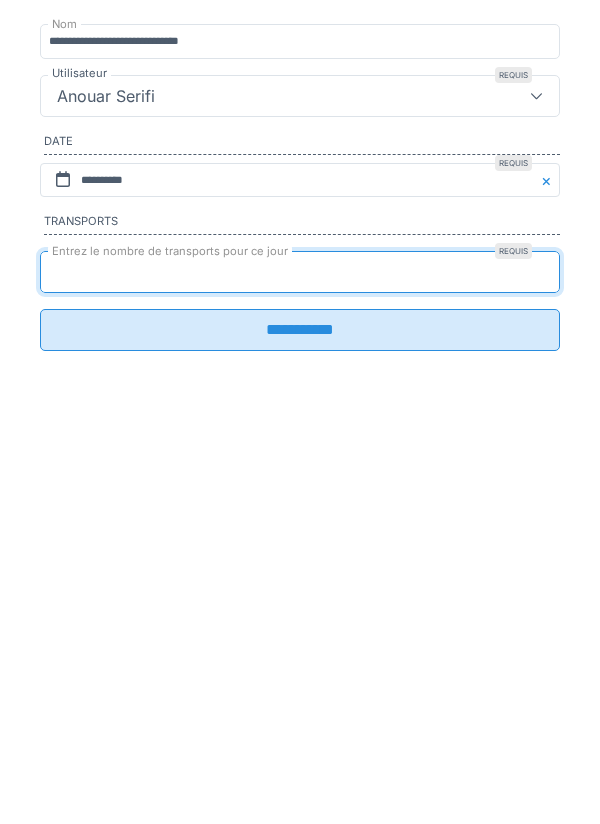 type on "*" 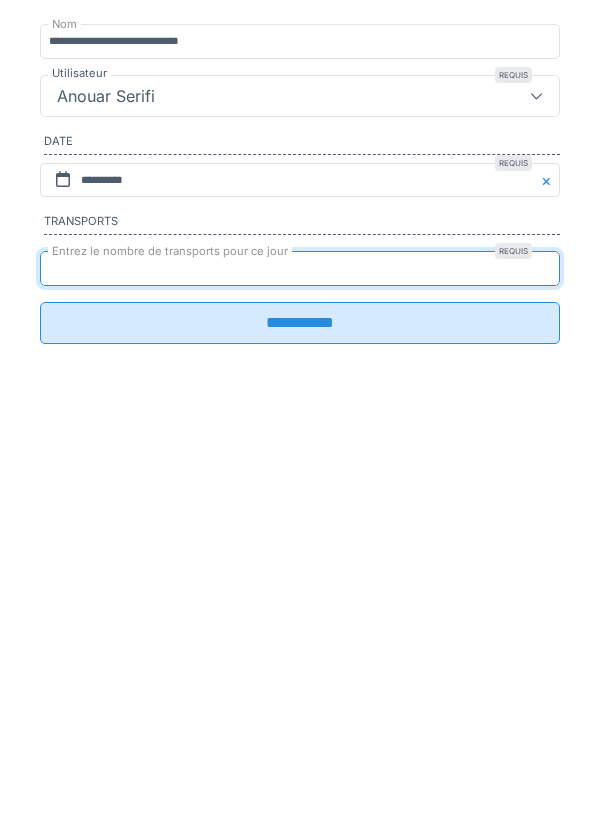 click on "**********" at bounding box center [300, 627] 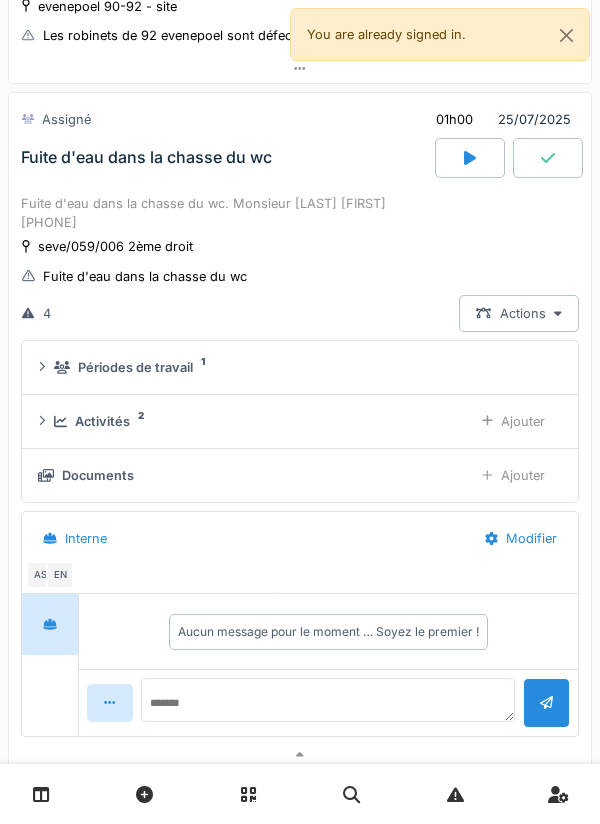 scroll, scrollTop: 786, scrollLeft: 0, axis: vertical 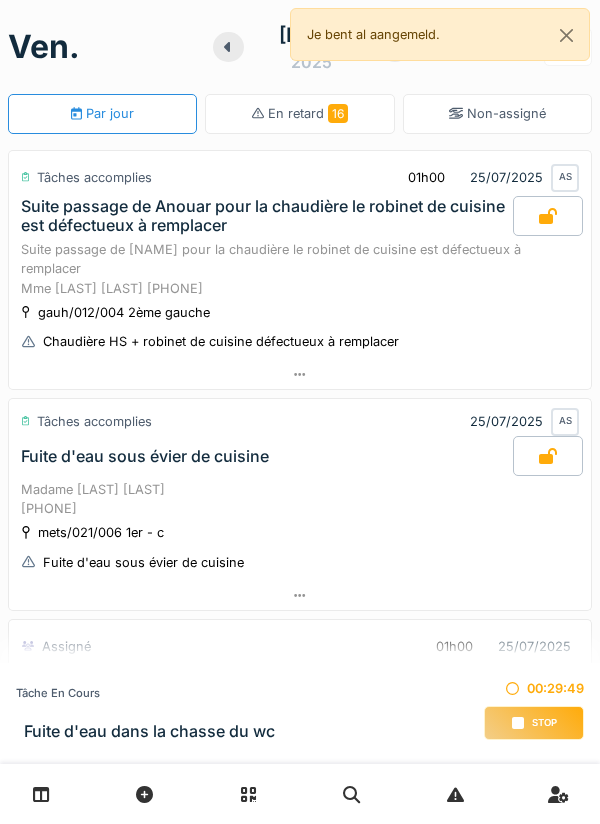 click on "Stop" at bounding box center [534, 723] 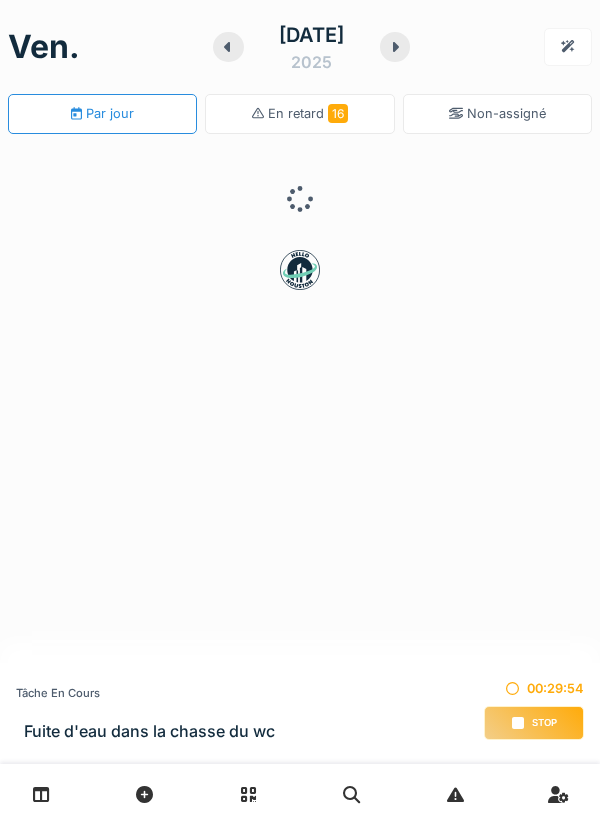 scroll, scrollTop: 0, scrollLeft: 0, axis: both 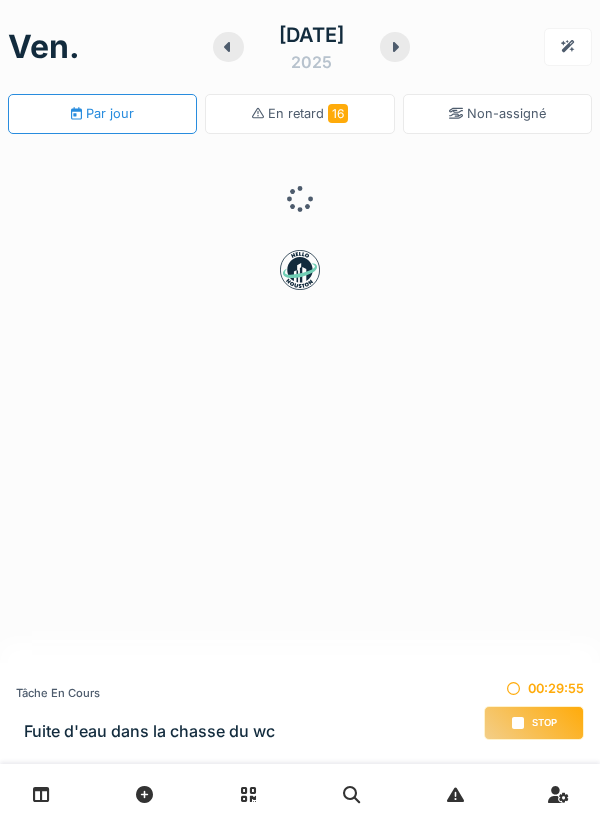click on "Stop" at bounding box center (544, 723) 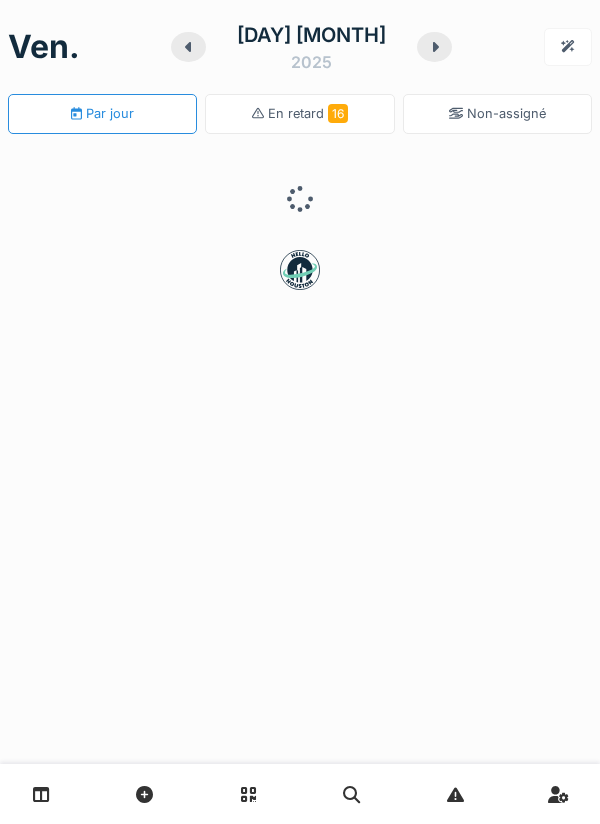 scroll, scrollTop: 0, scrollLeft: 0, axis: both 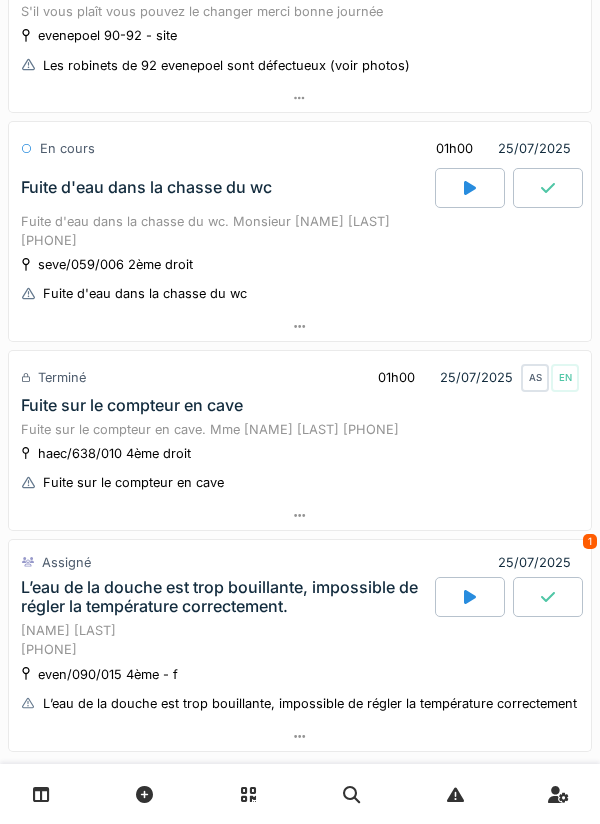 click on "Fuite d'eau dans la chasse du wc. Monsieur [NAME]
[PHONE]" at bounding box center (300, 231) 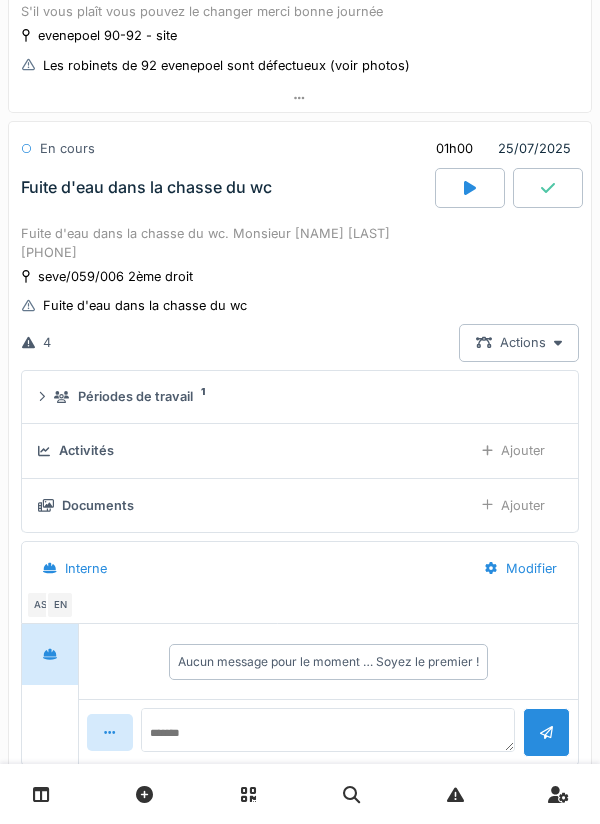 scroll, scrollTop: 808, scrollLeft: 0, axis: vertical 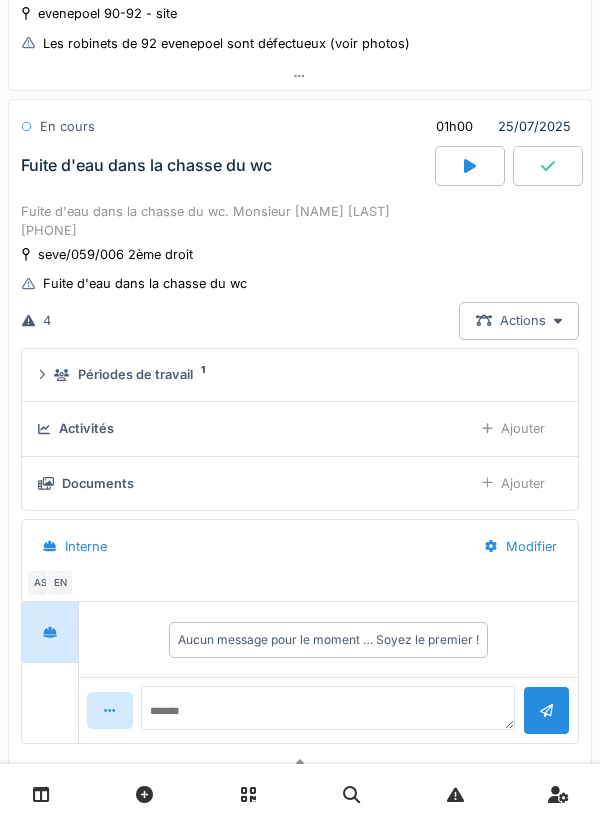 click on "Activités" at bounding box center (247, 428) 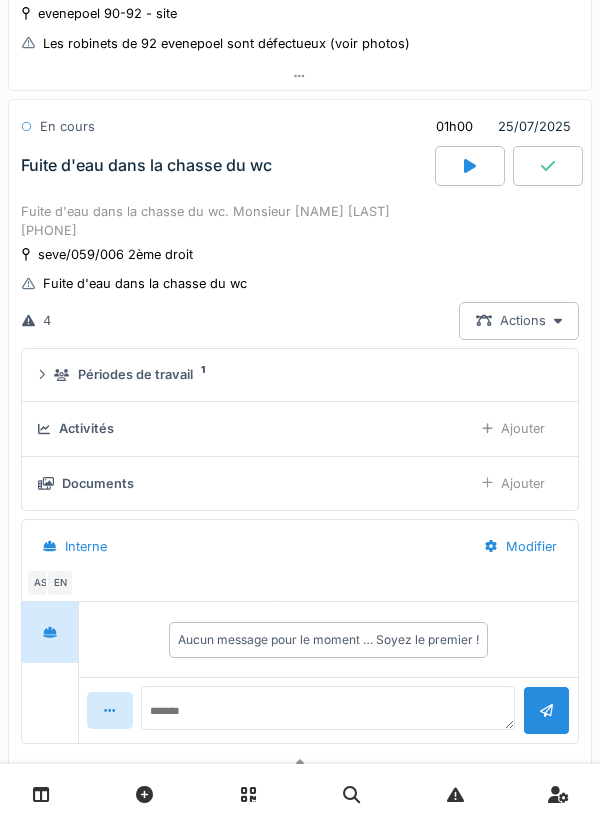 click on "Activités Ajouter" at bounding box center [300, 428] 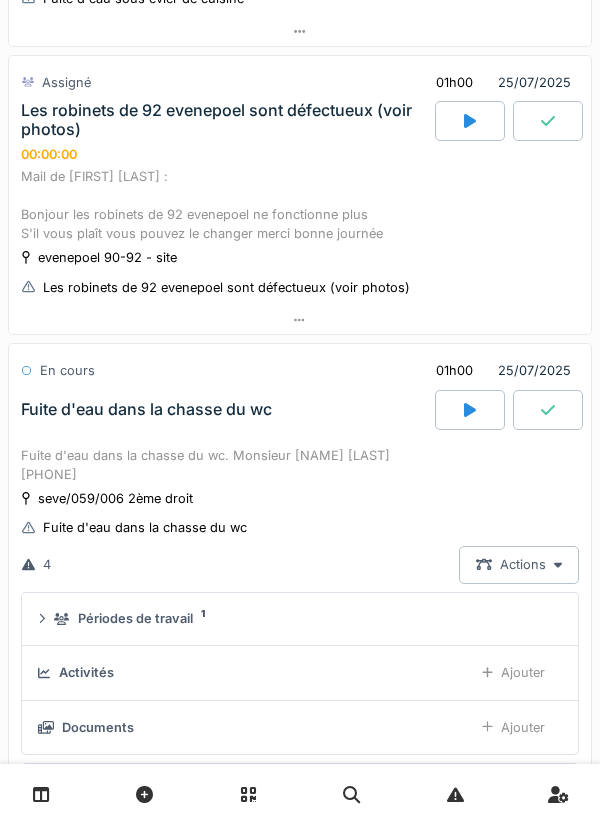 scroll, scrollTop: 0, scrollLeft: 0, axis: both 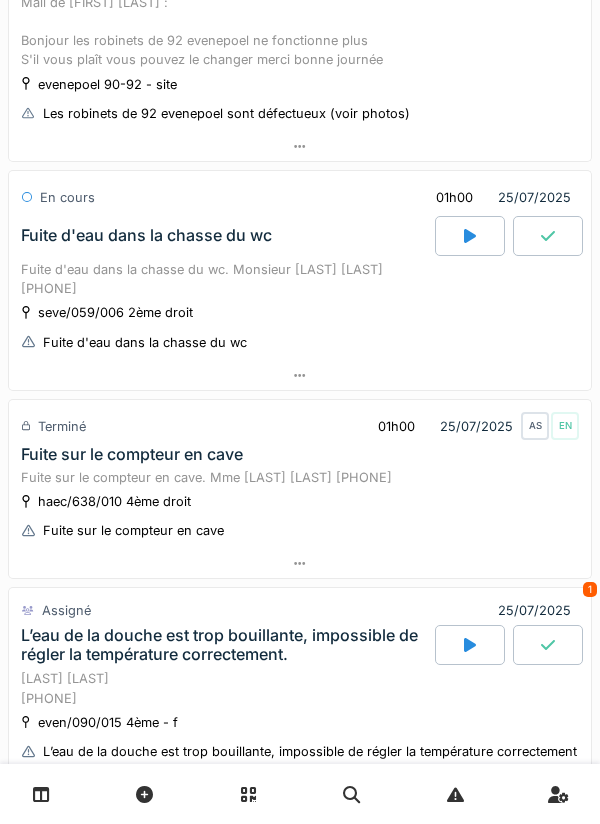 click on "Fuite d'eau dans la chasse du wc" at bounding box center [226, 236] 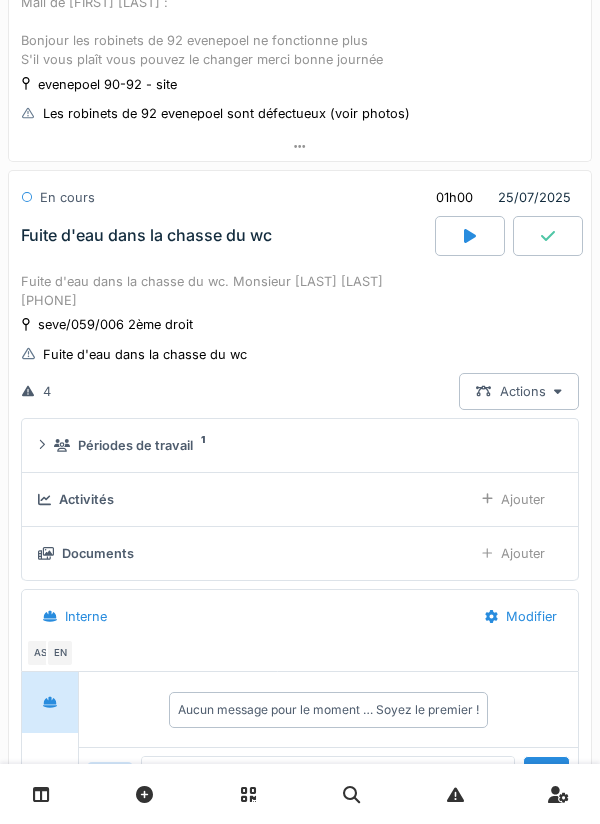 scroll, scrollTop: 786, scrollLeft: 0, axis: vertical 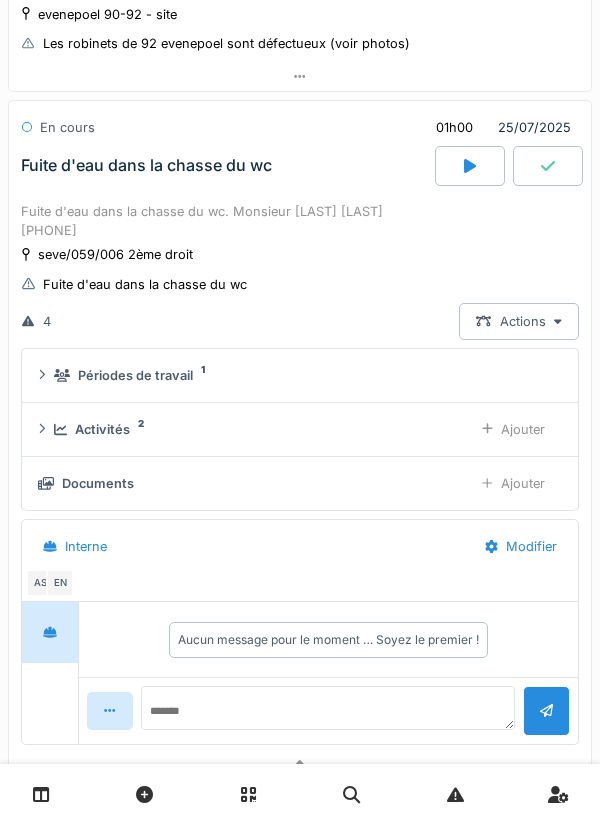 click on "Activités 2 Ajouter" at bounding box center [300, 429] 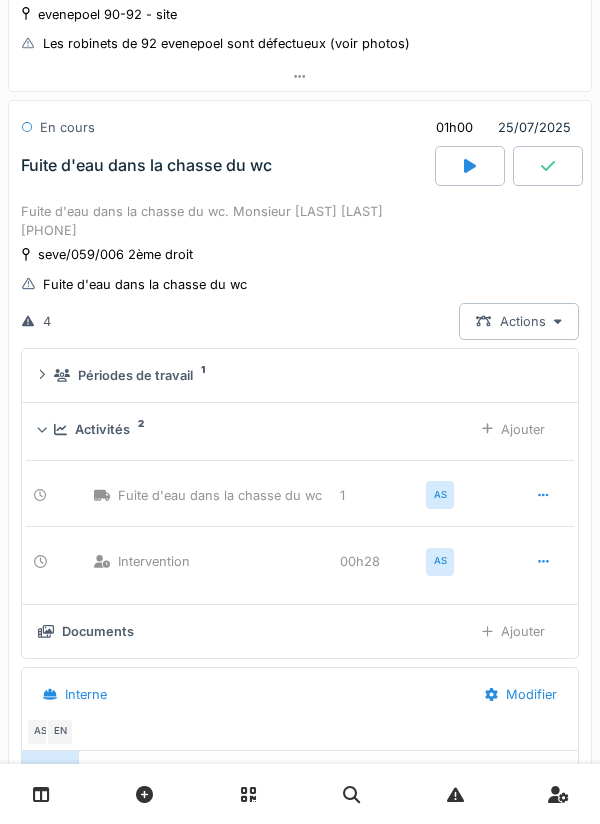 click on "Activités 2" at bounding box center (255, 429) 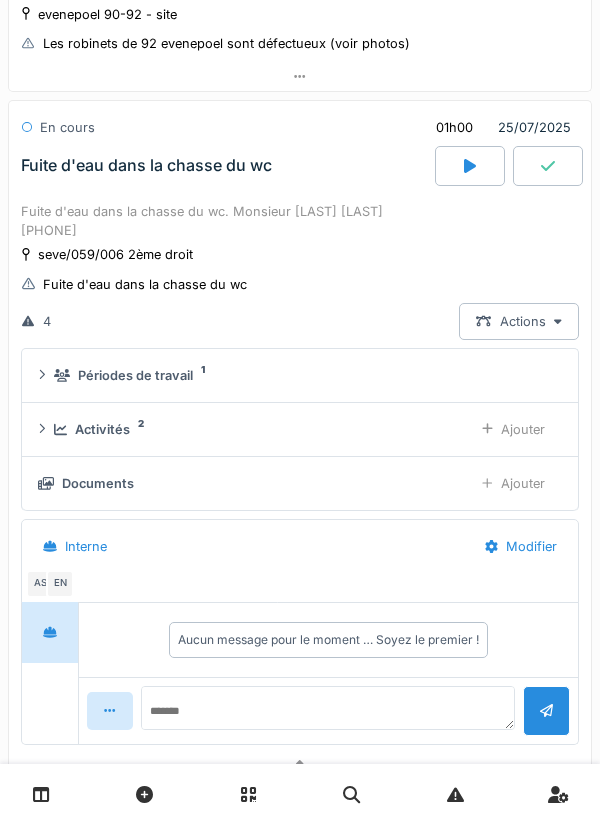 click on "Documents" at bounding box center [247, 483] 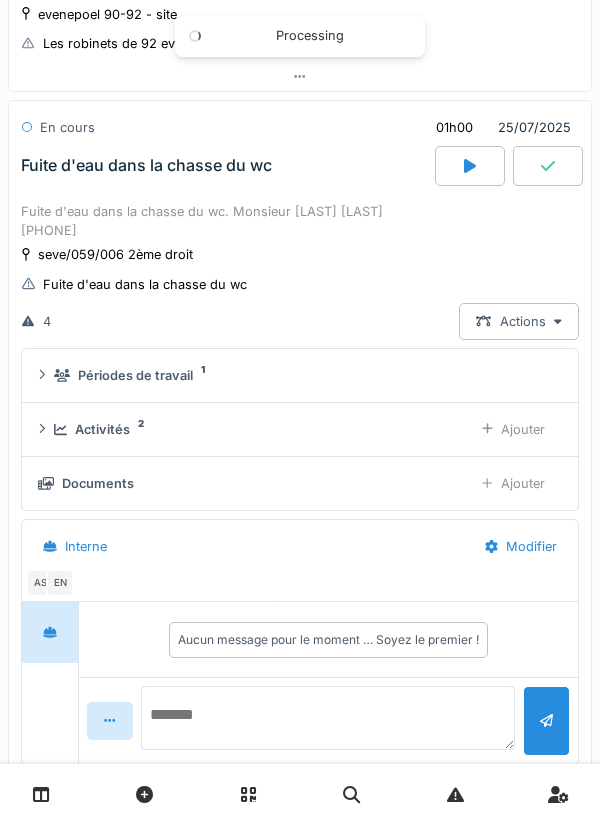 click at bounding box center (328, 718) 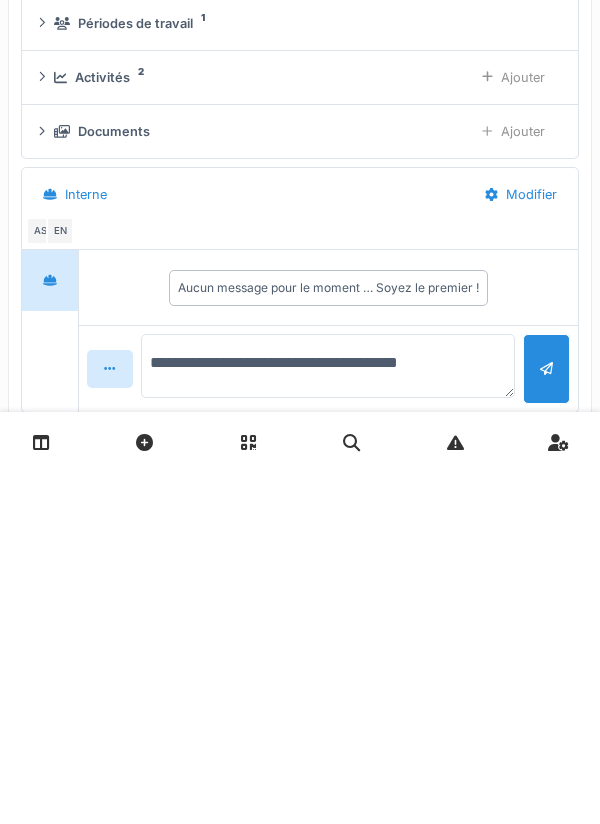 type on "**********" 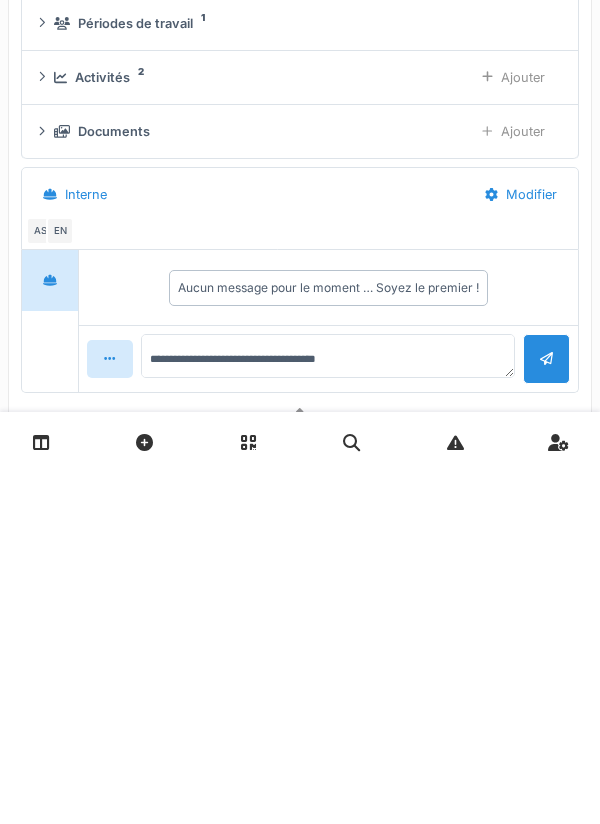 click at bounding box center (546, 710) 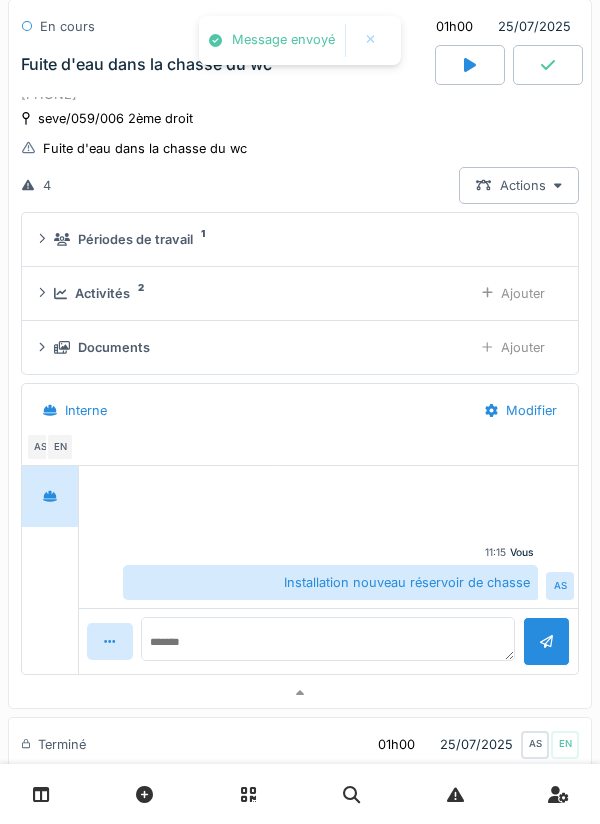 scroll, scrollTop: 921, scrollLeft: 0, axis: vertical 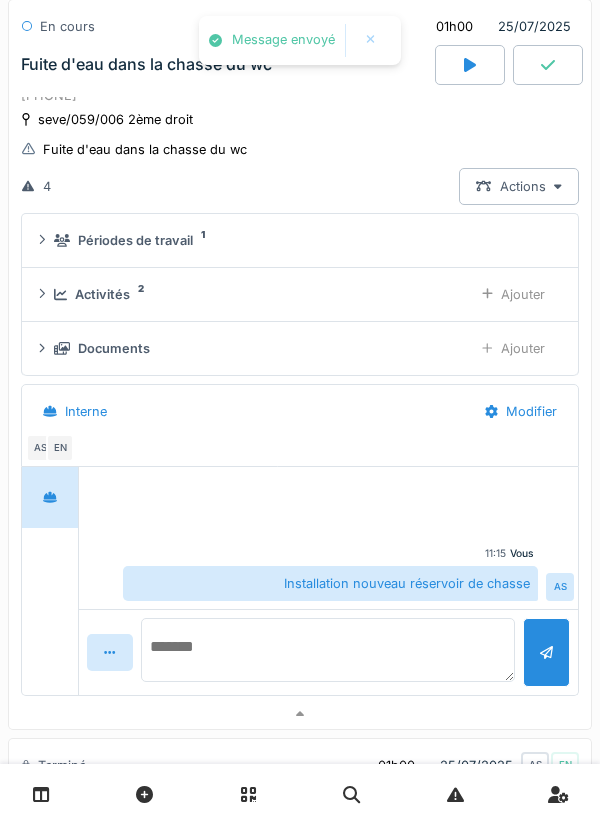 click at bounding box center (328, 650) 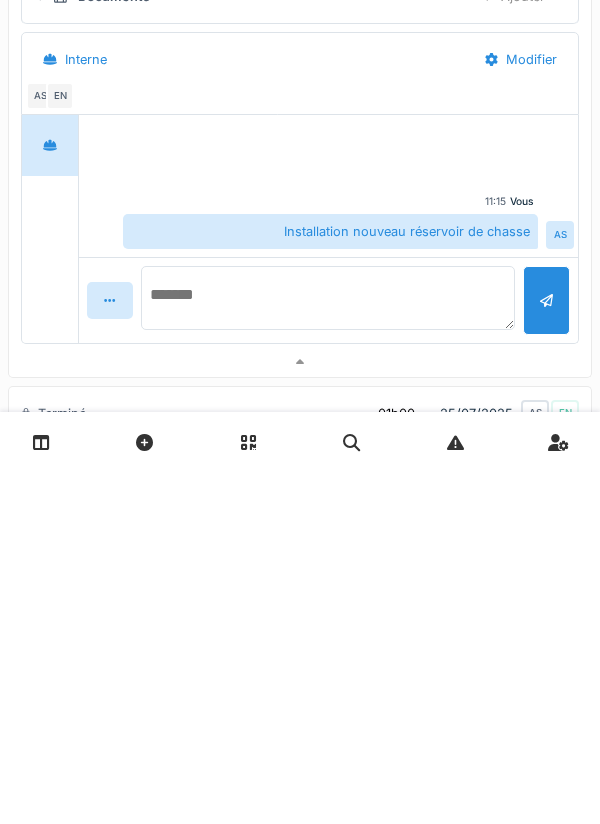 type on "*" 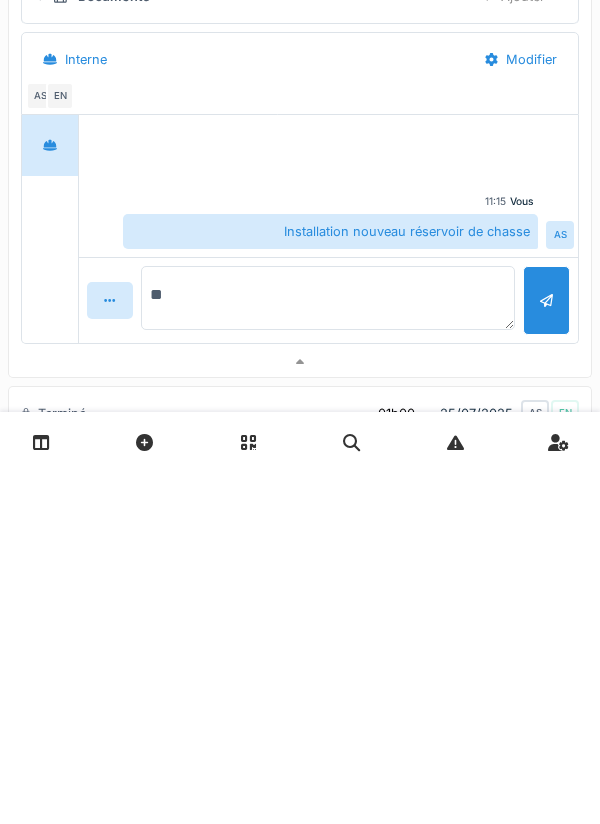 type on "*" 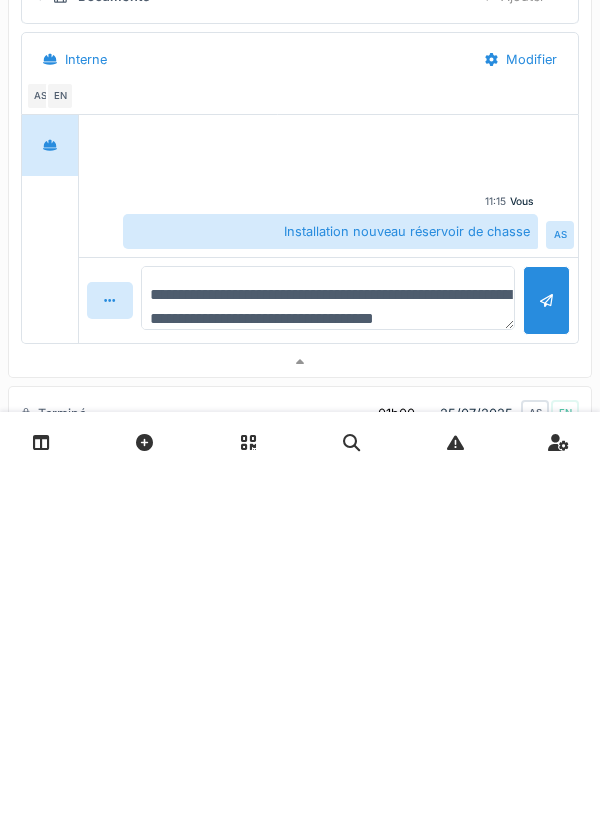 scroll, scrollTop: 24, scrollLeft: 0, axis: vertical 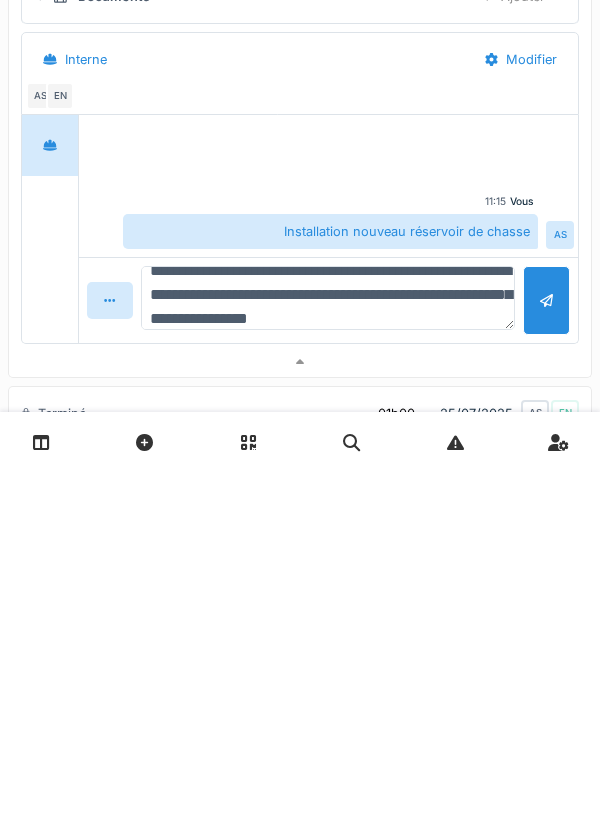 click on "**********" at bounding box center (328, 650) 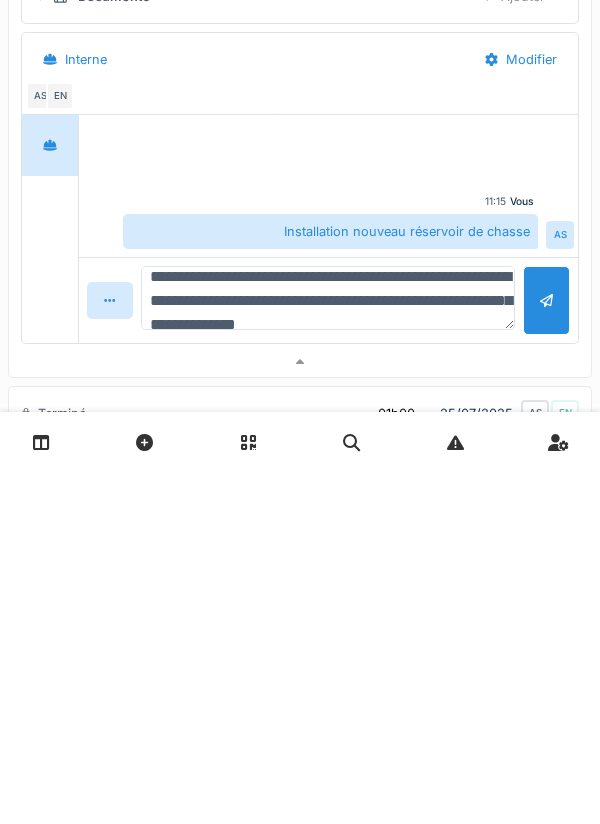 click on "**********" at bounding box center [328, 650] 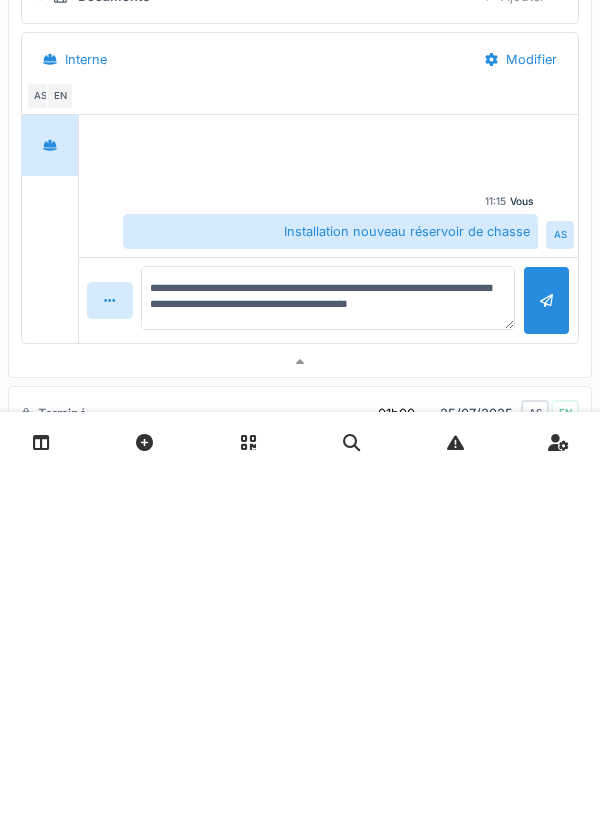 click at bounding box center [546, 652] 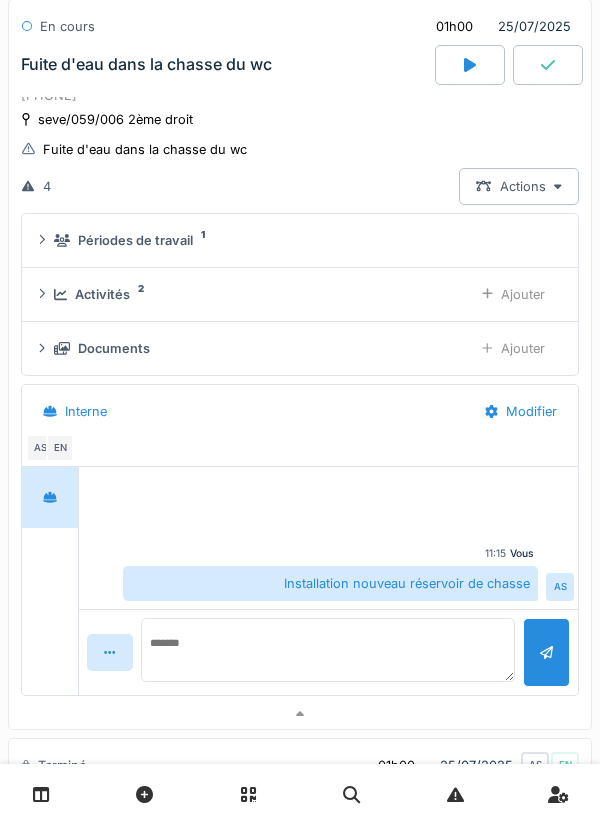 scroll, scrollTop: 0, scrollLeft: 0, axis: both 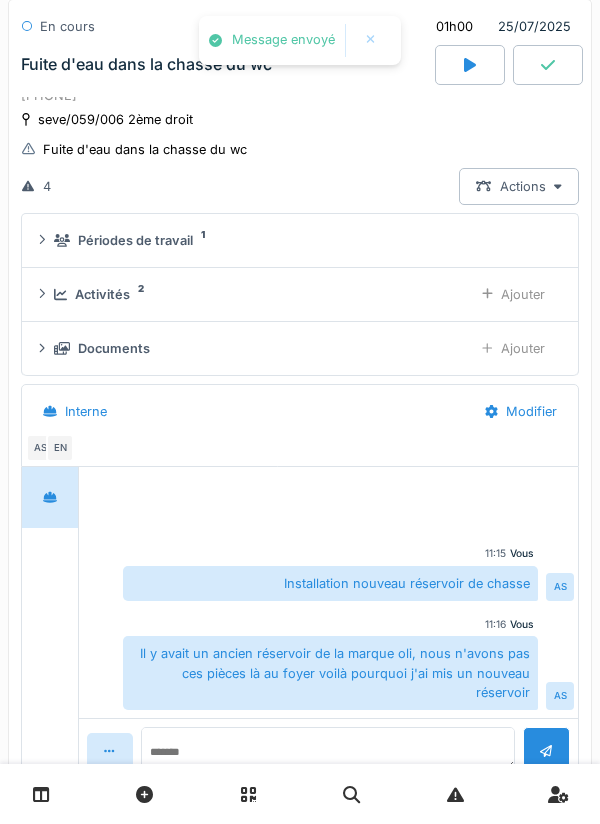 click on "Ajouter" at bounding box center [513, 294] 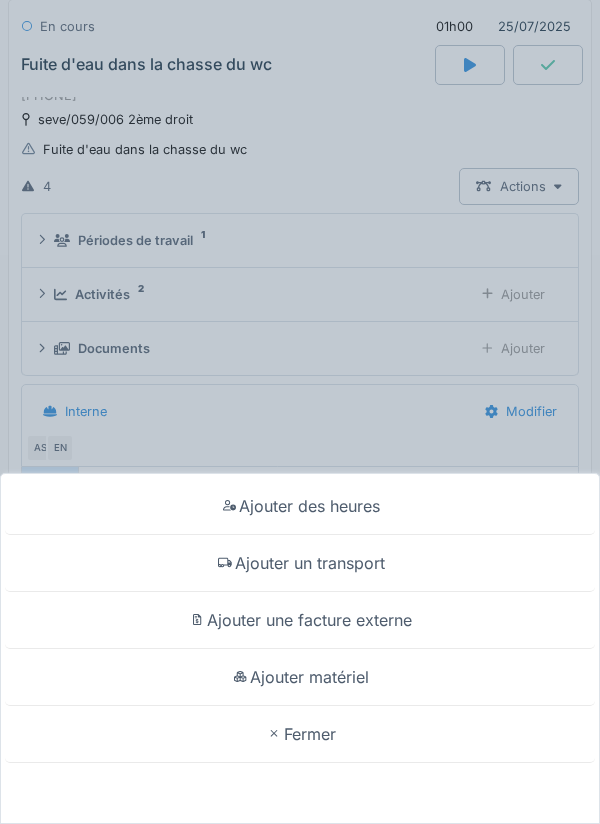 click on "Ajouter matériel" at bounding box center (300, 677) 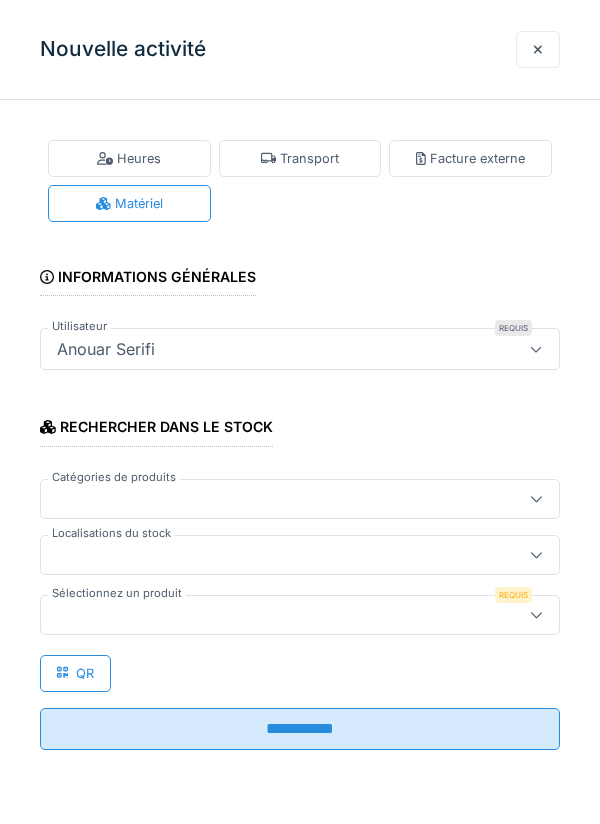 click at bounding box center [274, 555] 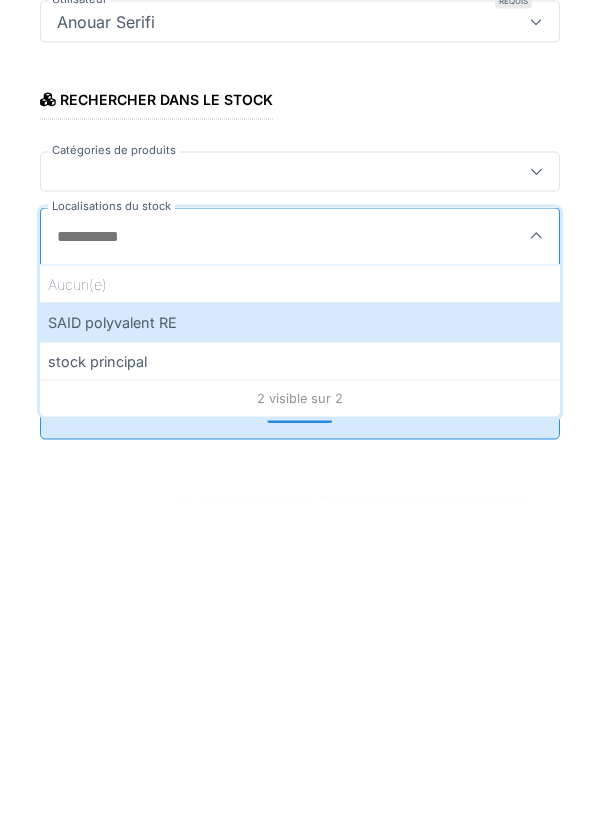 click on "SAID polyvalent RE" at bounding box center (300, 649) 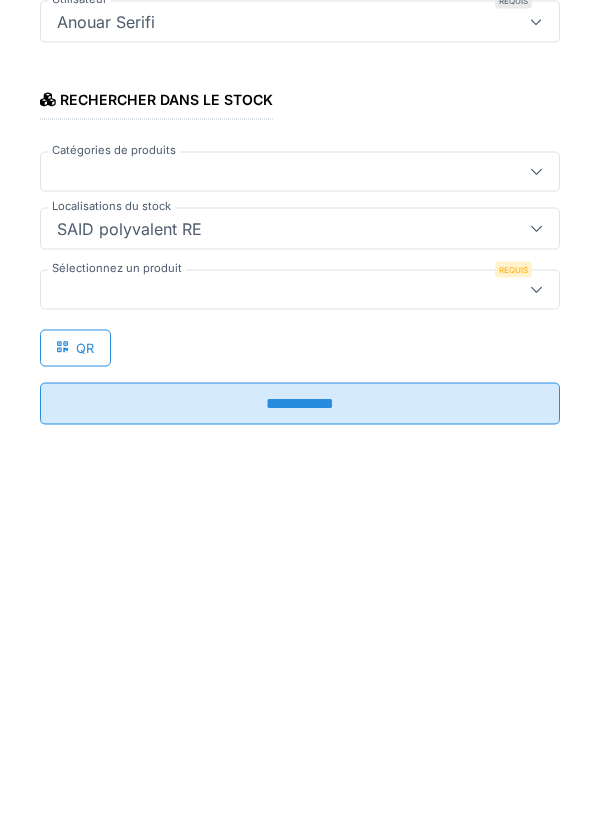type on "***" 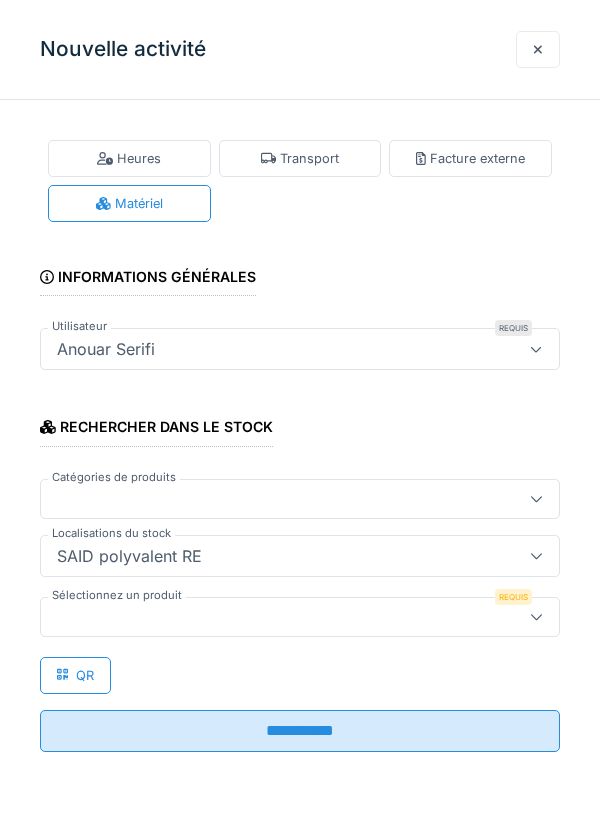 click at bounding box center [274, 617] 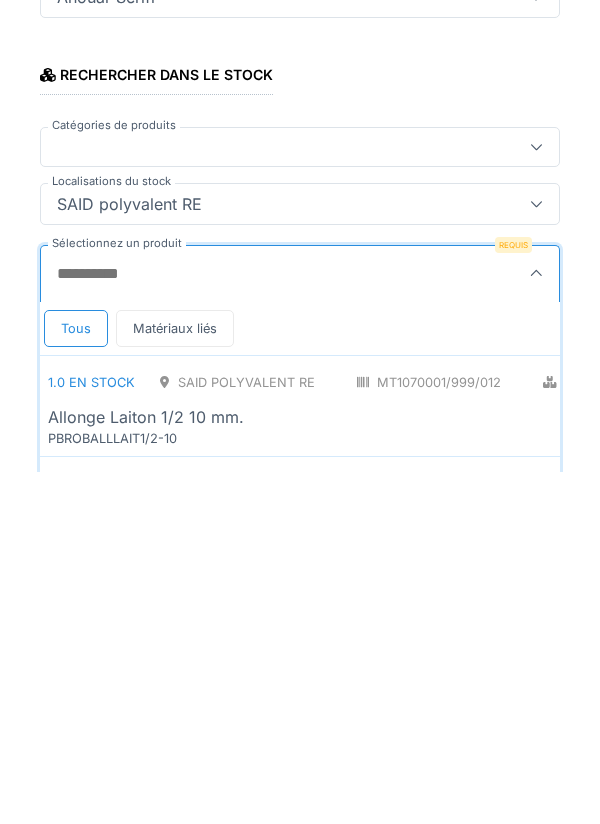 scroll, scrollTop: 1, scrollLeft: 0, axis: vertical 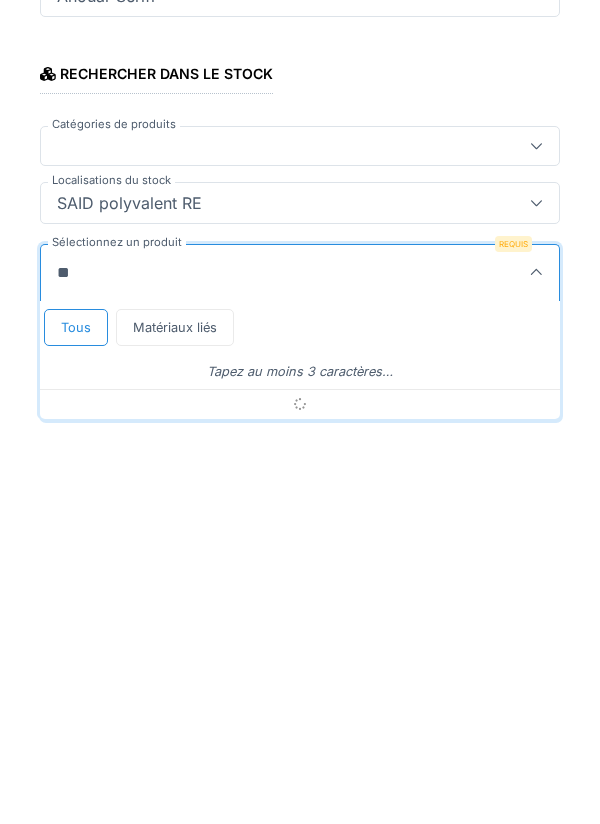 type on "*" 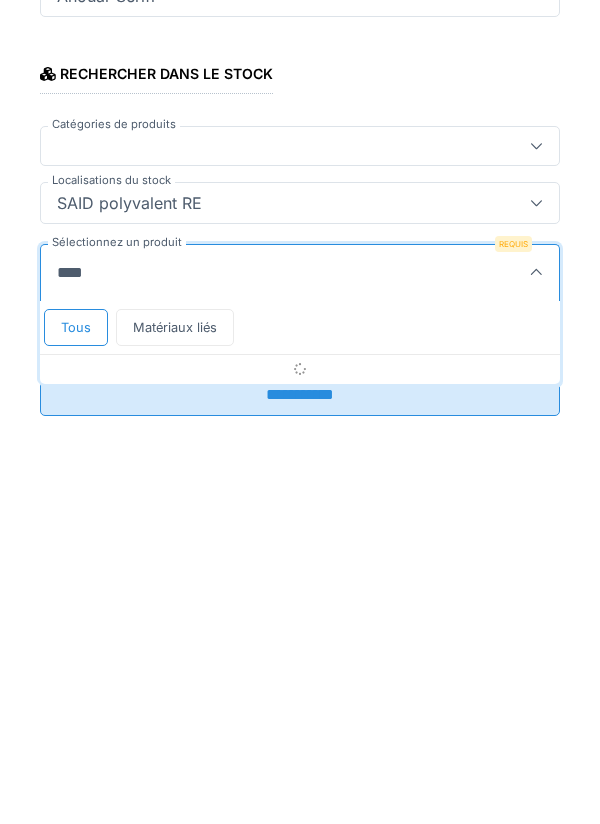 type on "*****" 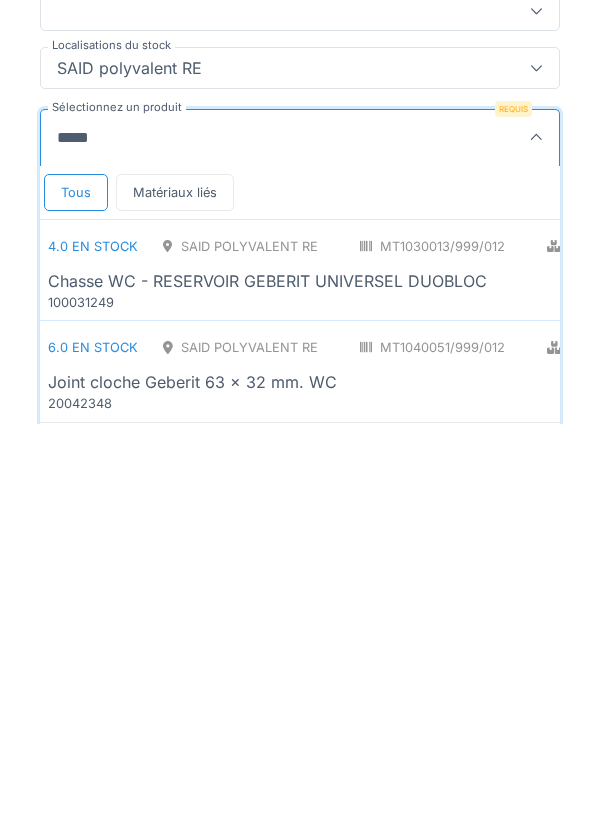 scroll, scrollTop: 122, scrollLeft: 0, axis: vertical 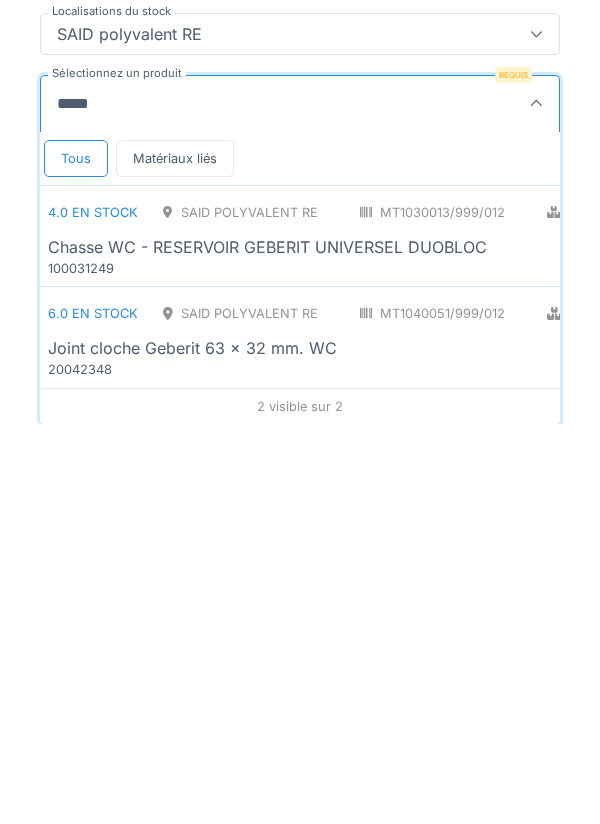 click on "4.0 en stock SAID polyvalent RE MT1030013/999/012 Plomberie - Appareils sanitaires PCE Chasse WC - RESERVOIR GEBERIT UNIVERSEL DUOBLOC 100031249" at bounding box center (476, 636) 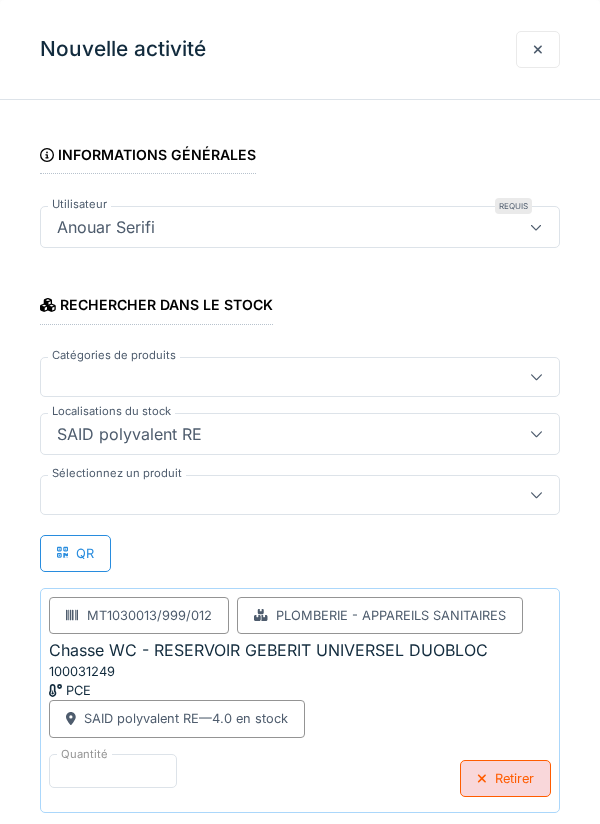 scroll, scrollTop: 129, scrollLeft: 0, axis: vertical 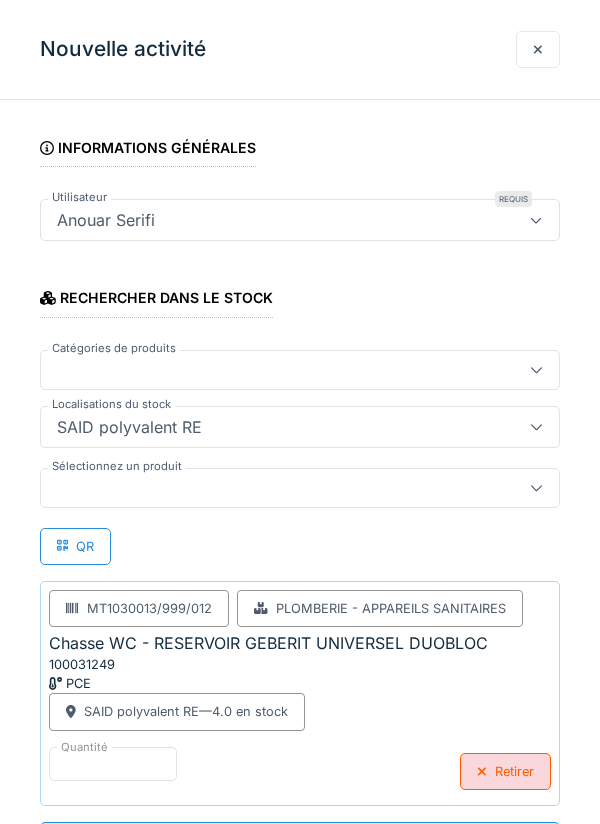 click on "**********" at bounding box center [300, 433] 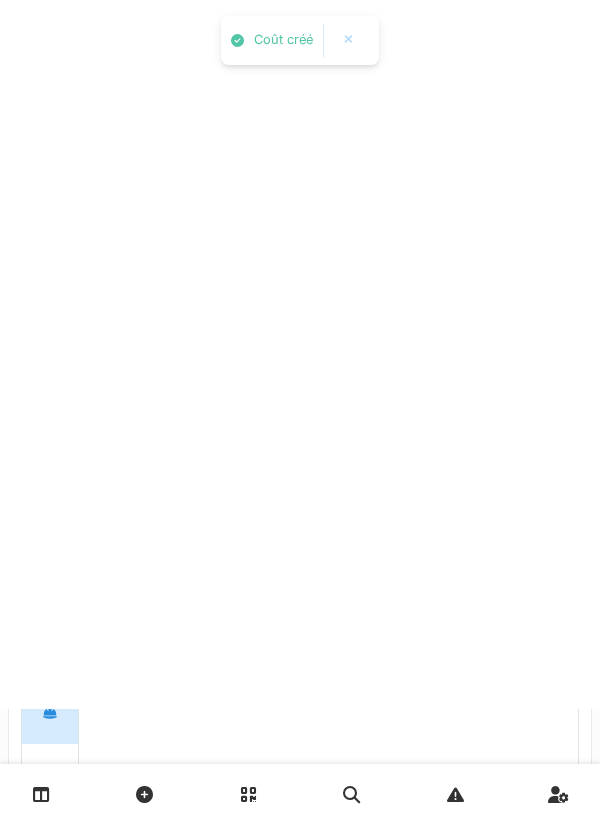 scroll, scrollTop: 0, scrollLeft: 0, axis: both 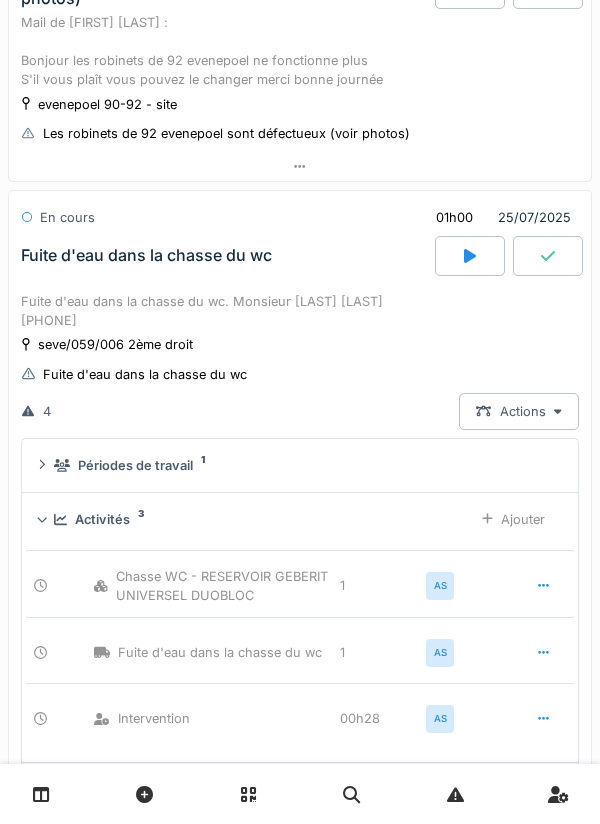 click at bounding box center [470, 256] 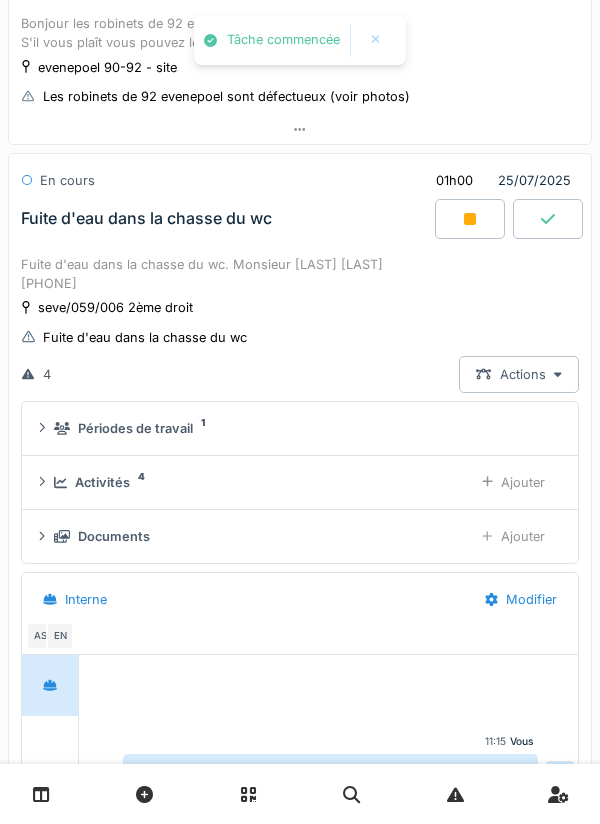 scroll, scrollTop: 786, scrollLeft: 0, axis: vertical 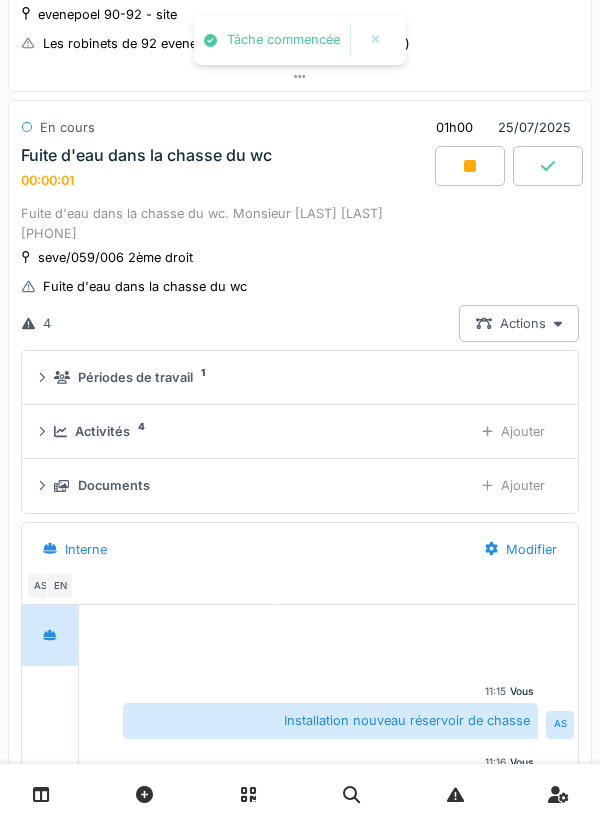 click at bounding box center [470, 166] 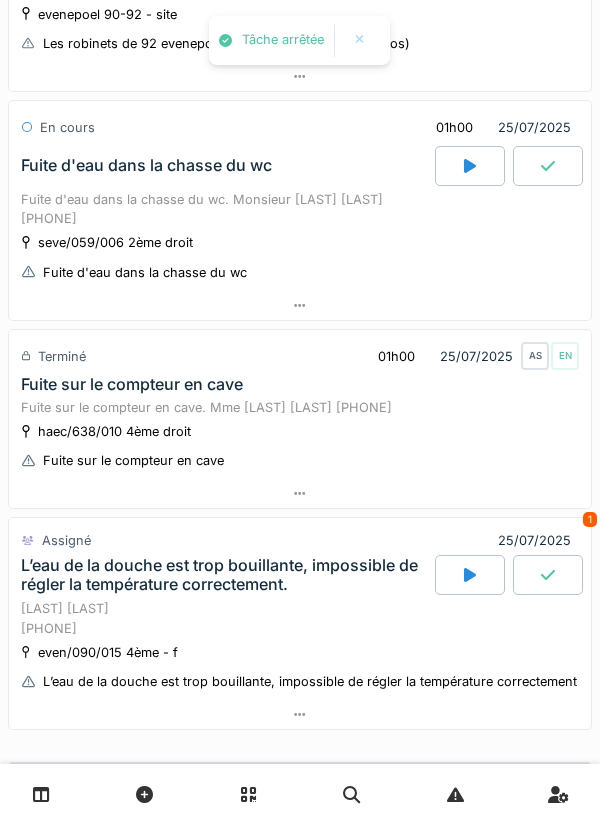 click at bounding box center [300, 305] 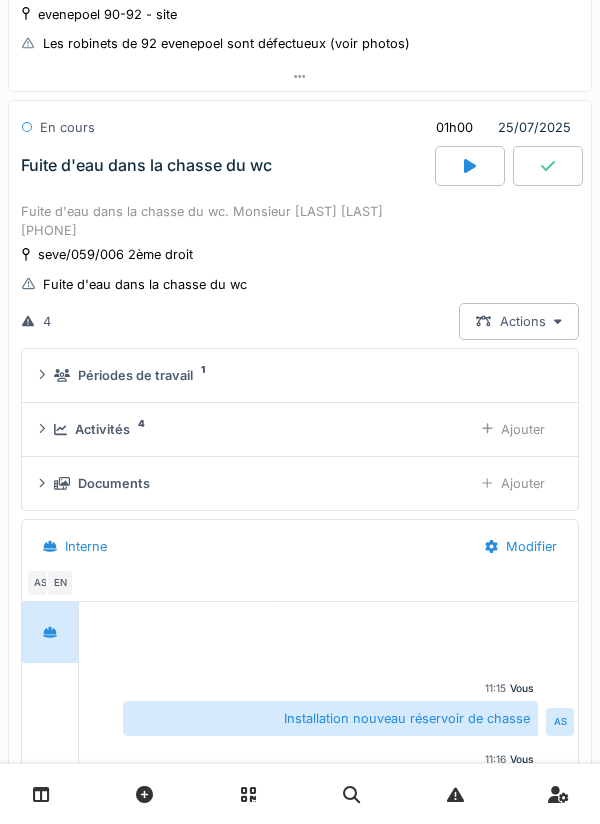 click on "Activités 4 Ajouter" at bounding box center (300, 429) 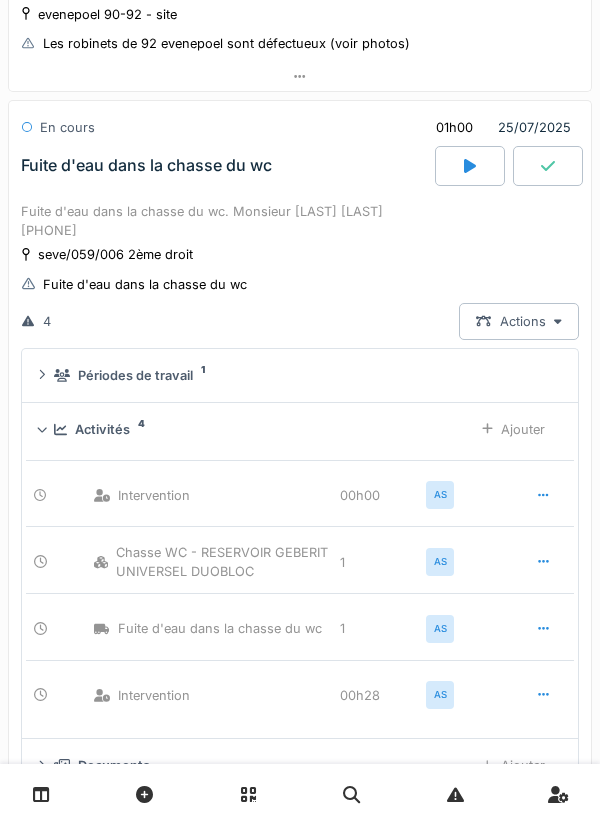 click at bounding box center (543, 495) 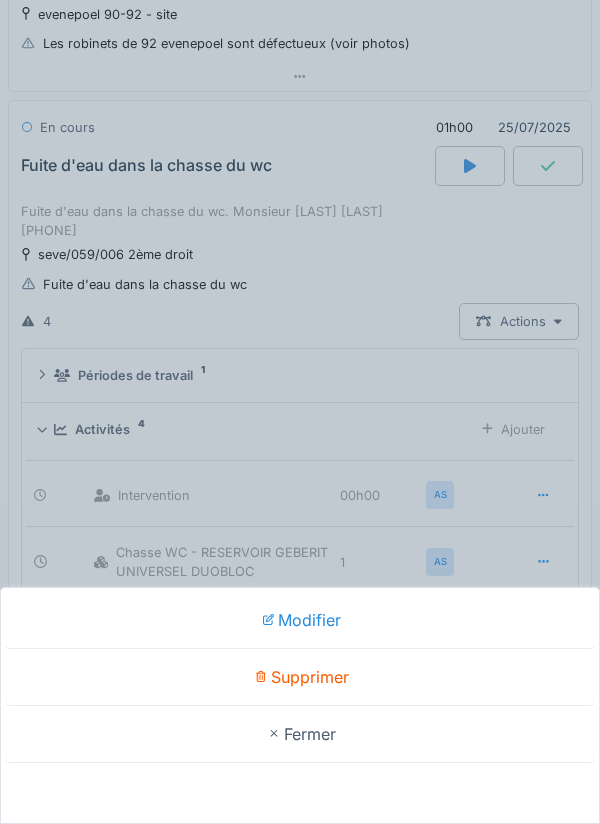 click on "Supprimer" at bounding box center [300, 677] 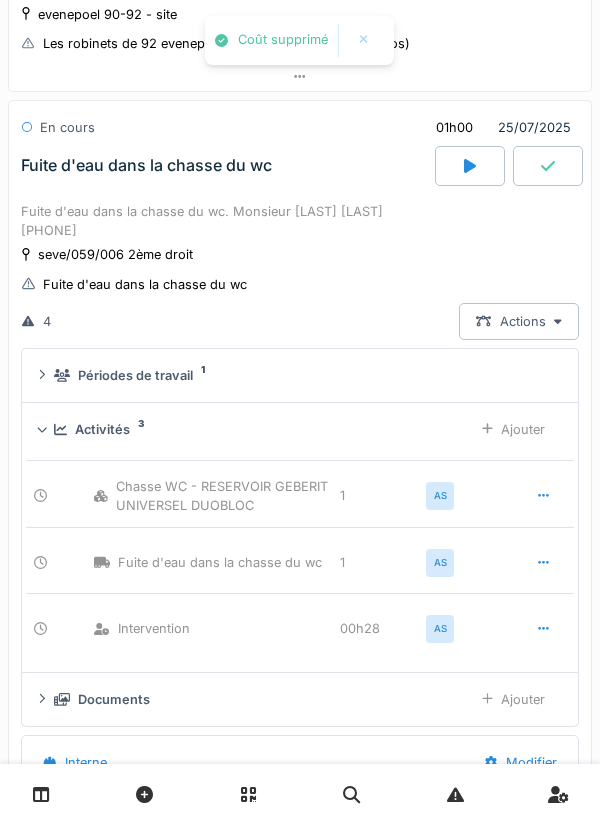 click at bounding box center (548, 166) 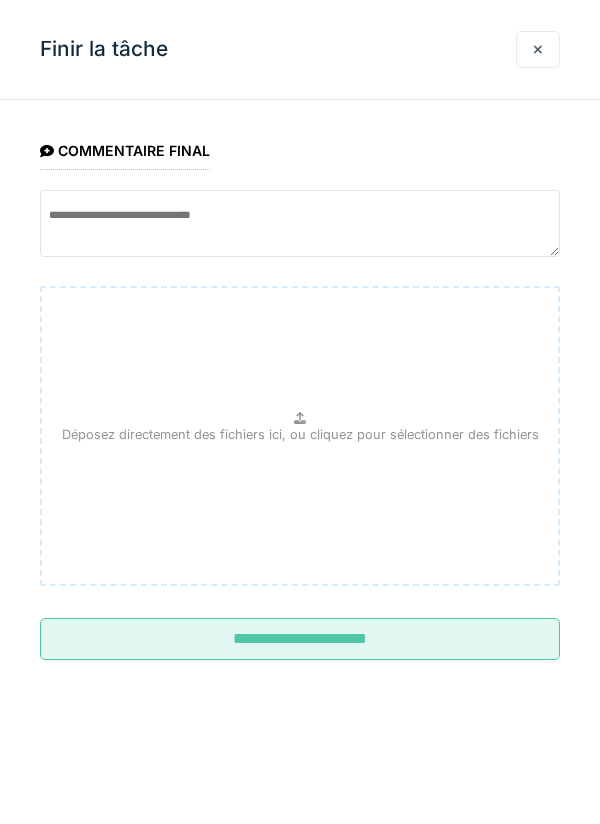 click on "**********" at bounding box center [300, 639] 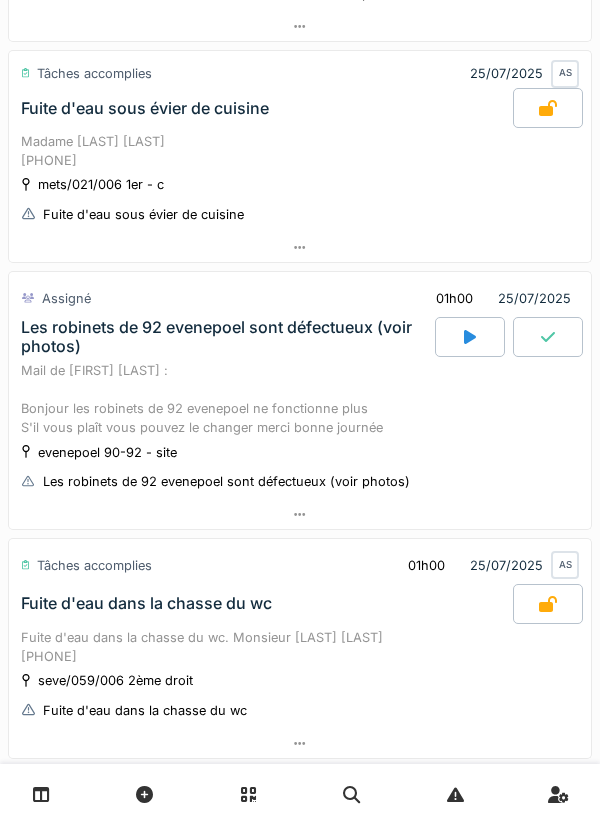 scroll, scrollTop: 523, scrollLeft: 0, axis: vertical 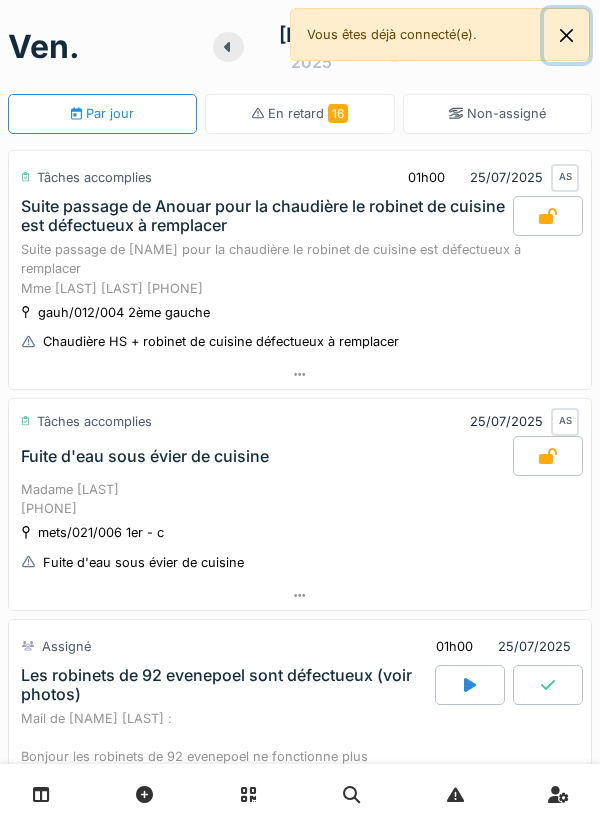click at bounding box center (566, 35) 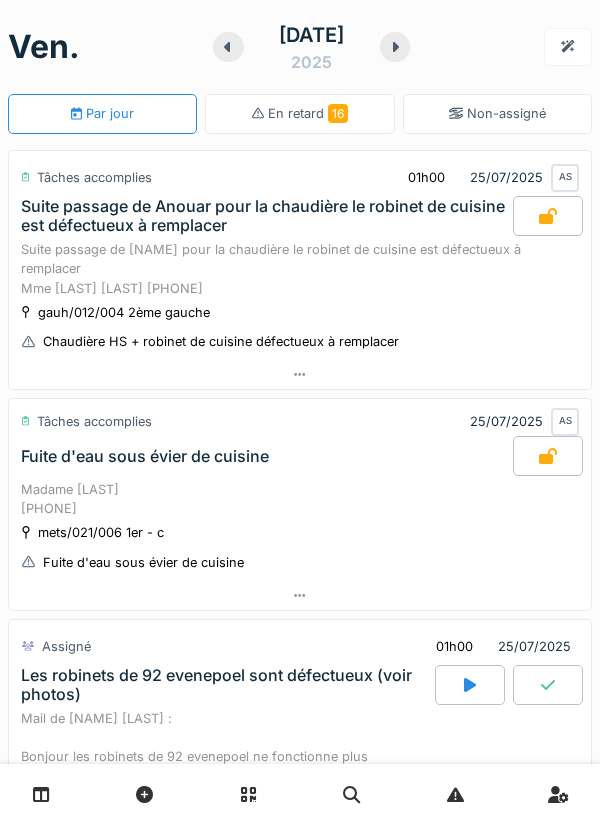 click at bounding box center [568, 46] 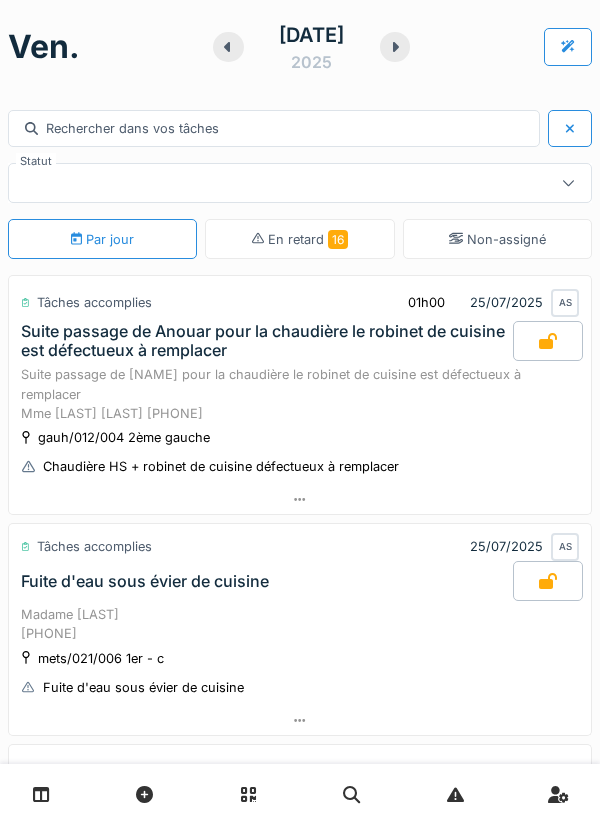click at bounding box center [568, 46] 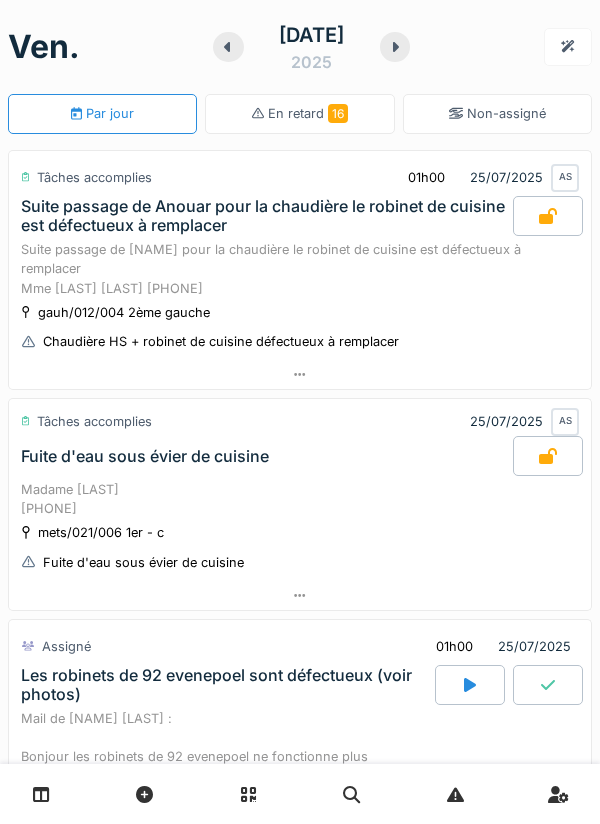 click at bounding box center [568, 46] 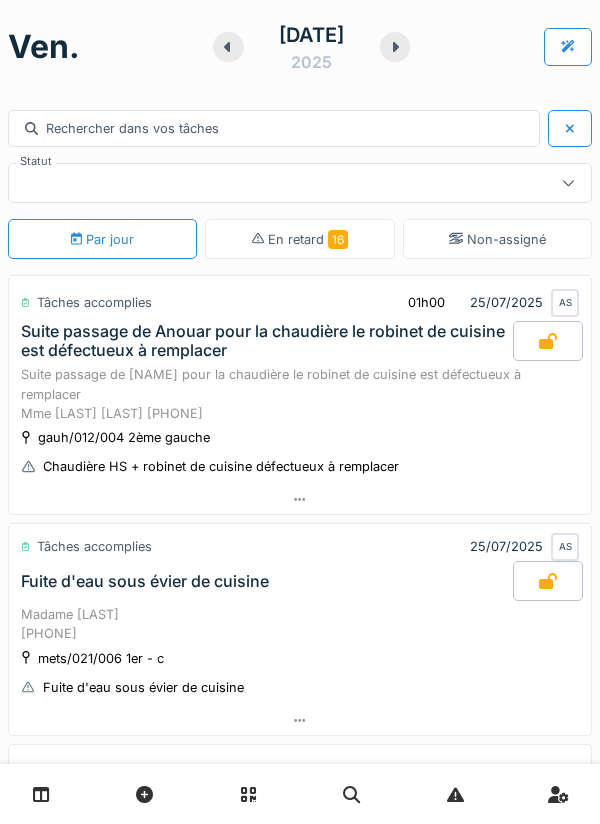 click at bounding box center [568, 46] 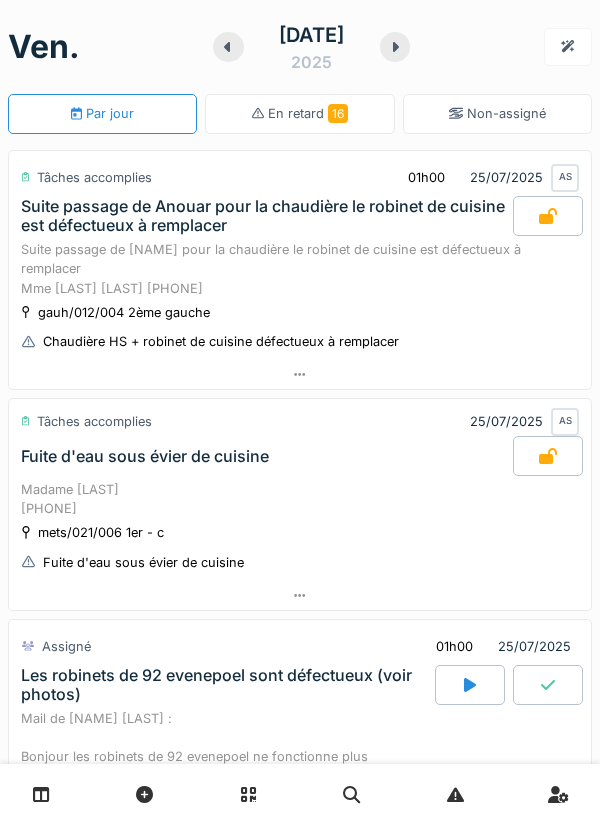 click at bounding box center [395, 47] 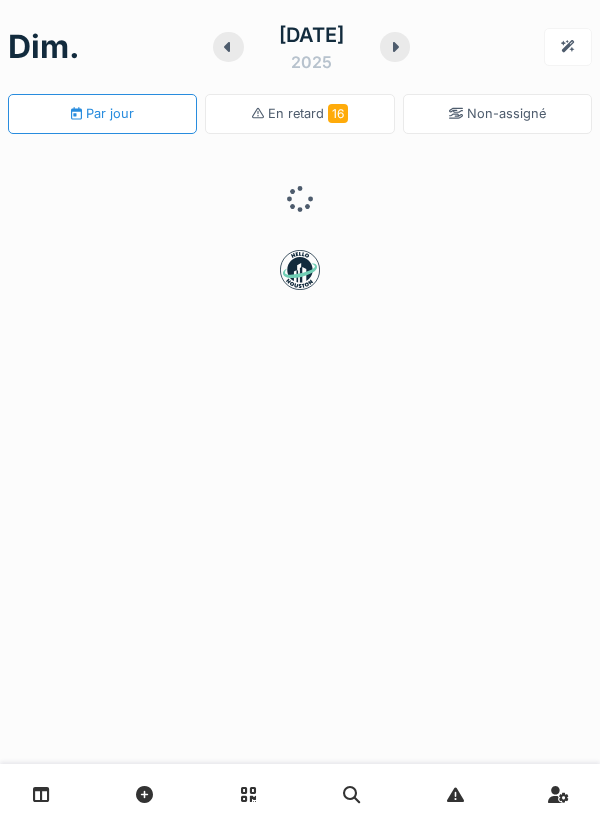 click 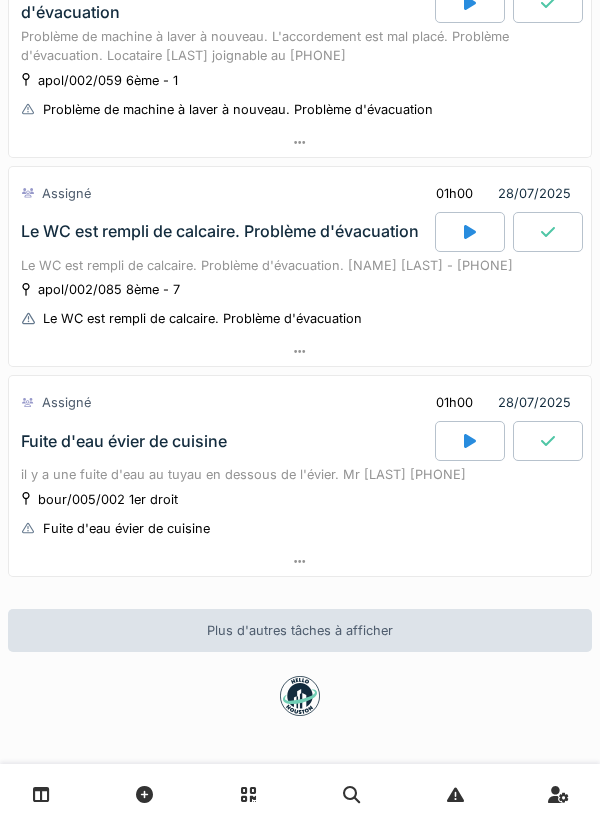 scroll, scrollTop: 0, scrollLeft: 0, axis: both 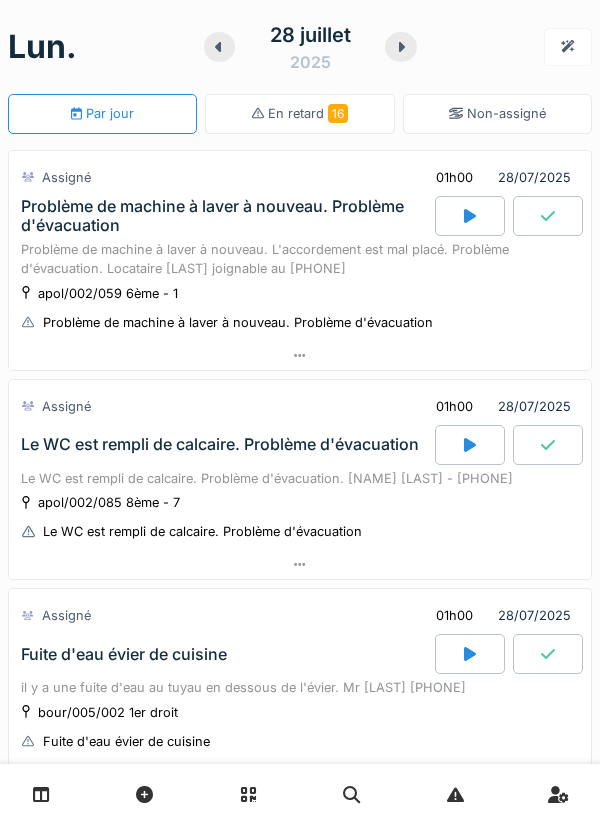 click 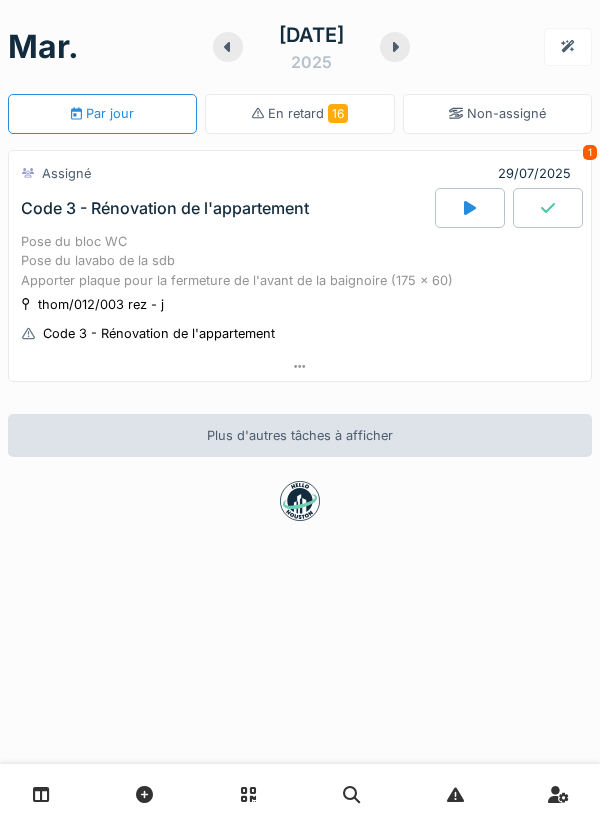 click at bounding box center [228, 47] 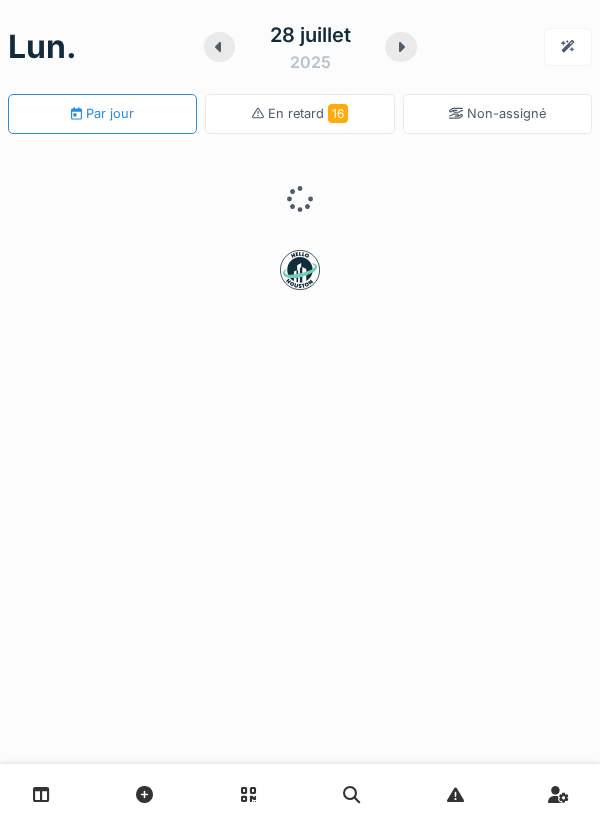 click at bounding box center (219, 47) 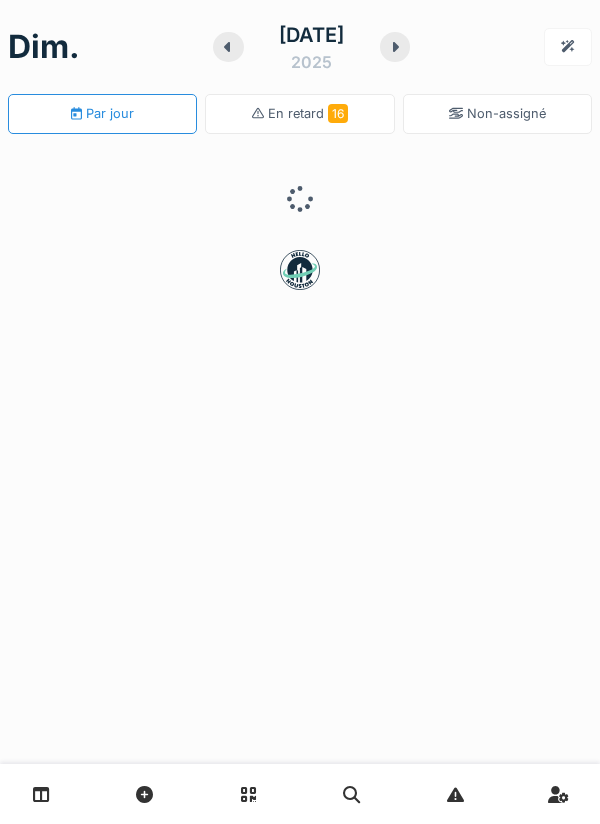 click at bounding box center (228, 47) 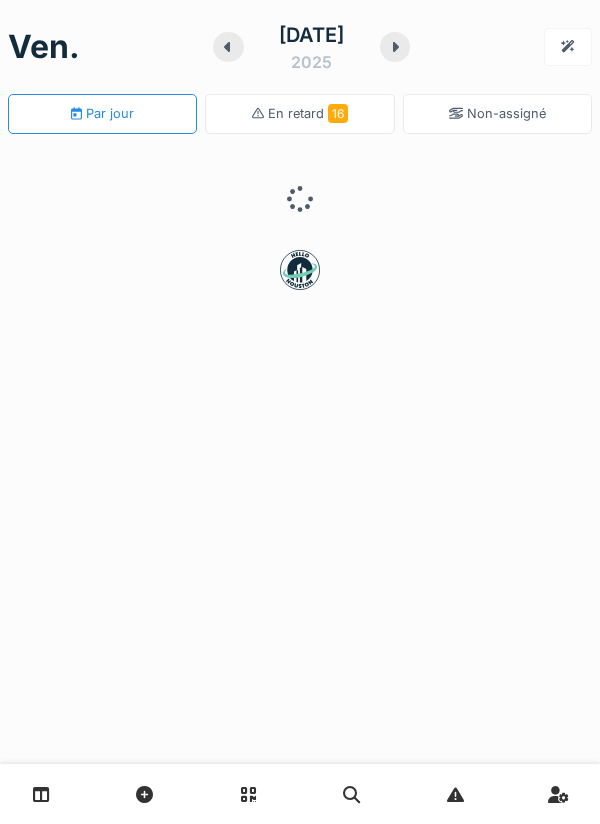 click at bounding box center [228, 47] 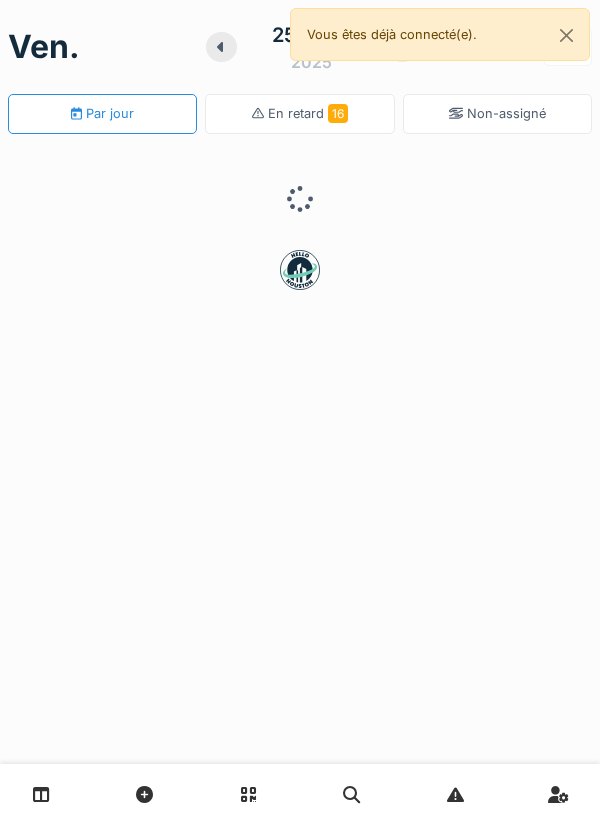 scroll, scrollTop: 0, scrollLeft: 0, axis: both 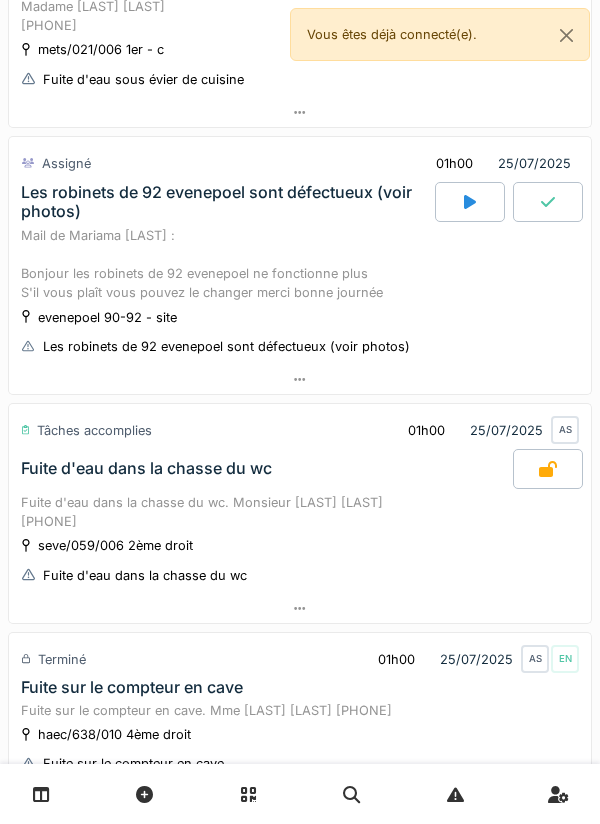 click at bounding box center (470, 202) 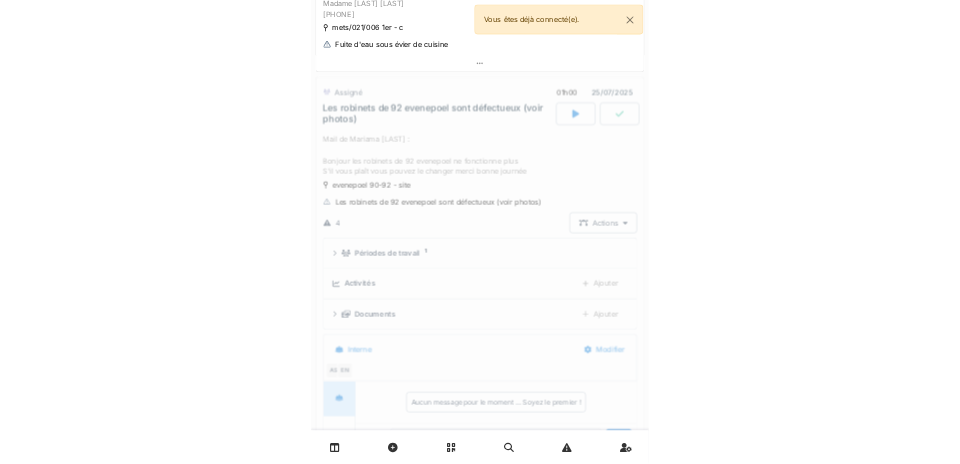 scroll, scrollTop: 519, scrollLeft: 0, axis: vertical 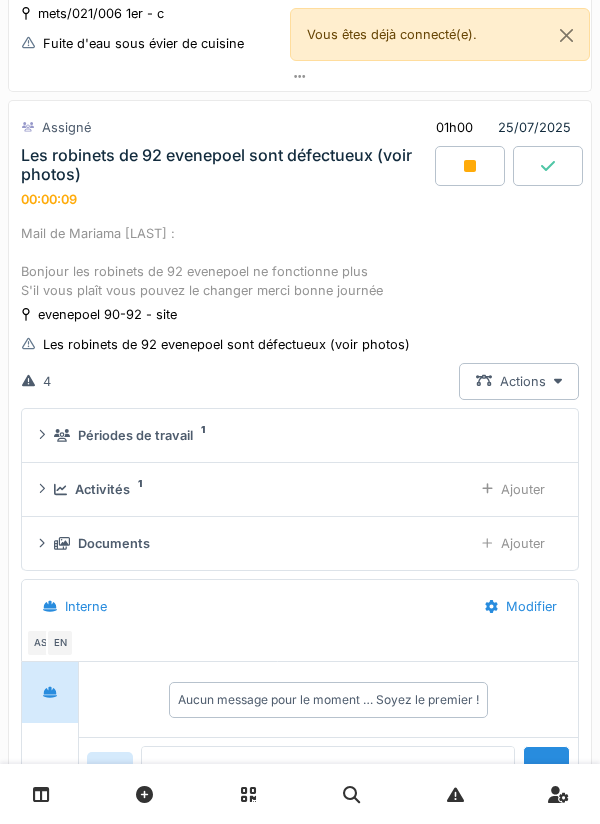 click on "Ajouter" at bounding box center [513, 489] 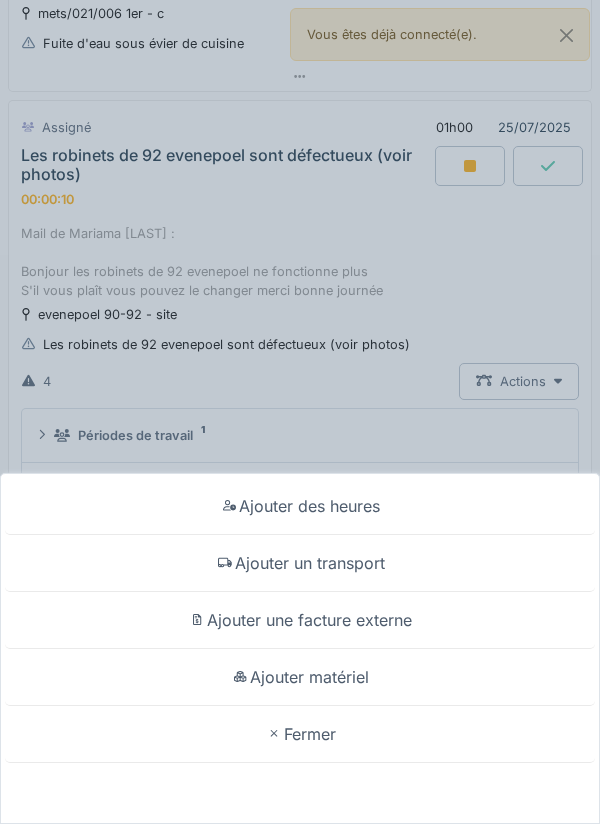 click on "Ajouter un transport" at bounding box center [300, 563] 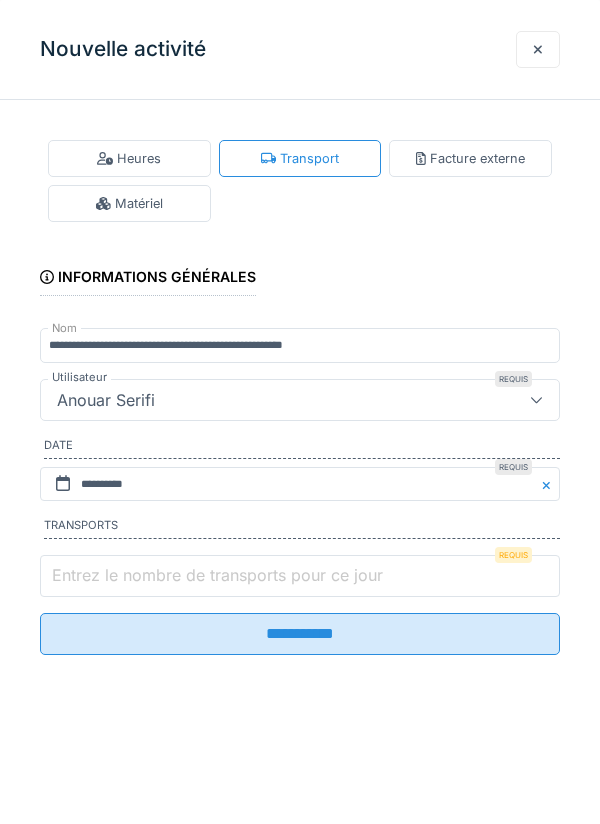 click on "Entrez le nombre de transports pour ce jour" at bounding box center [300, 576] 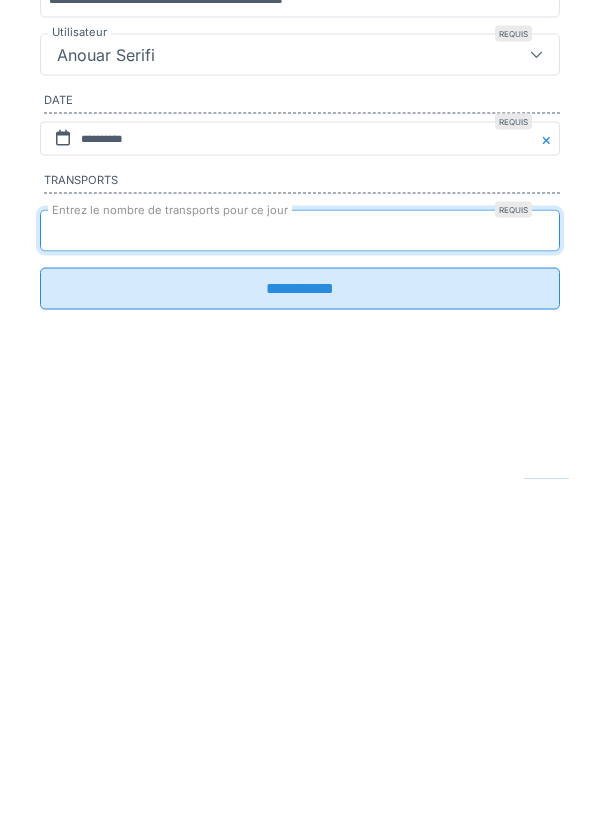 type on "*" 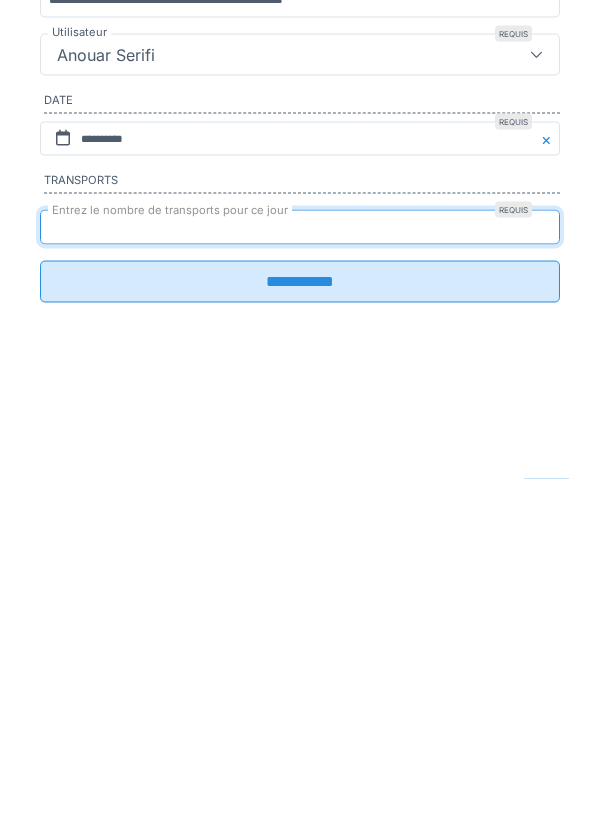 click on "**********" at bounding box center (300, 627) 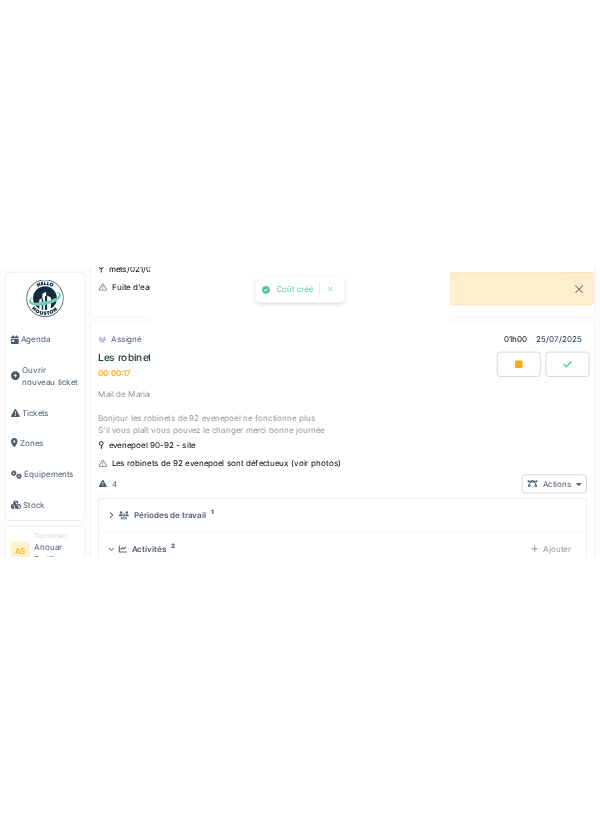 scroll, scrollTop: 527, scrollLeft: 0, axis: vertical 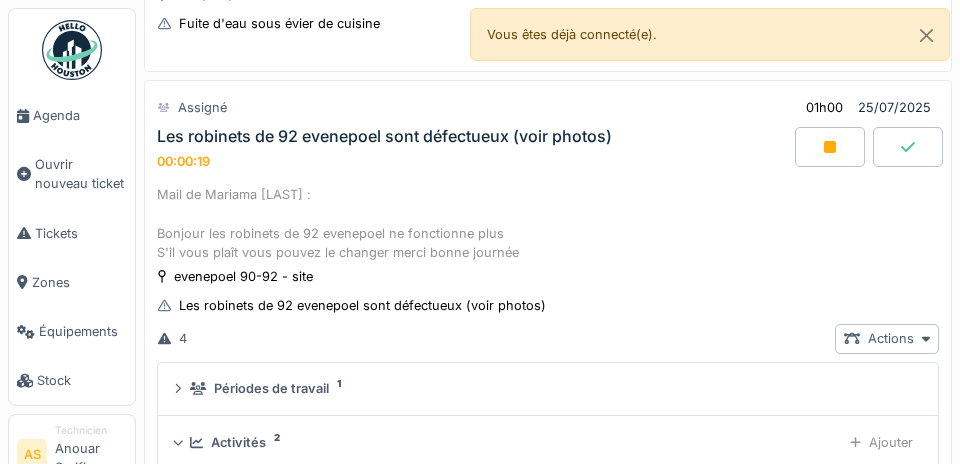 click on "Périodes de travail 1" at bounding box center [548, 389] 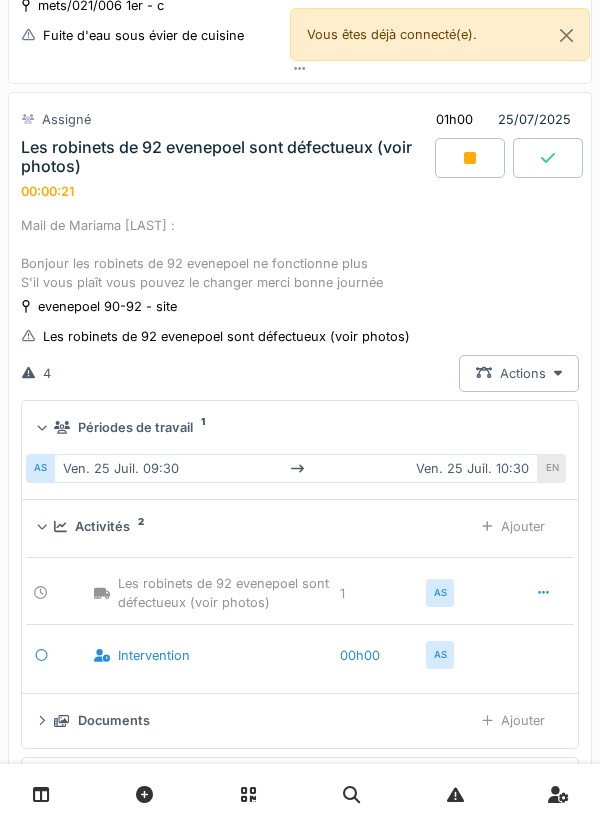 scroll, scrollTop: 519, scrollLeft: 0, axis: vertical 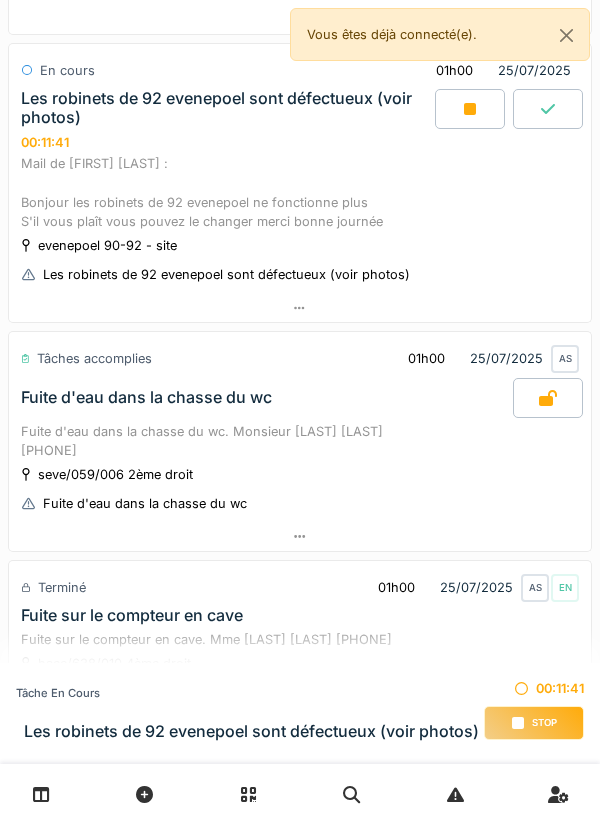 click at bounding box center (300, 308) 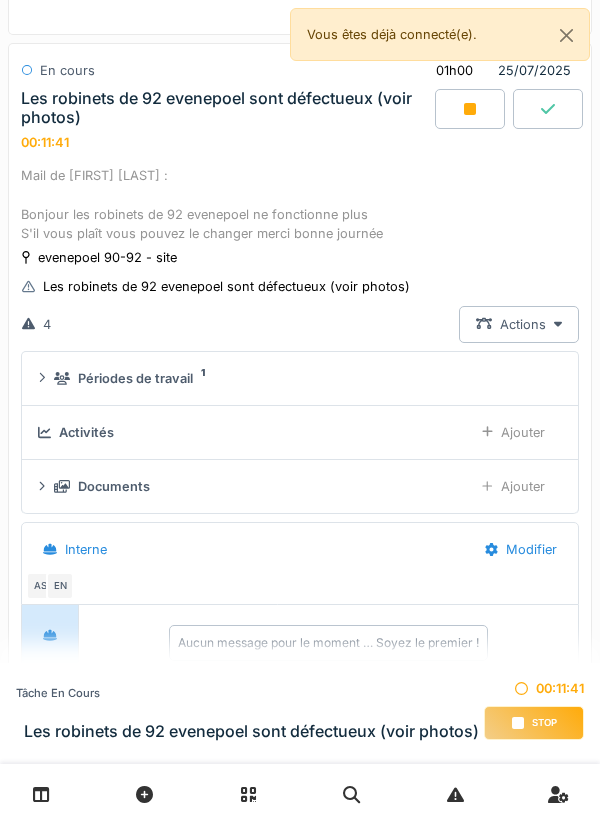 scroll, scrollTop: 759, scrollLeft: 0, axis: vertical 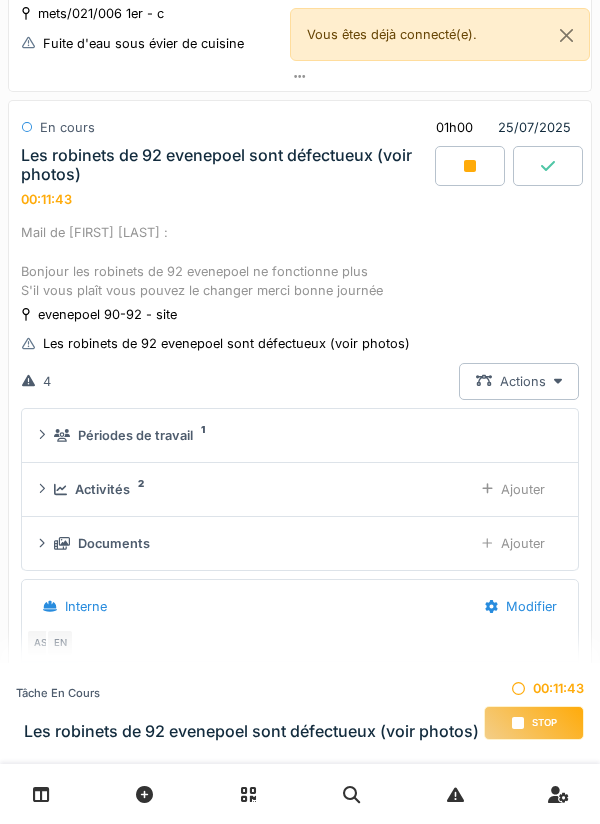 click on "Documents" at bounding box center [255, 543] 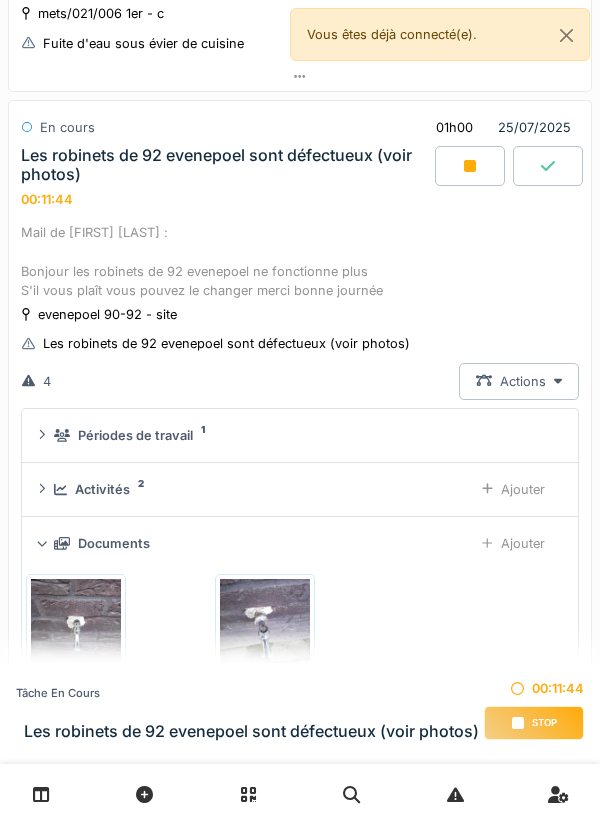 click at bounding box center (265, 629) 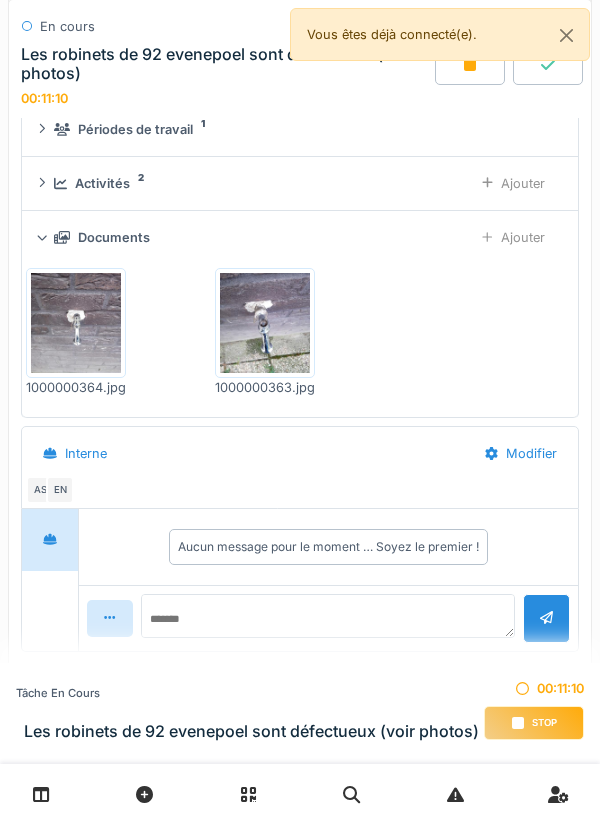 scroll, scrollTop: 1061, scrollLeft: 0, axis: vertical 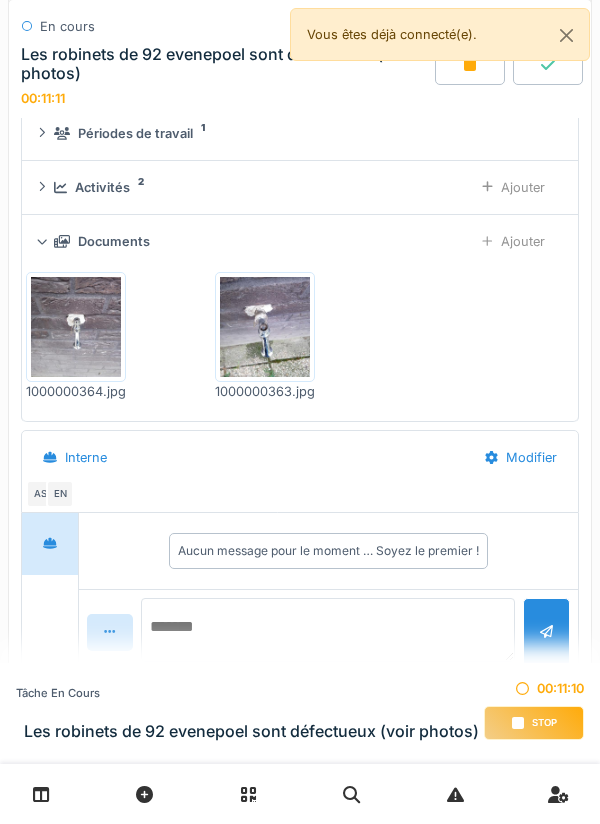 click at bounding box center [328, 630] 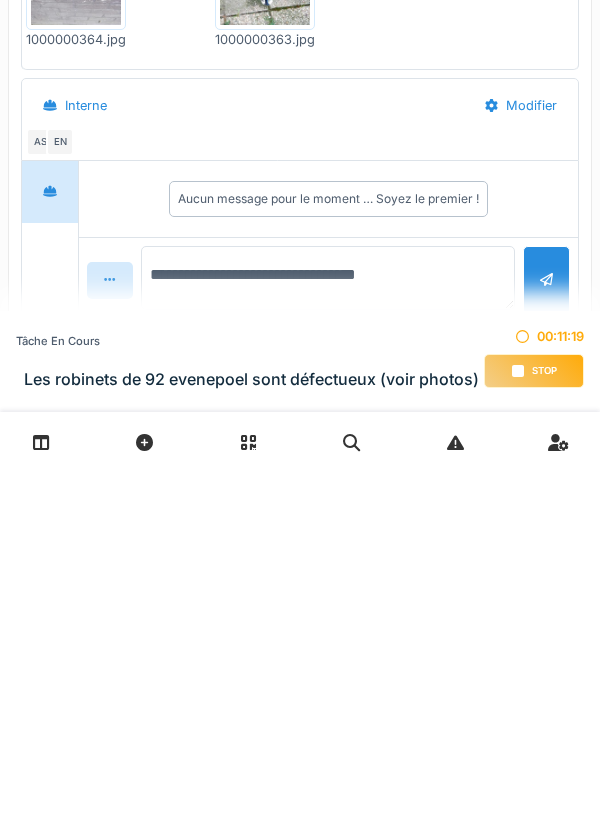 type on "**********" 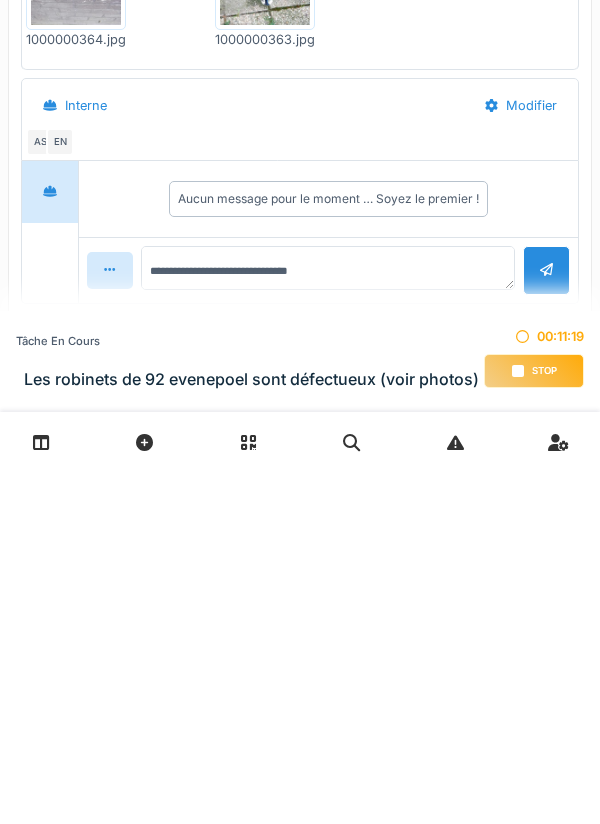 click at bounding box center (546, 622) 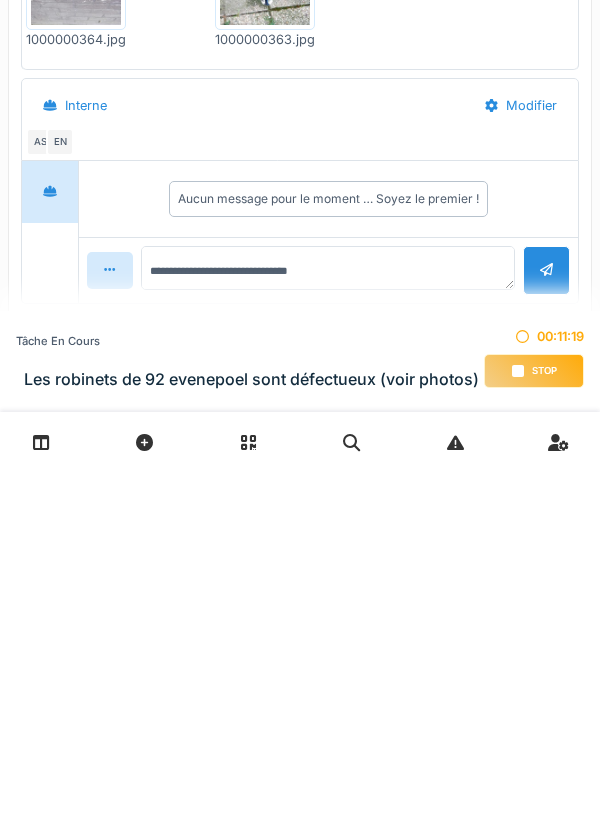 type 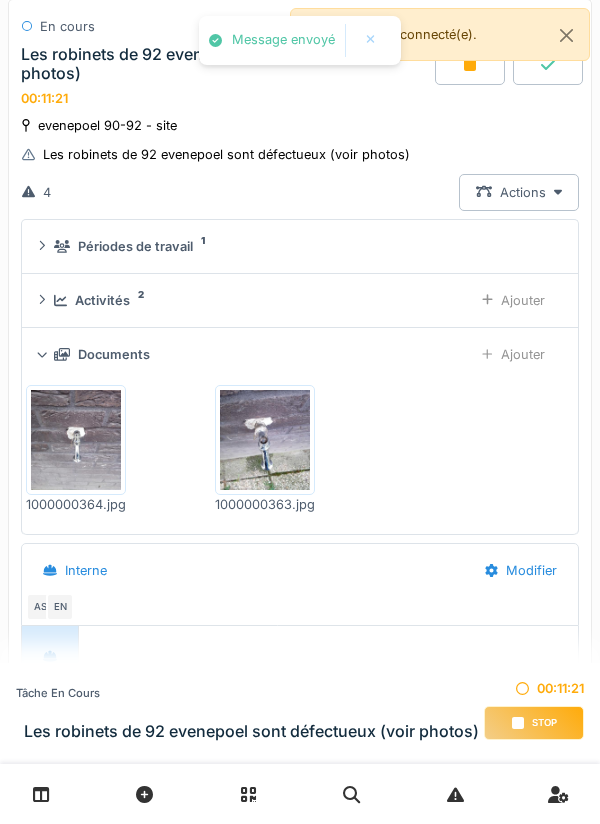 scroll, scrollTop: 931, scrollLeft: 0, axis: vertical 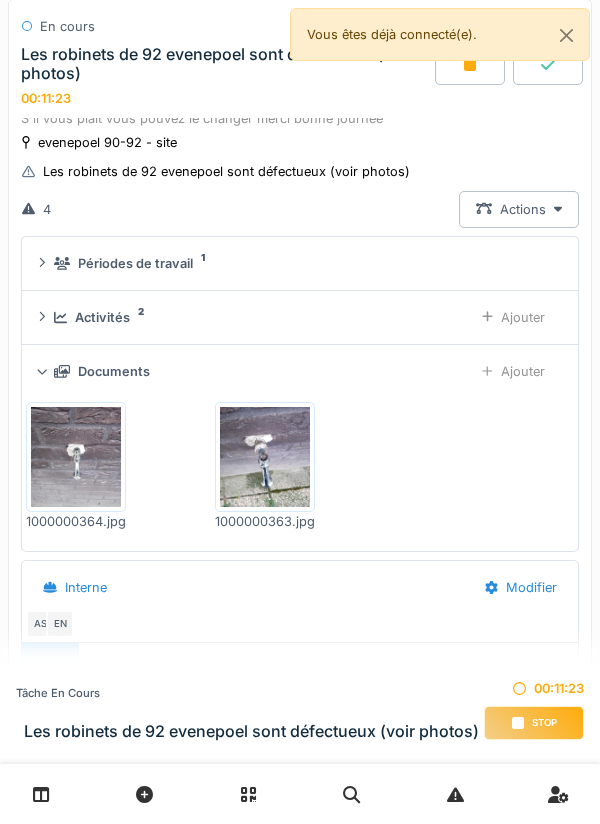 click on "Ajouter" at bounding box center [513, 371] 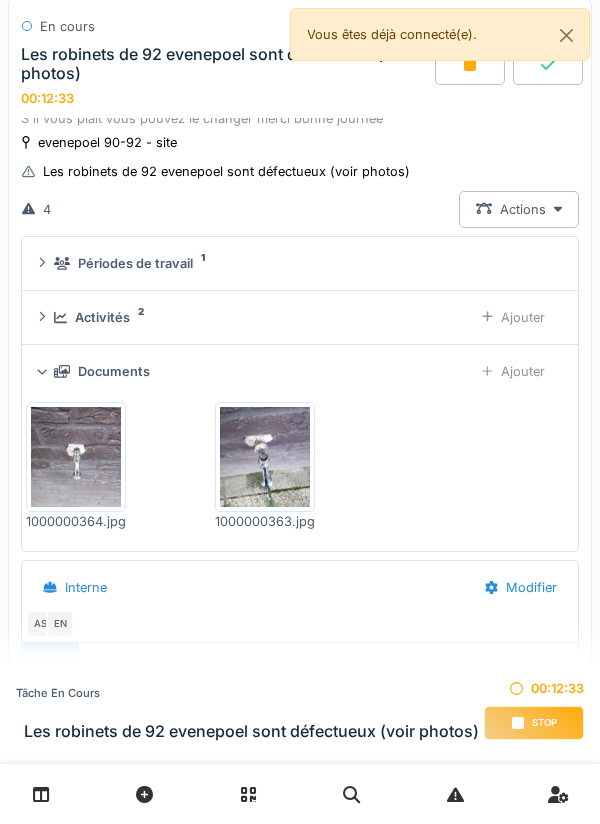 click on "Ajouter" at bounding box center (513, 317) 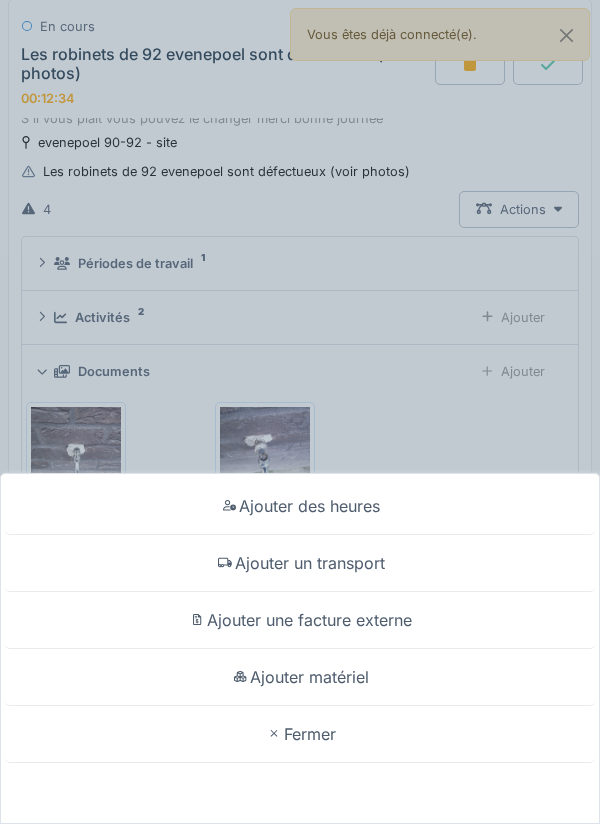click on "Ajouter matériel" at bounding box center [300, 677] 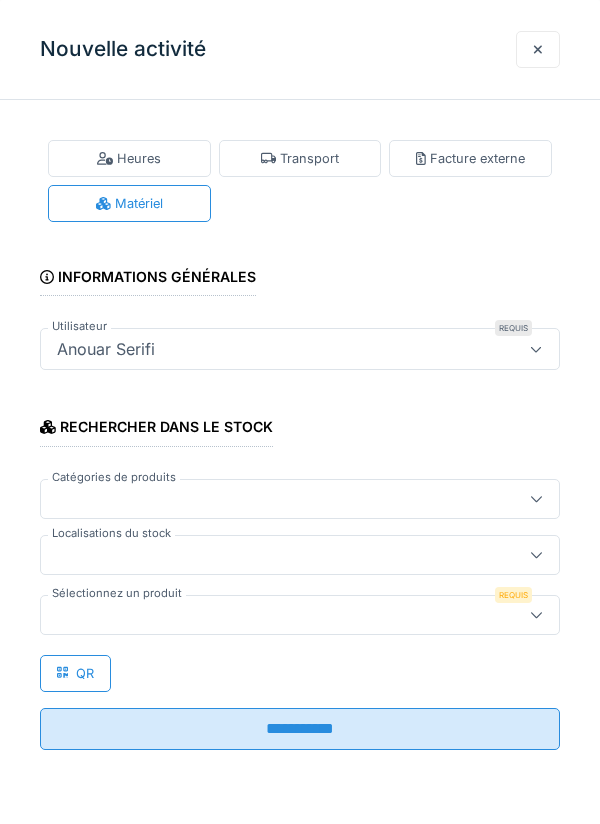click at bounding box center [274, 555] 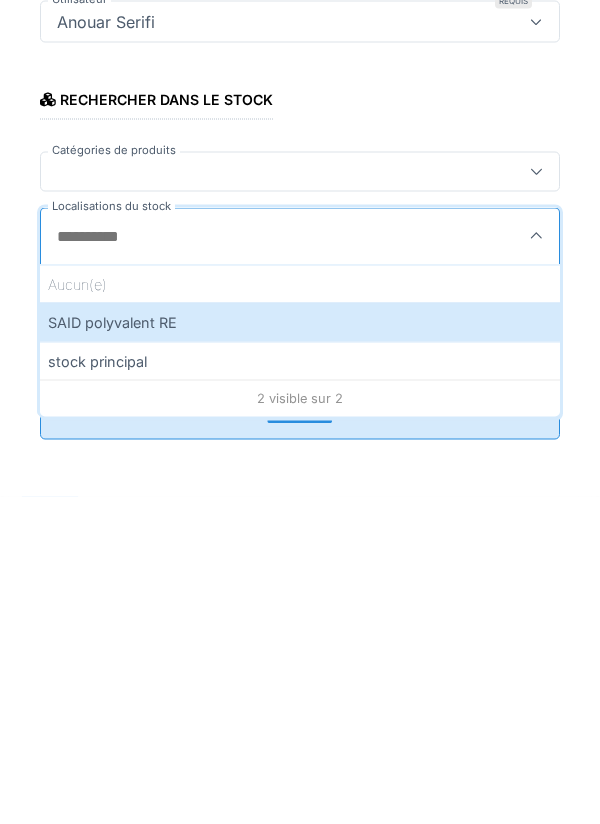 click on "SAID polyvalent RE" at bounding box center (300, 649) 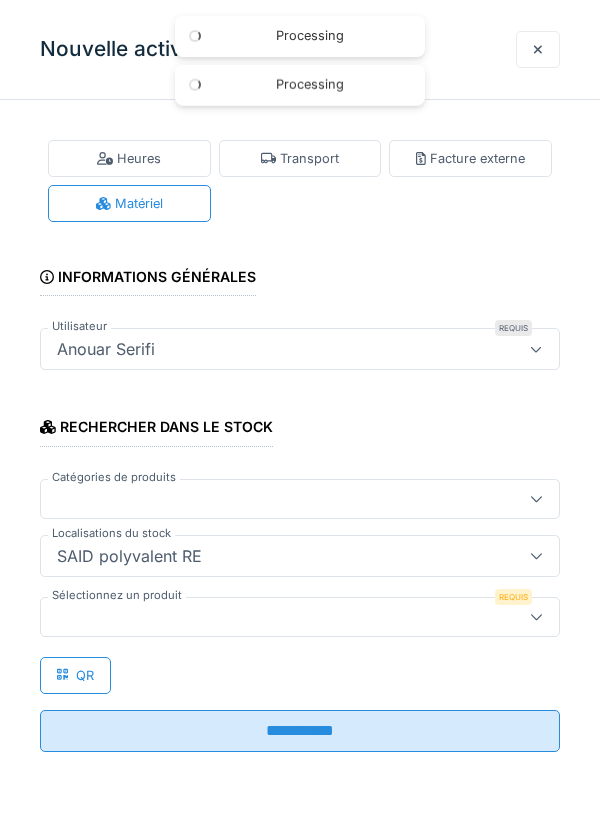 click at bounding box center (274, 617) 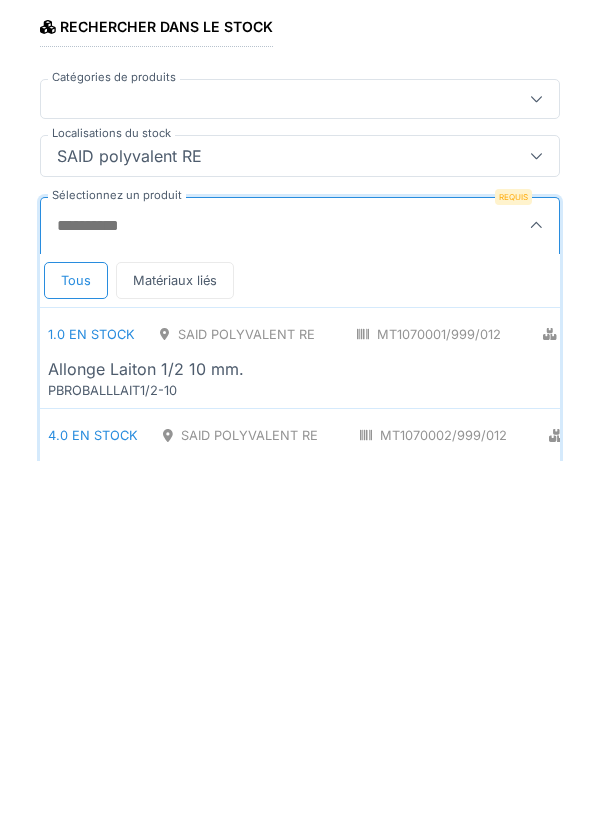 scroll, scrollTop: 52, scrollLeft: 0, axis: vertical 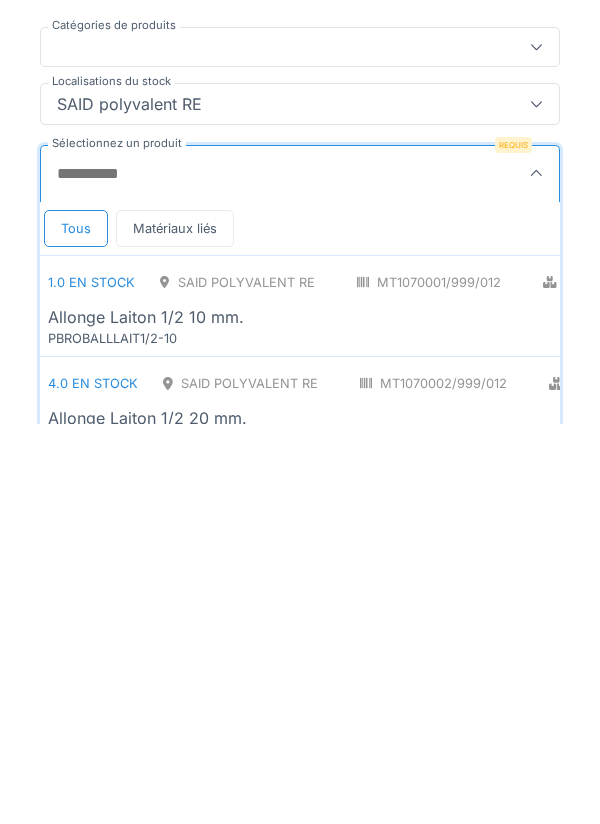 click on "Sélectionnez un produit" at bounding box center [262, 574] 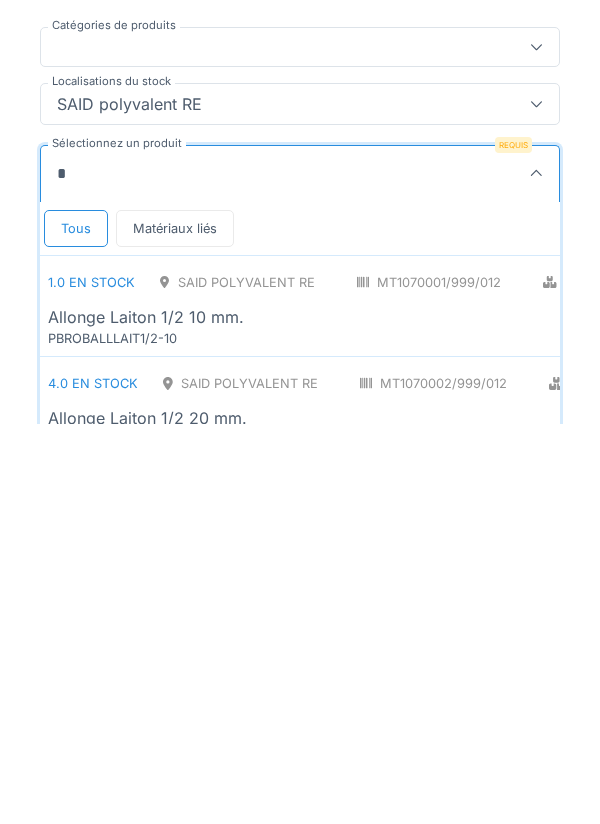 scroll, scrollTop: 1, scrollLeft: 0, axis: vertical 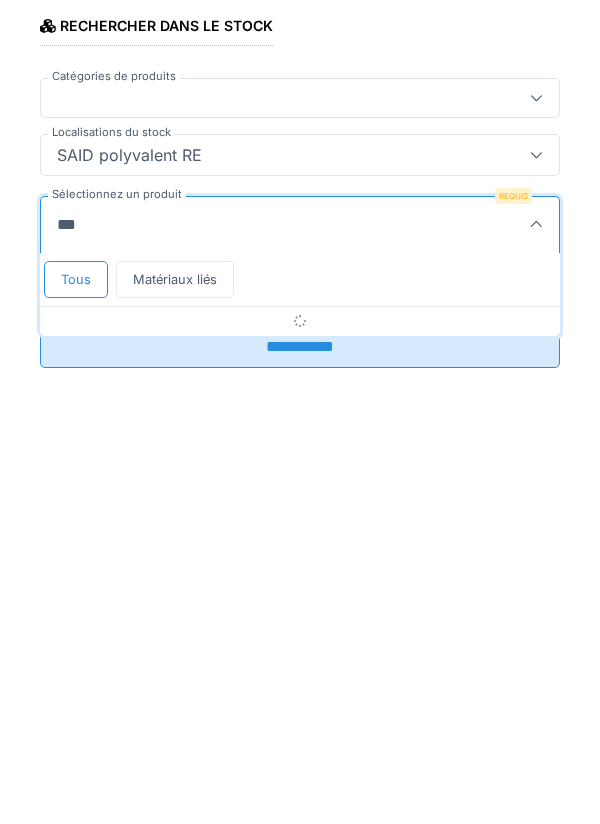 type on "****" 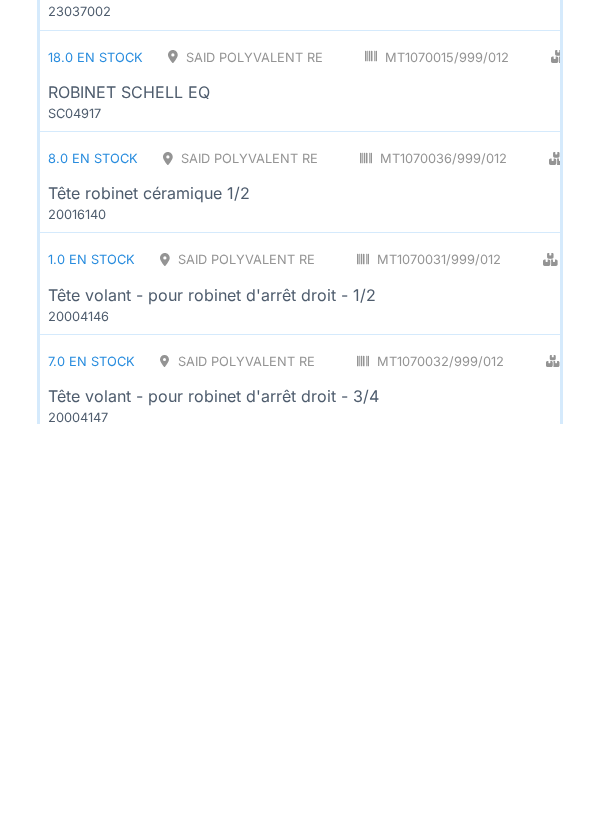 scroll, scrollTop: 831, scrollLeft: 0, axis: vertical 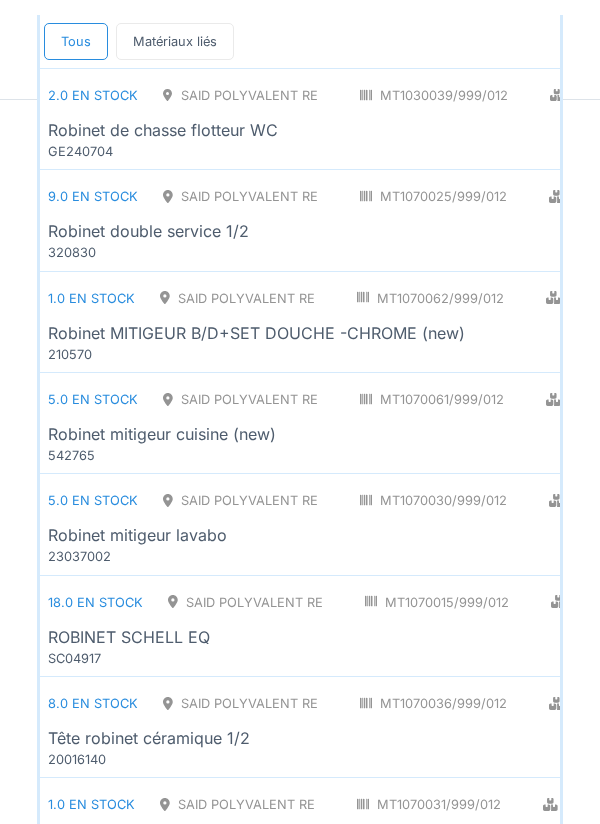 click on "Robinet double service 1/2" at bounding box center (450, 231) 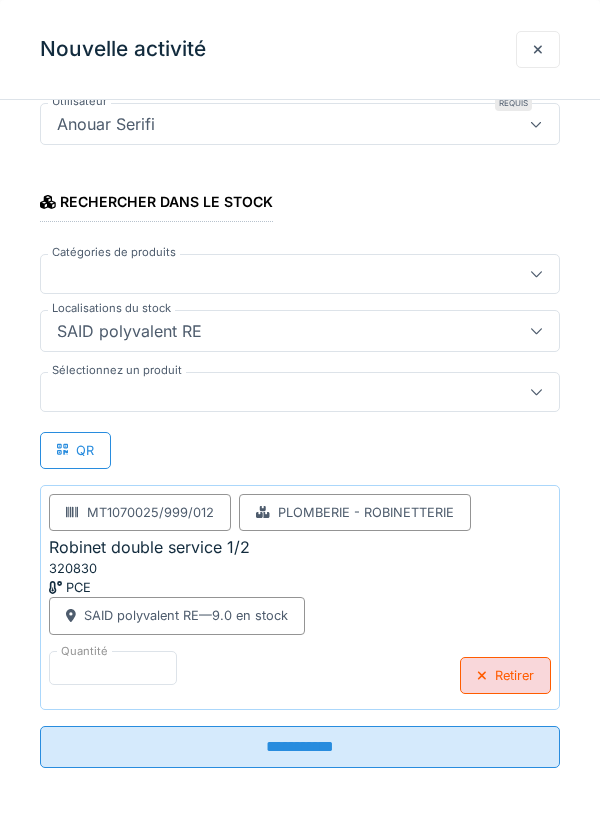 scroll, scrollTop: 225, scrollLeft: 0, axis: vertical 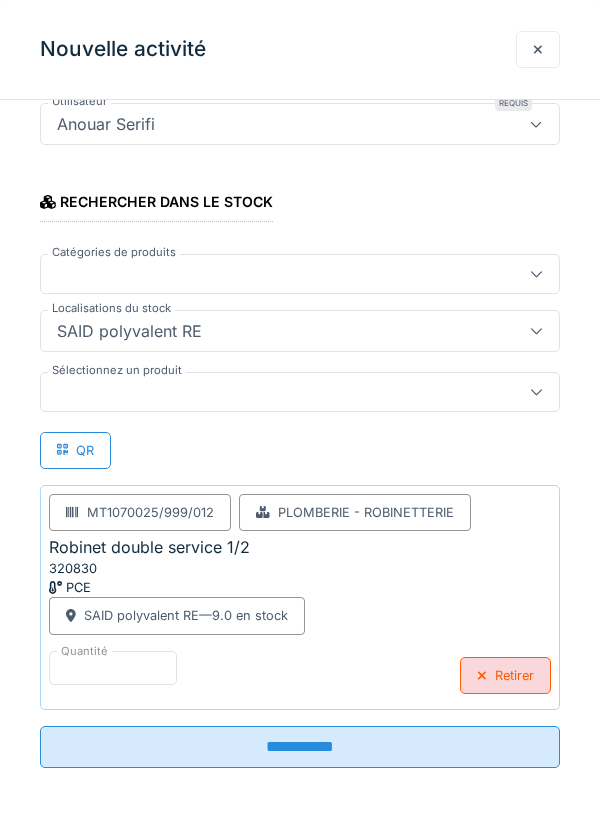click on "**********" at bounding box center (300, 747) 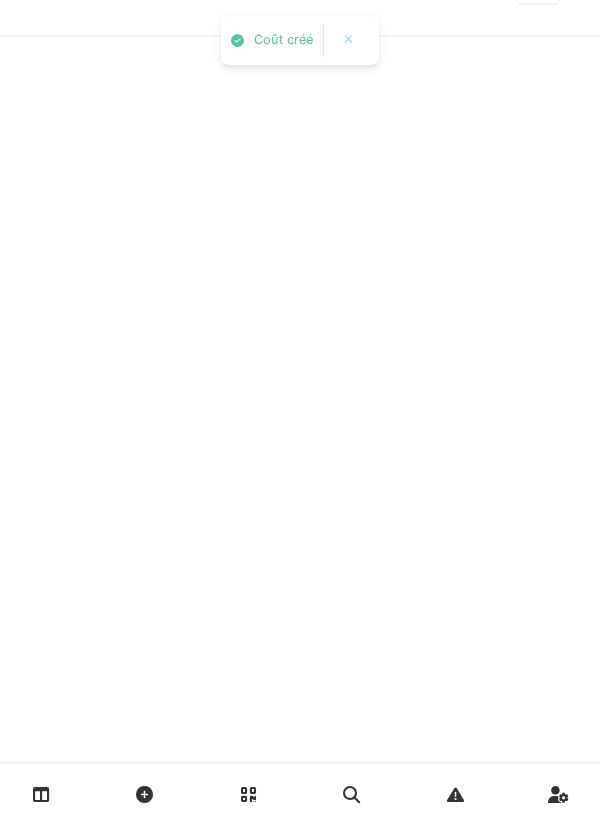 scroll, scrollTop: 0, scrollLeft: 0, axis: both 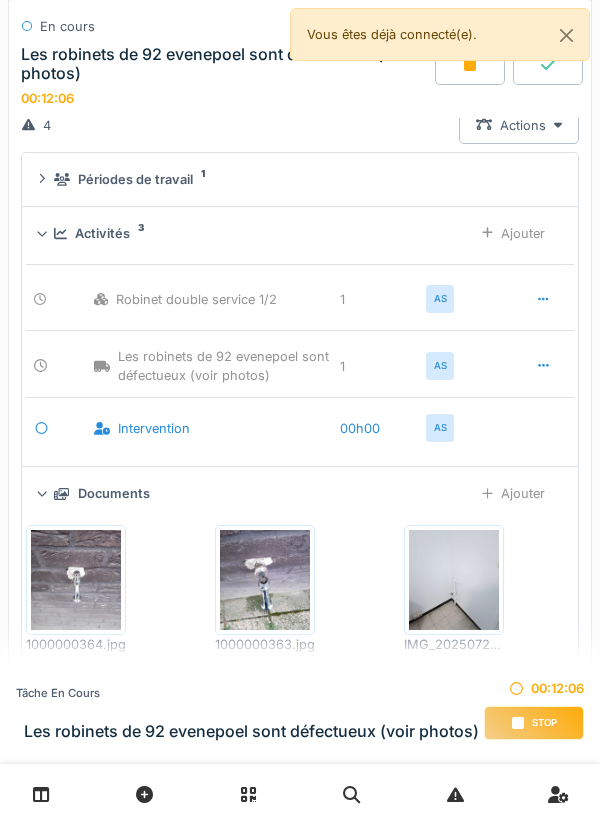 click on "Stop" at bounding box center (534, 723) 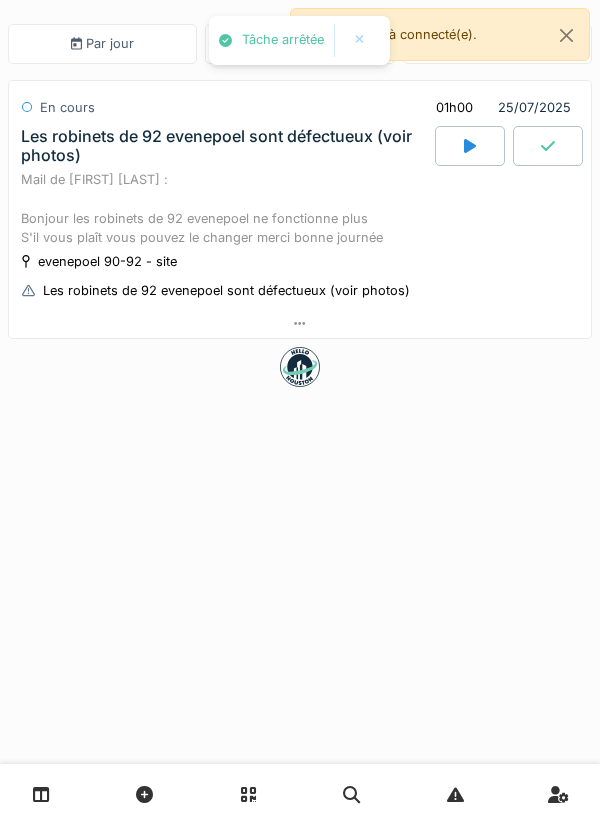 scroll, scrollTop: 0, scrollLeft: 0, axis: both 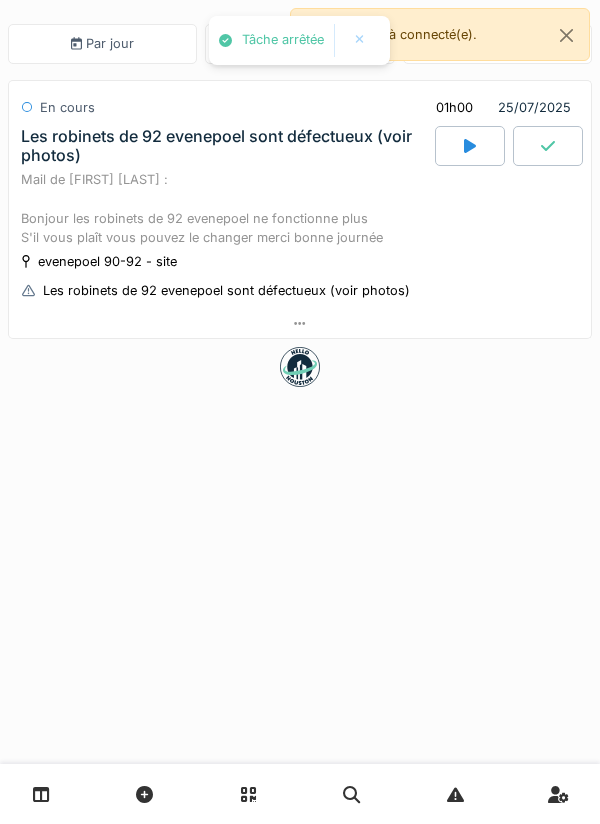 click 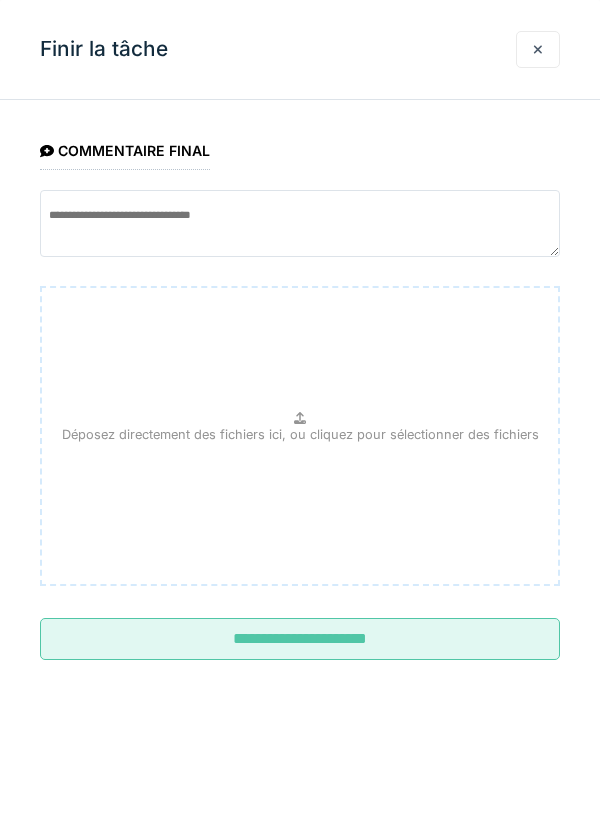 click on "**********" at bounding box center (300, 639) 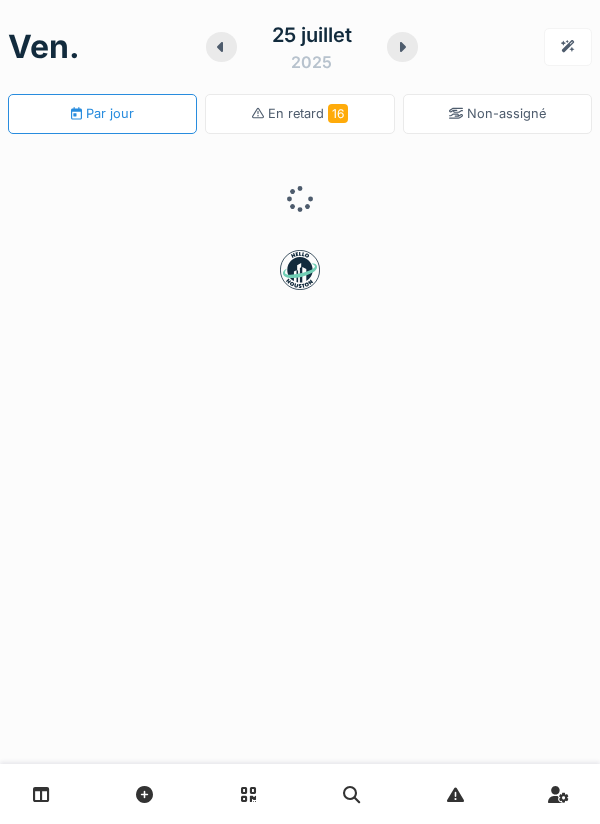 scroll, scrollTop: 0, scrollLeft: 0, axis: both 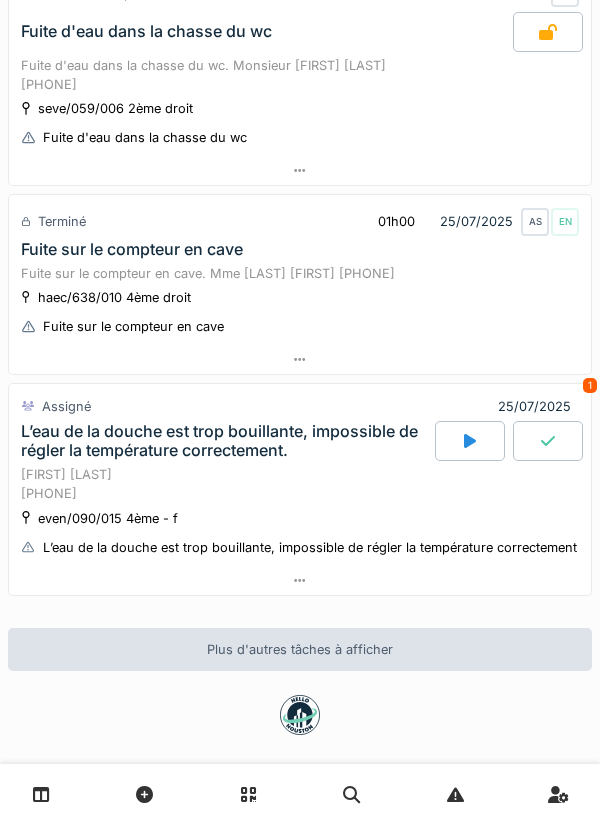 click at bounding box center (470, 441) 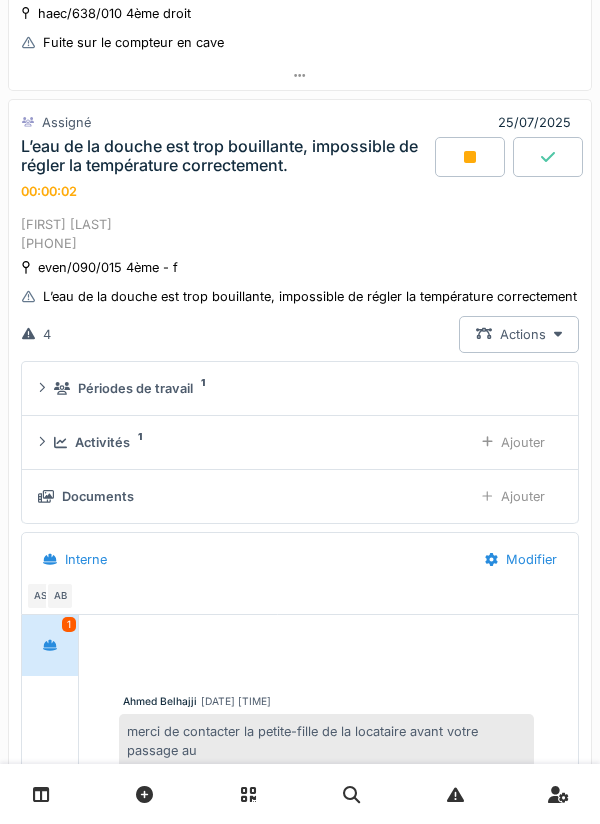 scroll, scrollTop: 1602, scrollLeft: 0, axis: vertical 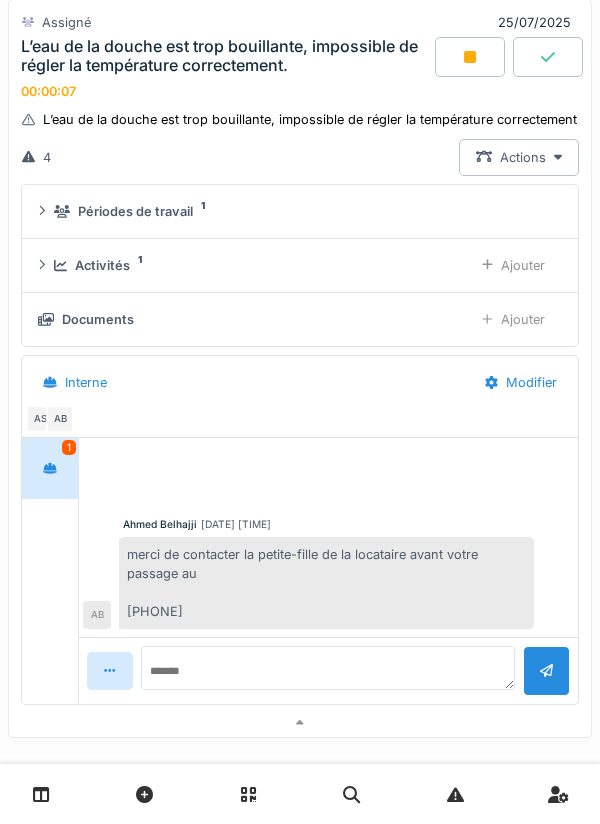 click on "Ajouter" at bounding box center [513, 265] 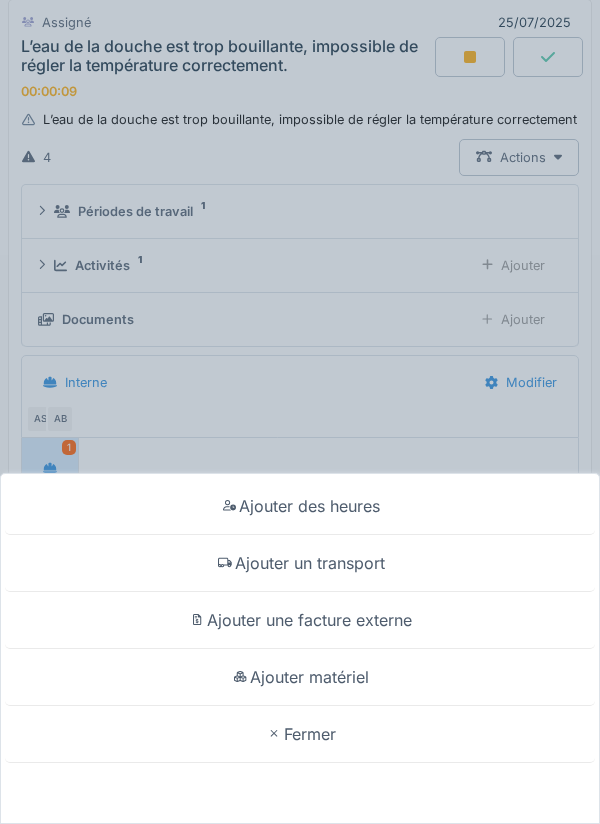 click on "Ajouter un transport" at bounding box center [300, 563] 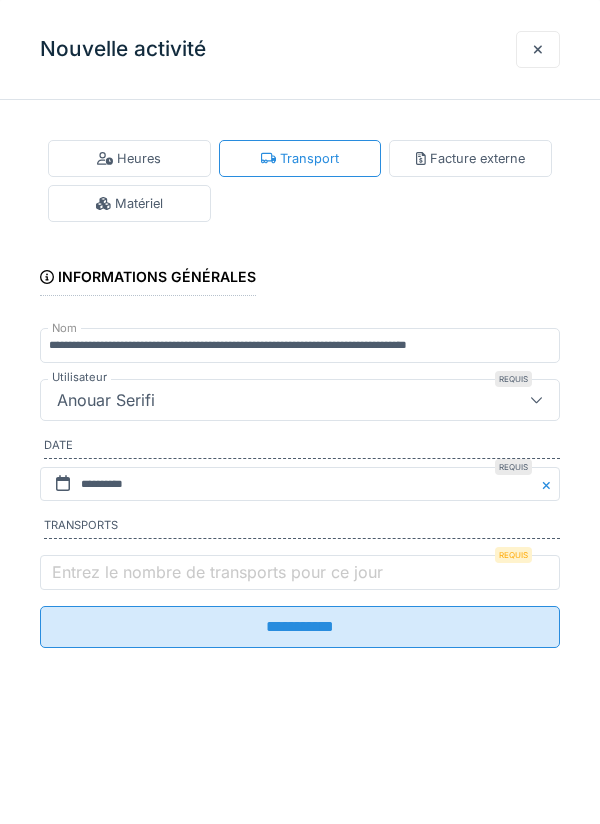 click on "Entrez le nombre de transports pour ce jour" at bounding box center (217, 572) 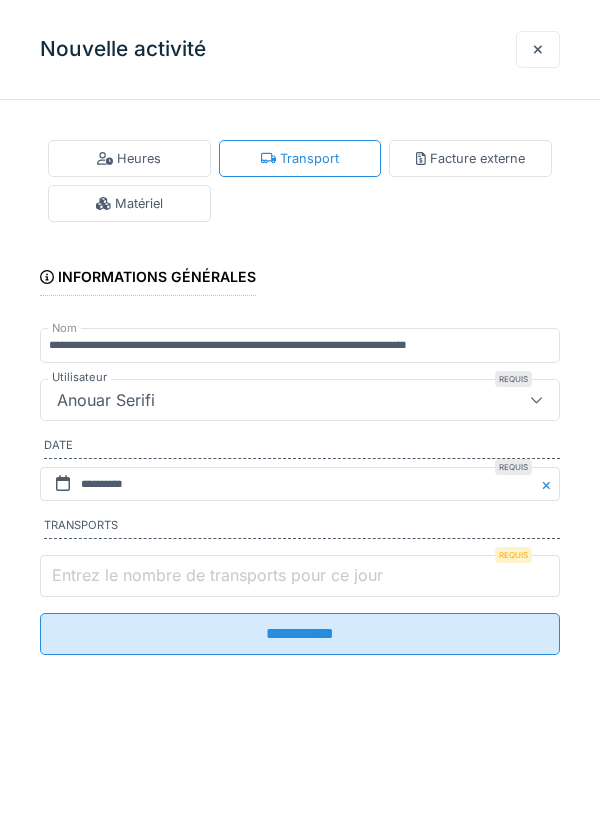click on "Entrez le nombre de transports pour ce jour" at bounding box center (300, 576) 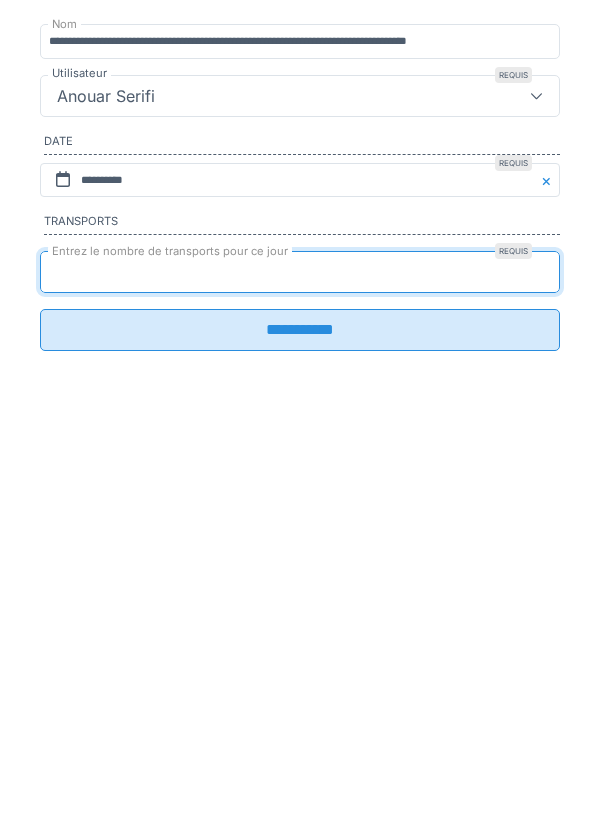 type on "*" 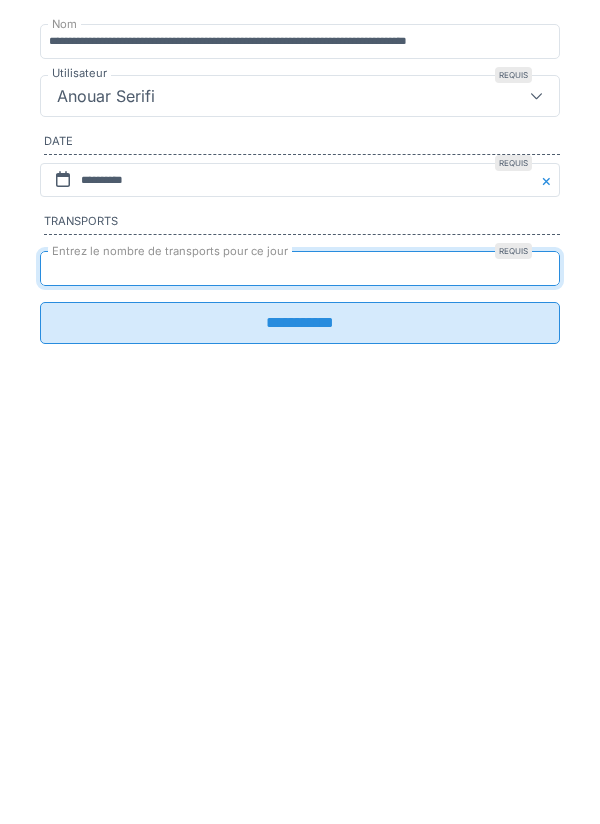 click on "**********" at bounding box center (300, 627) 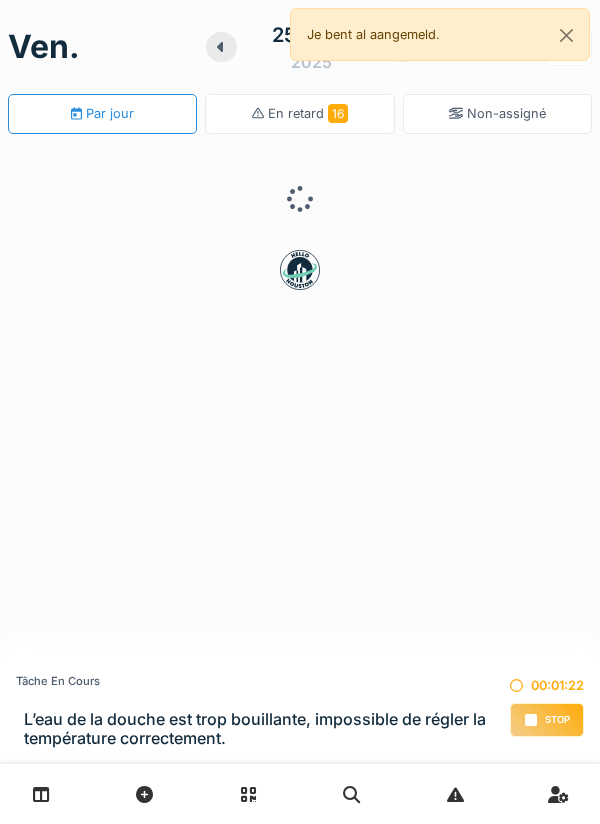 scroll, scrollTop: 0, scrollLeft: 0, axis: both 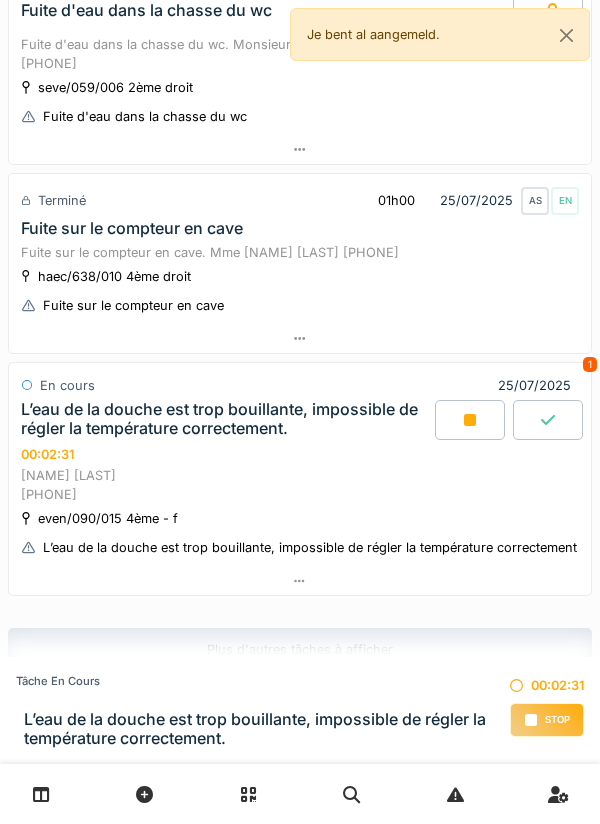 click on "L’eau de la douche est trop bouillante, impossible de régler la température correctement." at bounding box center (226, 419) 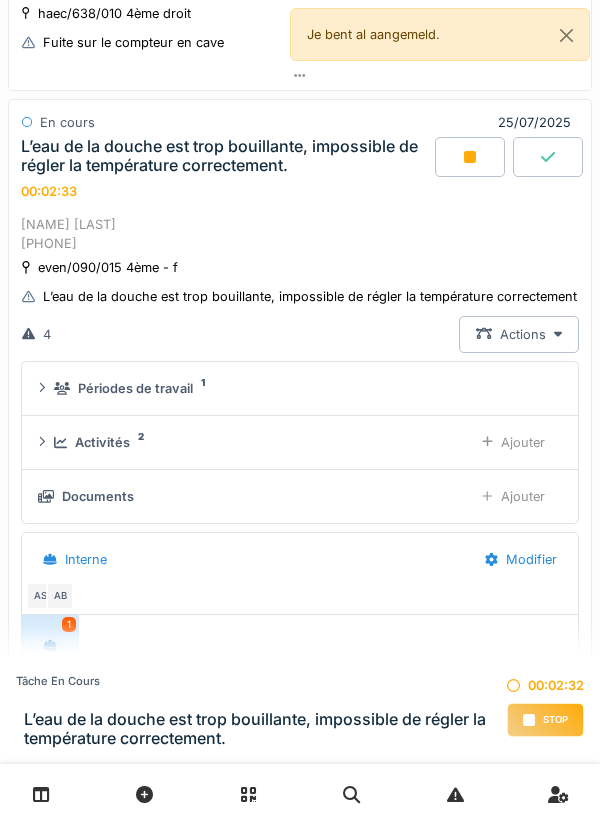 scroll, scrollTop: 1532, scrollLeft: 0, axis: vertical 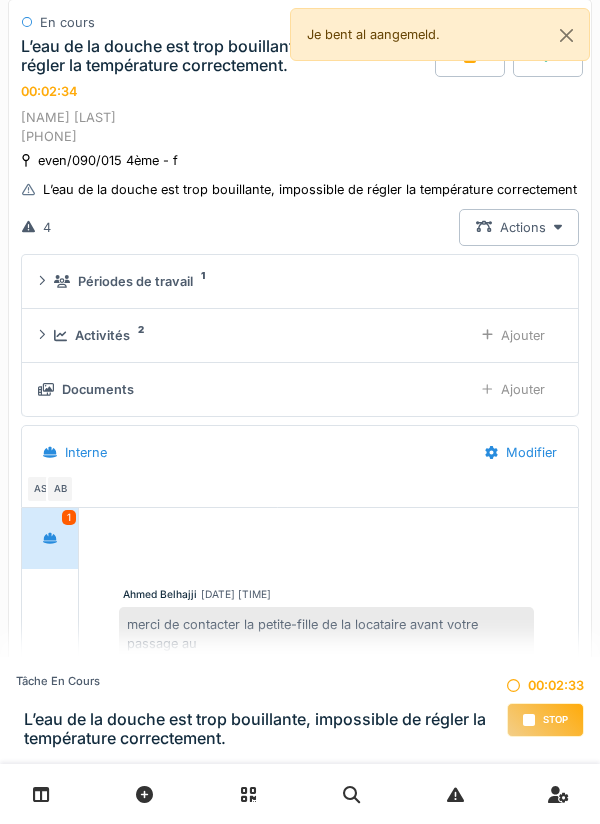 click on "Activités 2" at bounding box center (255, 335) 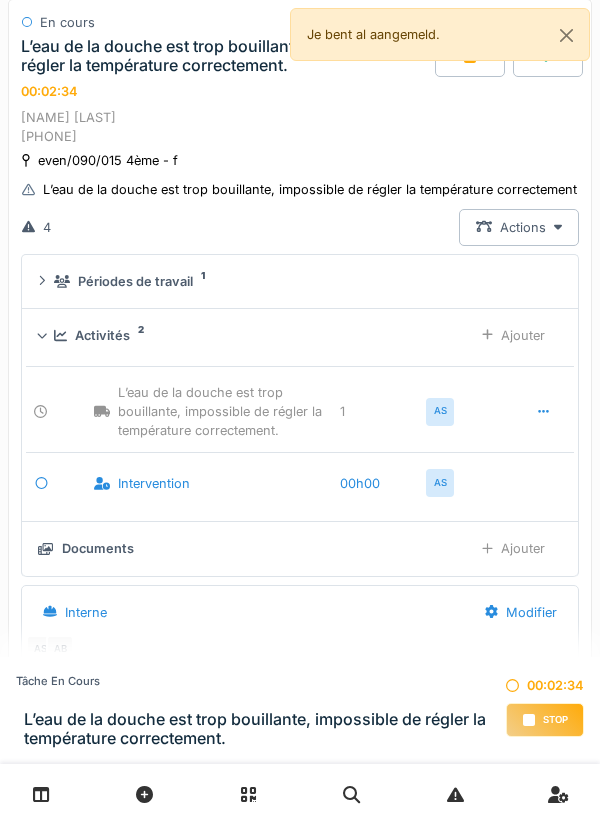 click on "L’eau de la douche est trop bouillante, impossible de régler la température correctement." at bounding box center [312, 189] 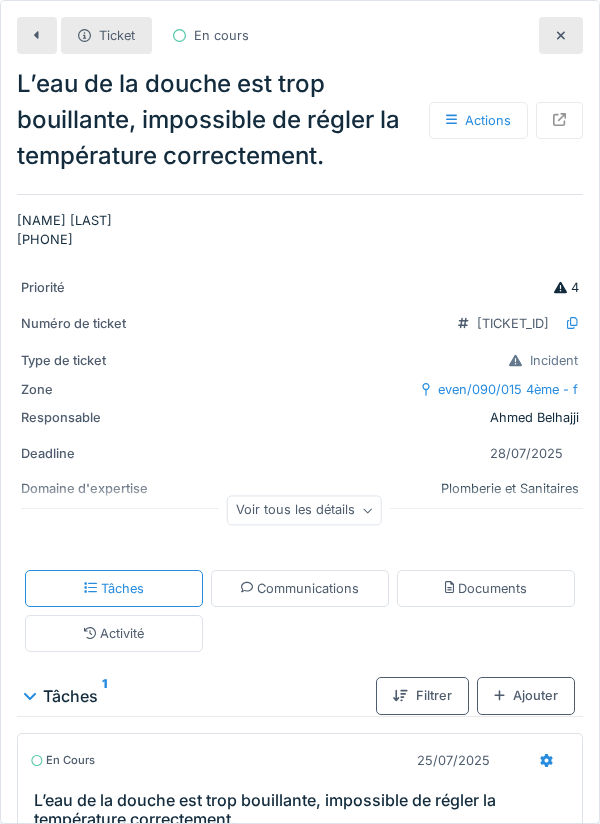 click on "Voir tous les détails" at bounding box center [304, 510] 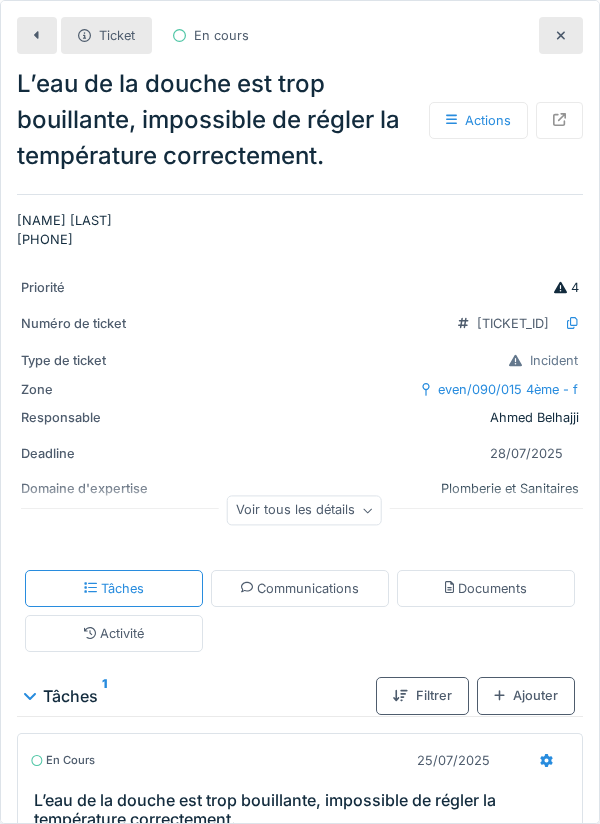 click on "Priorité   4 Numéro de ticket [TICKET_ID] Type de ticket Incident Zone even/090/015 4ème - f Responsable [NAME] [LAST] Deadline [DATE] Domaine d'expertise Plomberie et Sanitaires Créé par [NAME] [LAST] Créé le  [DATE] Demandé par AB Assigné à AS Voir tous les détails" at bounding box center (300, 406) 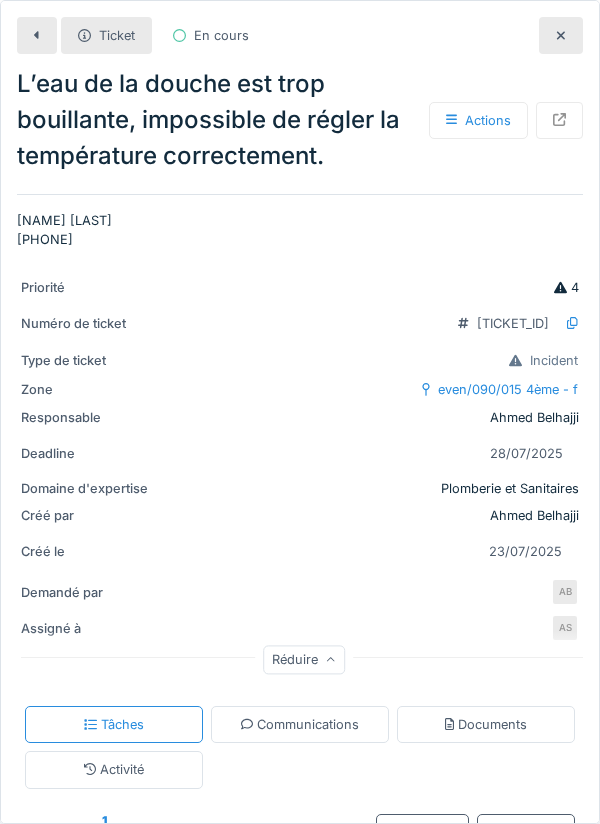 click on "AB" at bounding box center (565, 592) 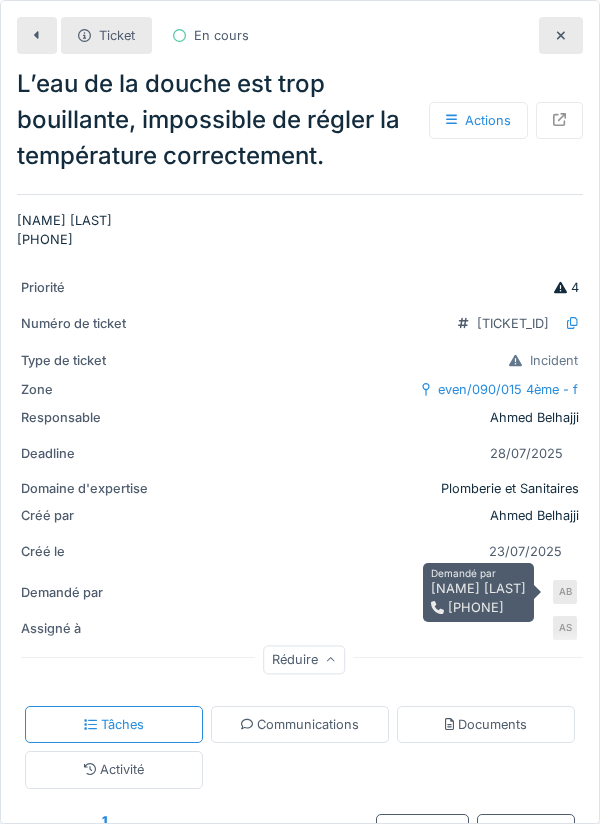 click on "Réduire" at bounding box center (304, 663) 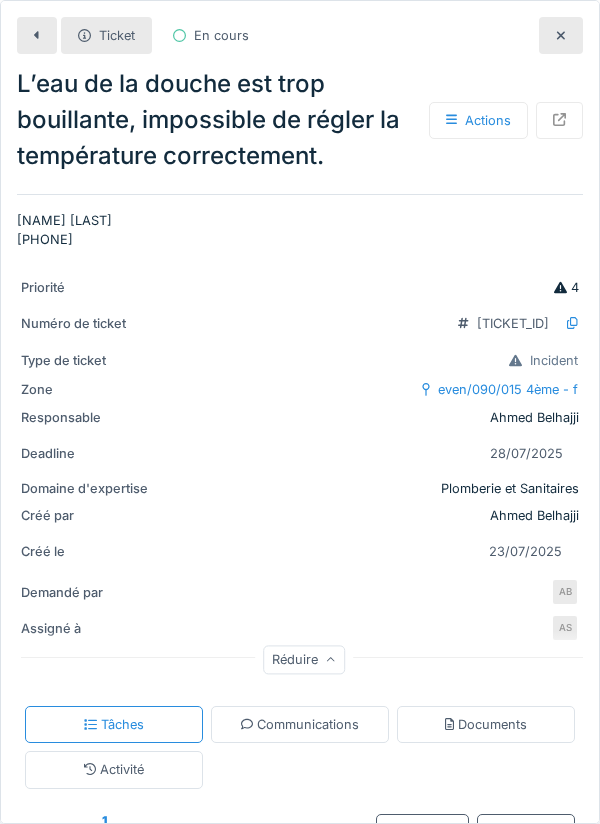 scroll, scrollTop: 380, scrollLeft: 0, axis: vertical 